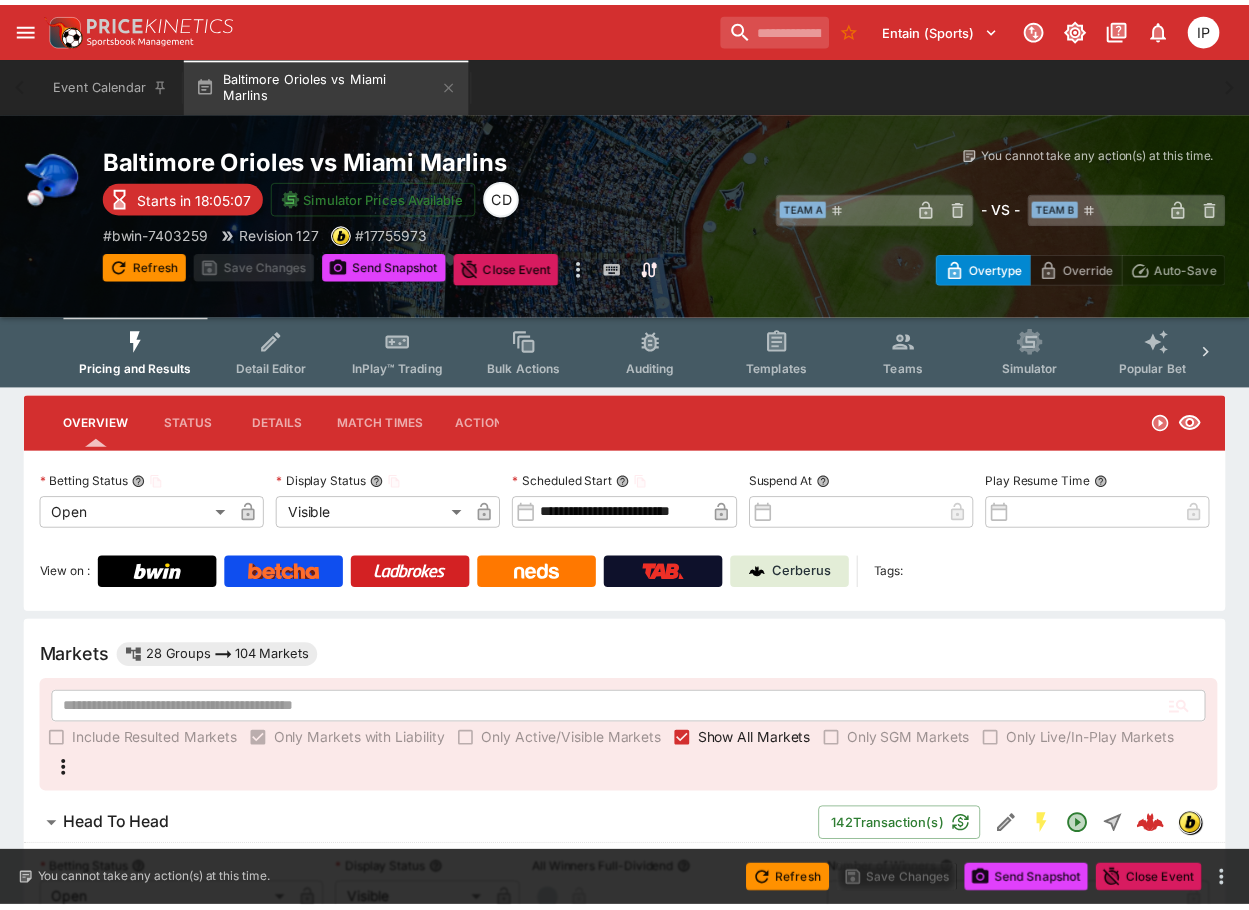scroll, scrollTop: 0, scrollLeft: 0, axis: both 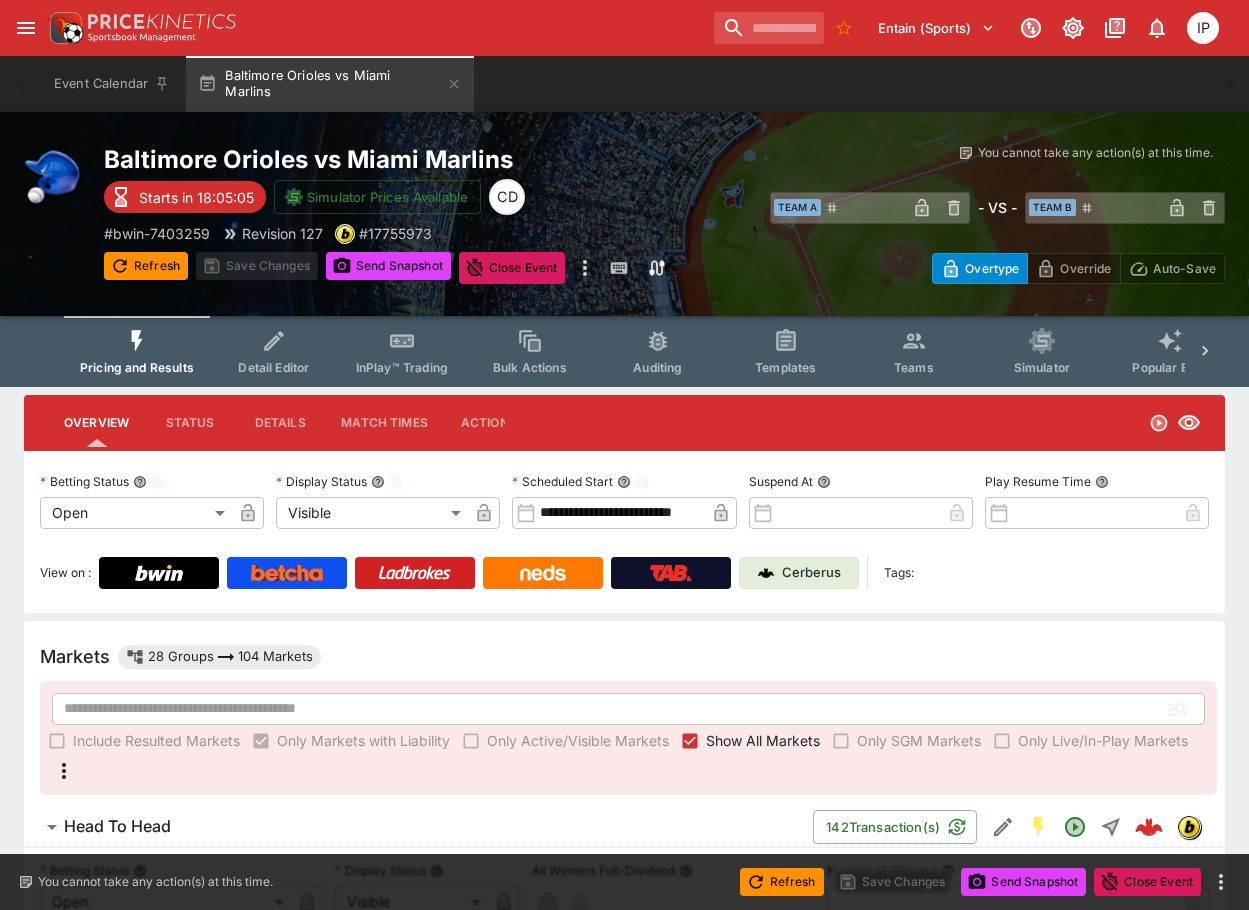 click 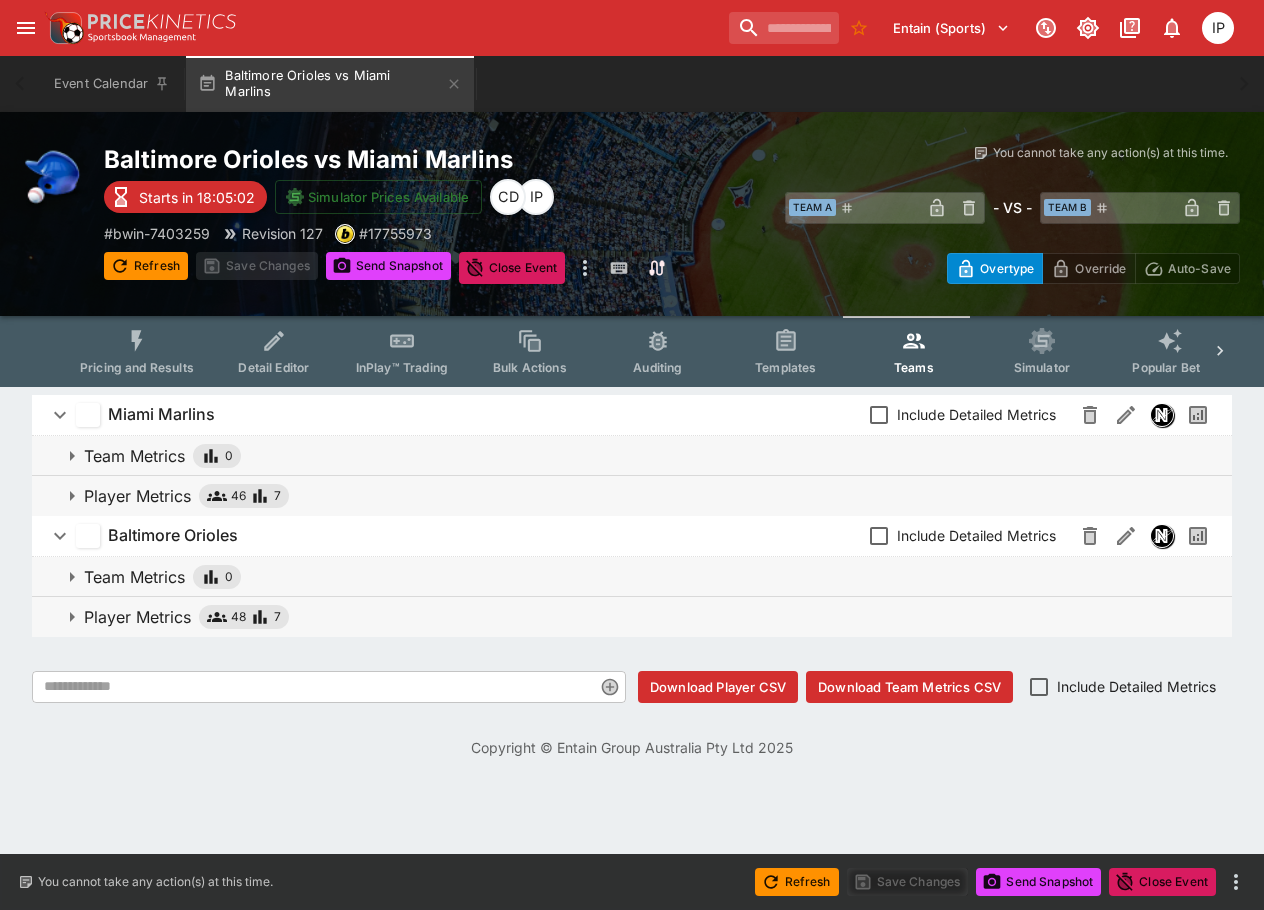 click on "Event Calendar Baltimore Orioles vs Miami Marlins" at bounding box center (632, 84) 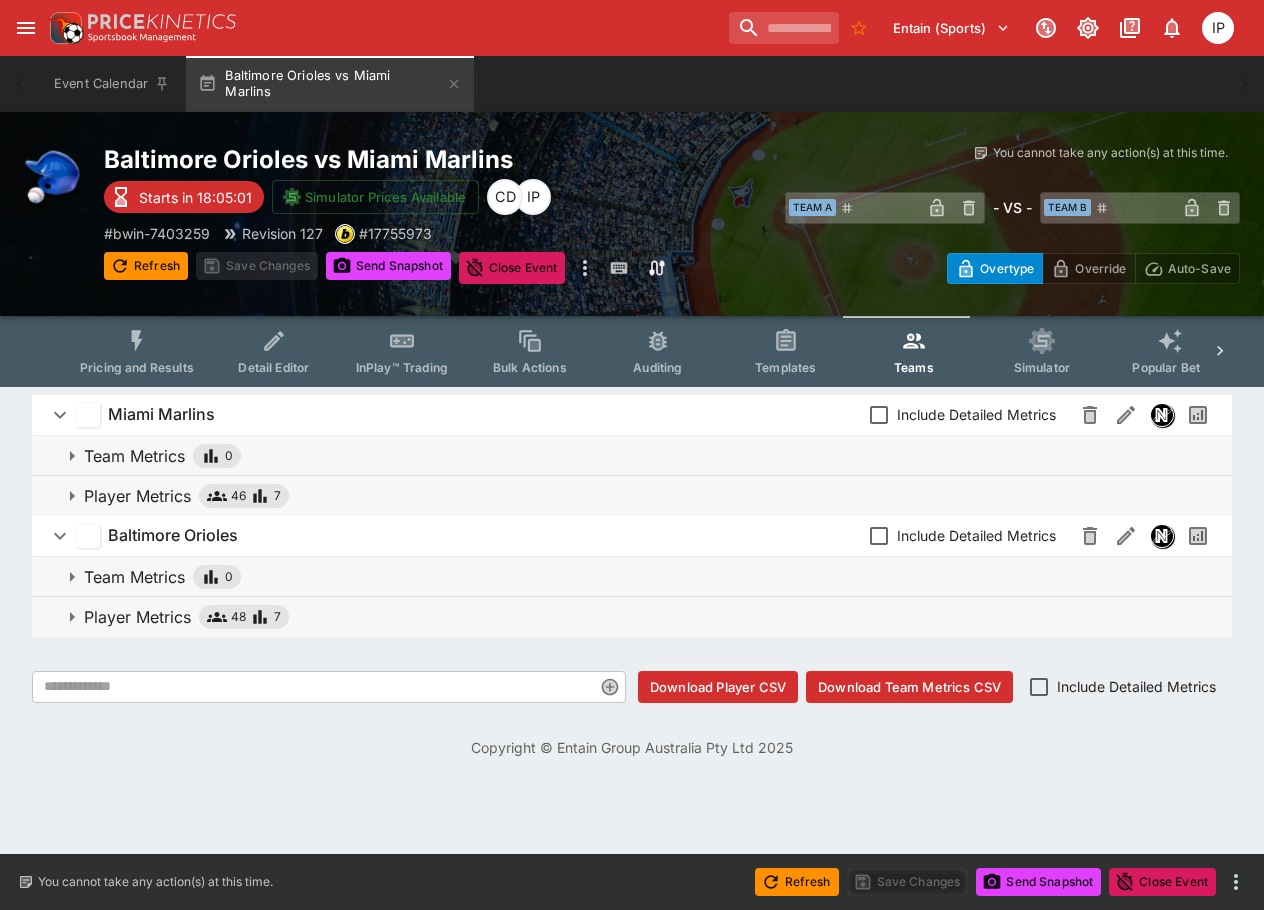 click on "Player Metrics" at bounding box center (137, 617) 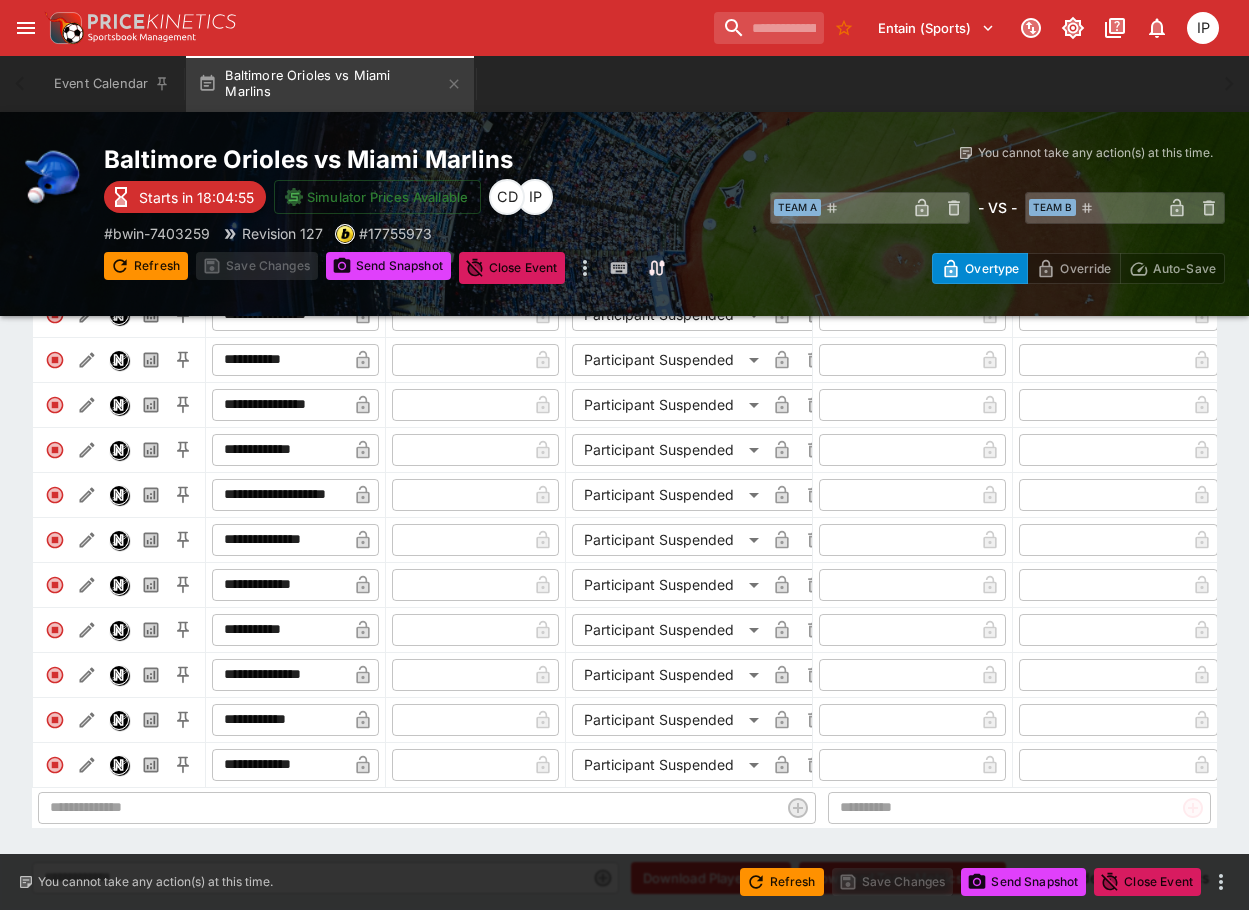 scroll, scrollTop: 2116, scrollLeft: 0, axis: vertical 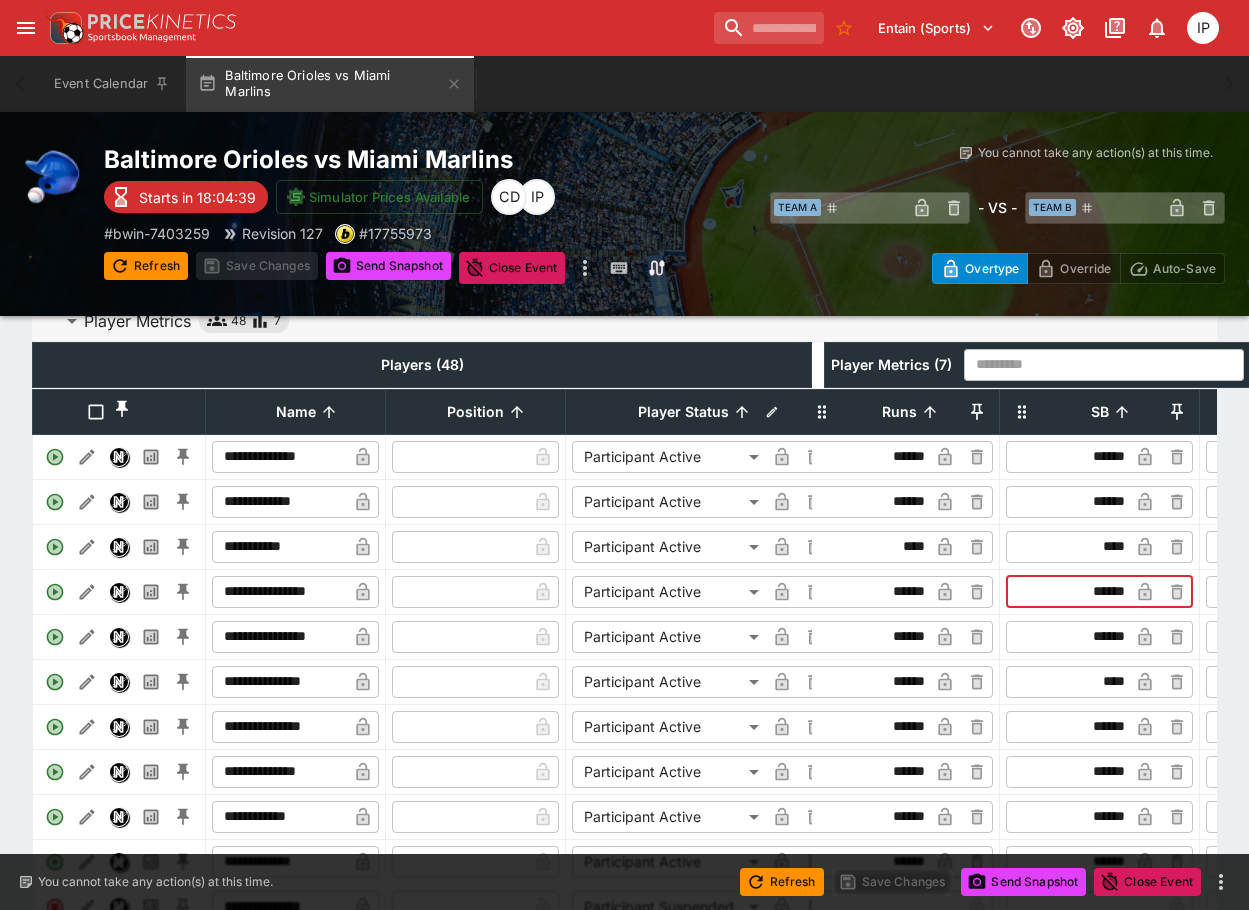 click on "******" at bounding box center [1069, 592] 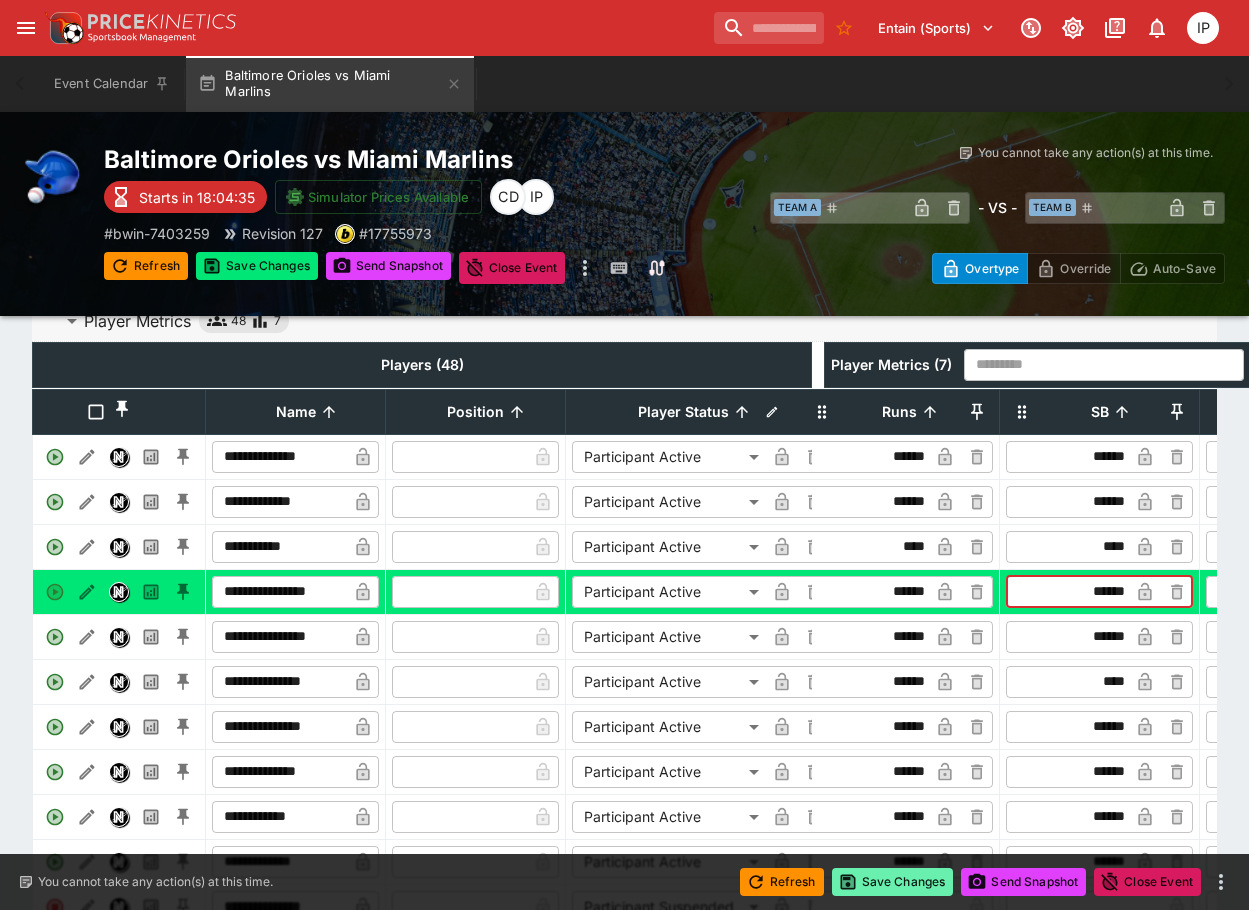 click on "Save Changes" at bounding box center [893, 882] 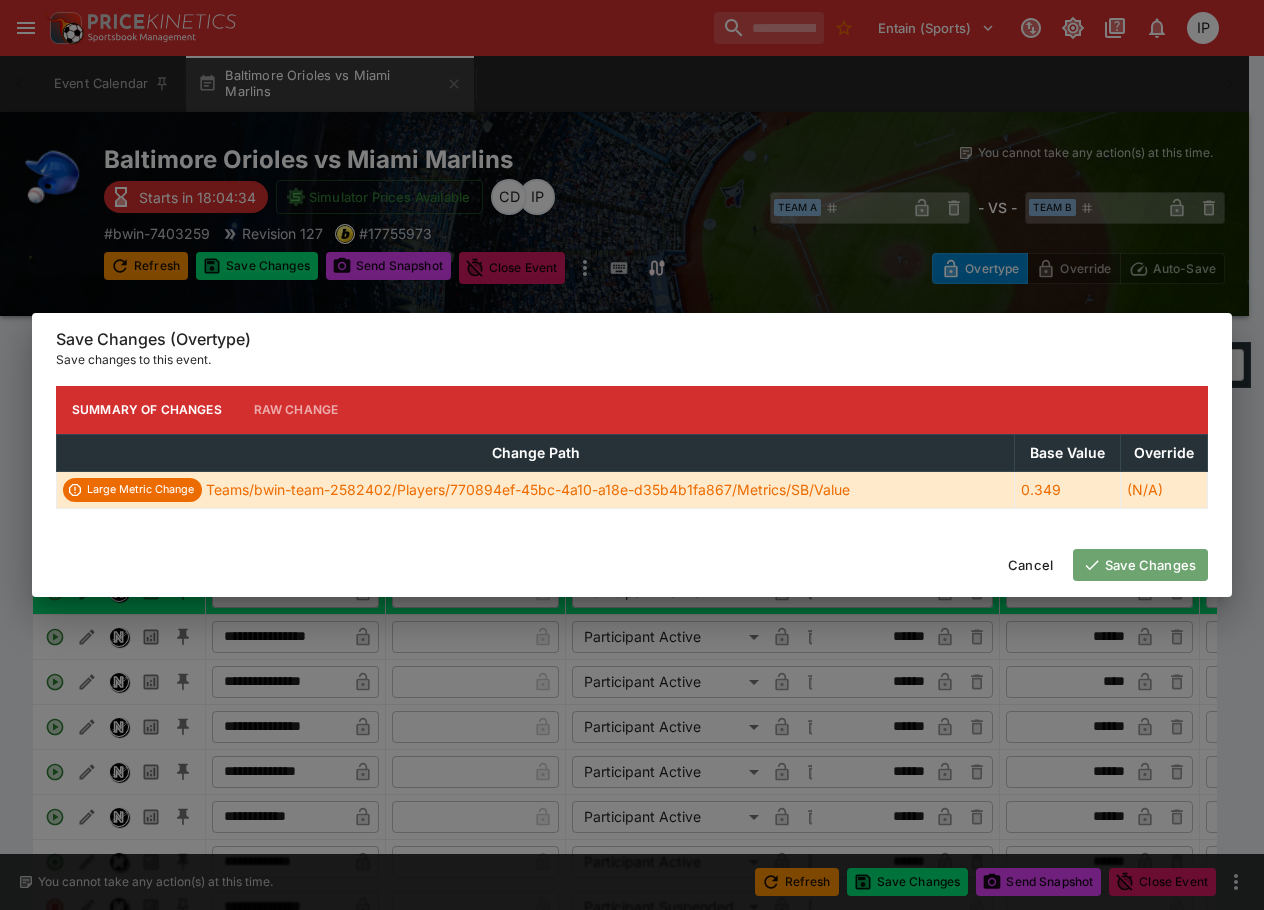 click on "Save Changes" at bounding box center [1140, 565] 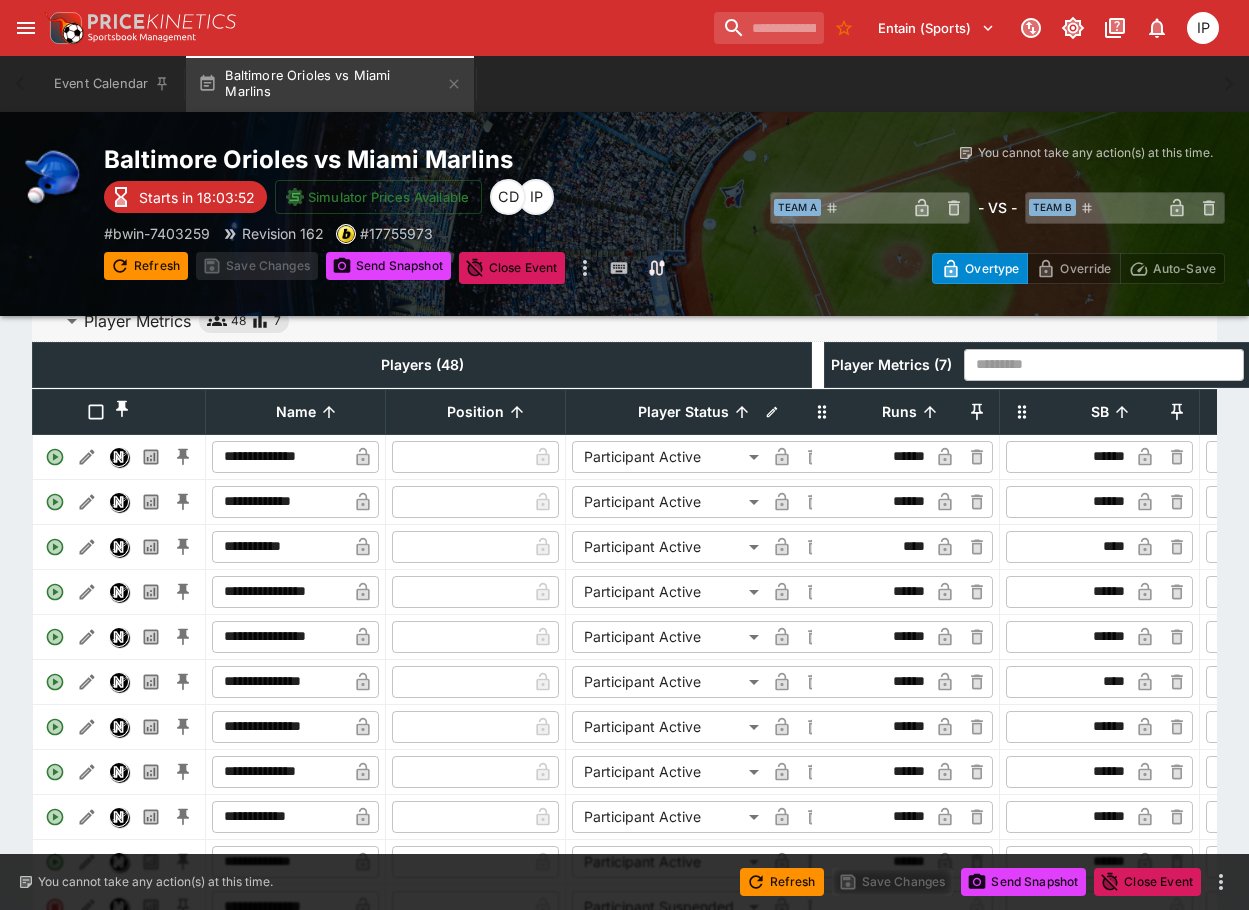 drag, startPoint x: 3, startPoint y: 353, endPoint x: 101, endPoint y: 391, distance: 105.10947 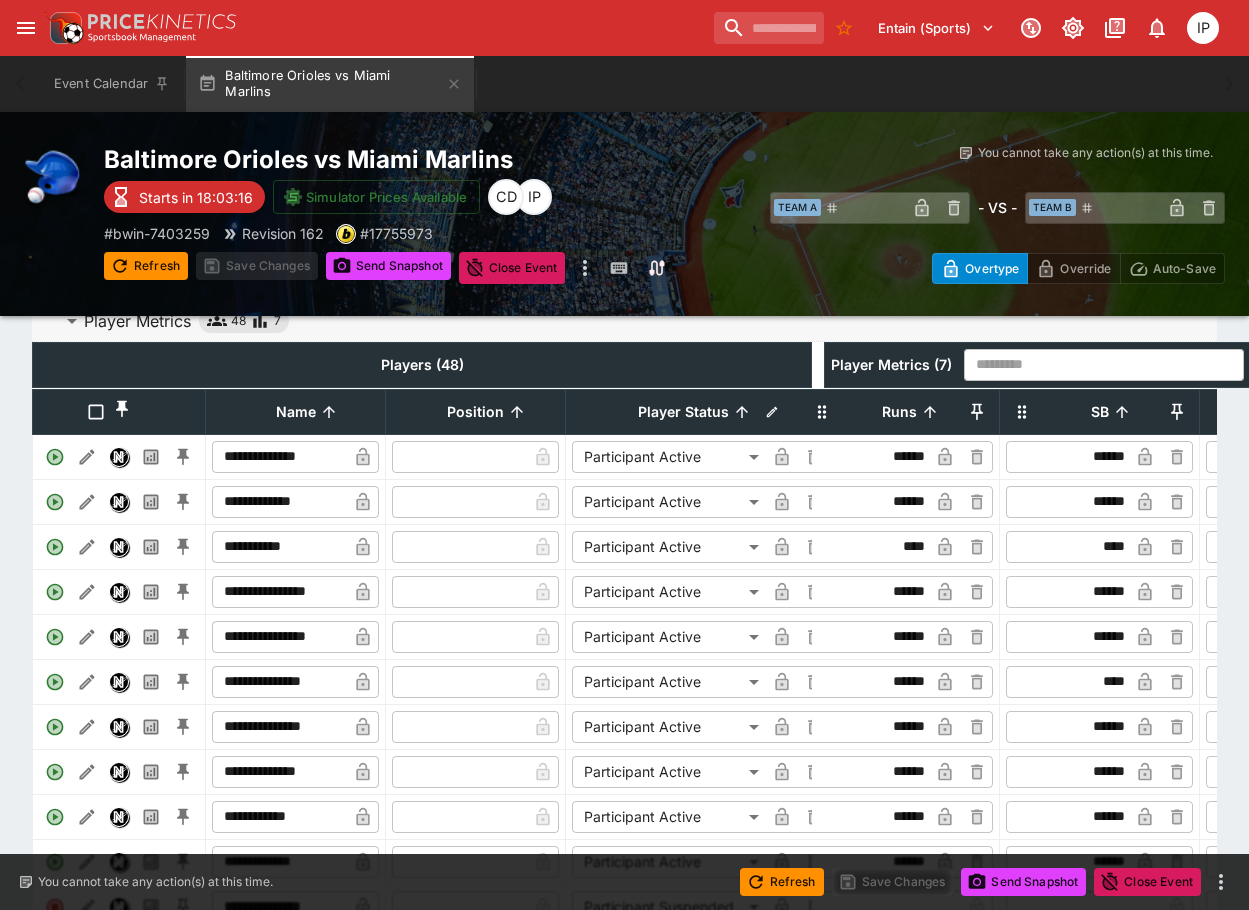 click on "Entain (Sports) 1 IP" at bounding box center [634, 28] 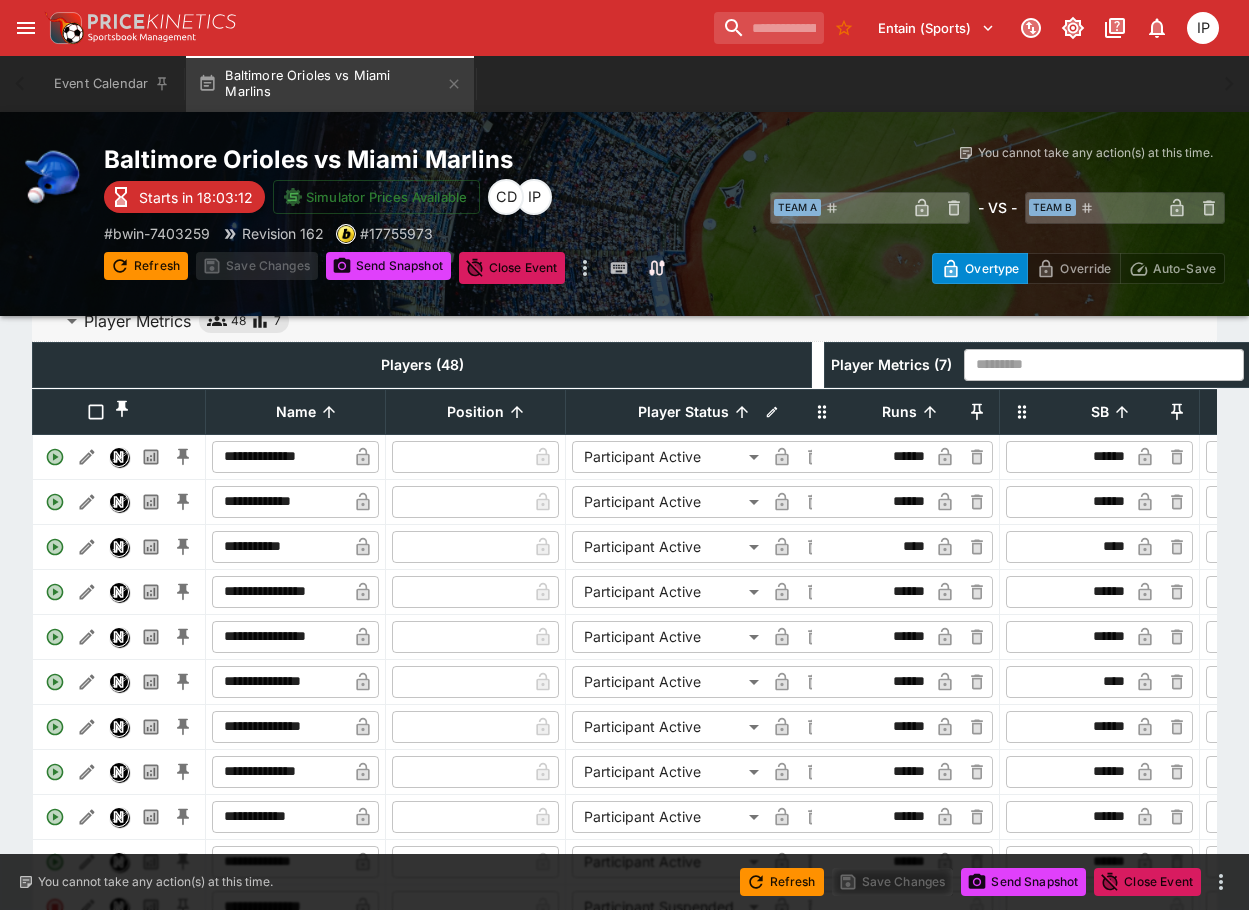 click on "******" at bounding box center (1069, 592) 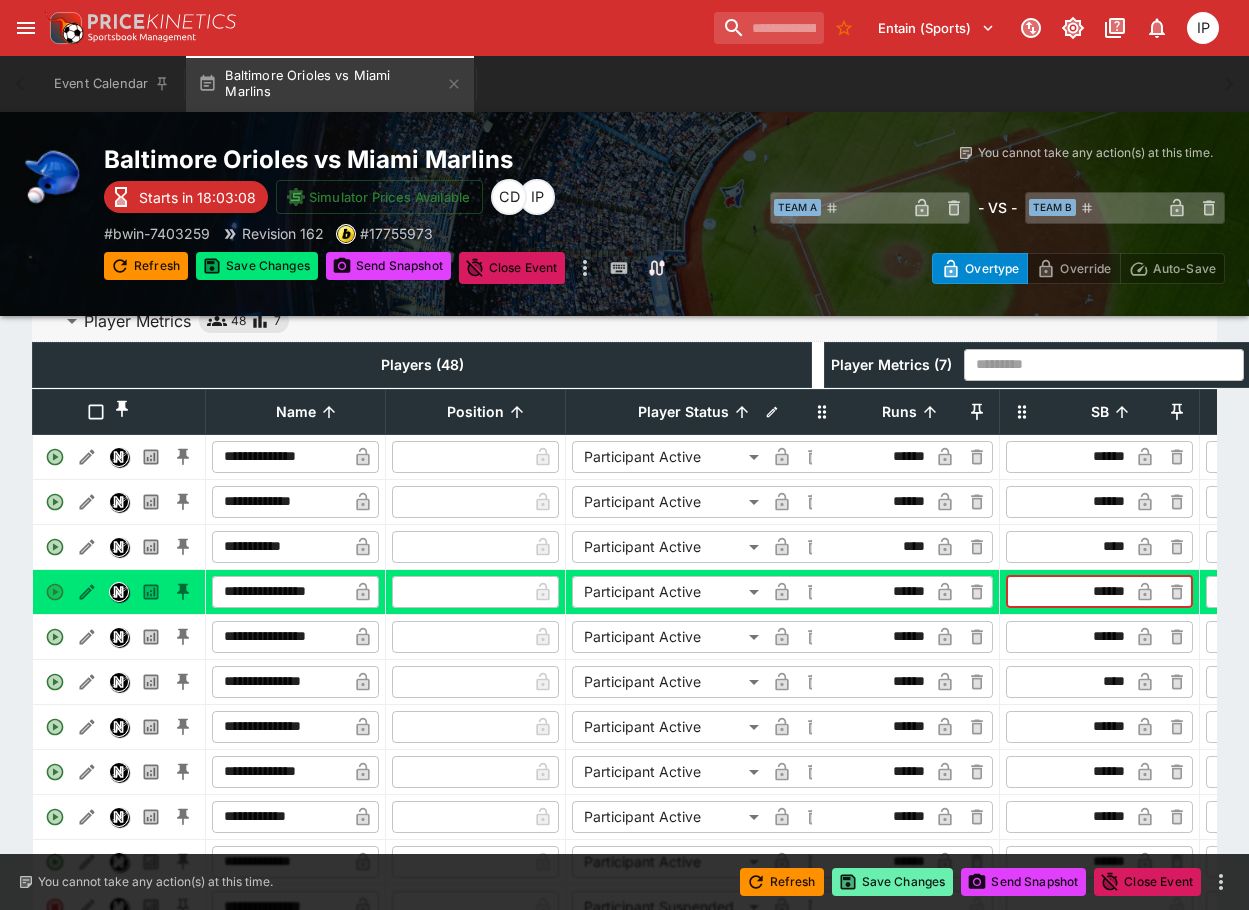 click on "Save Changes" at bounding box center [893, 882] 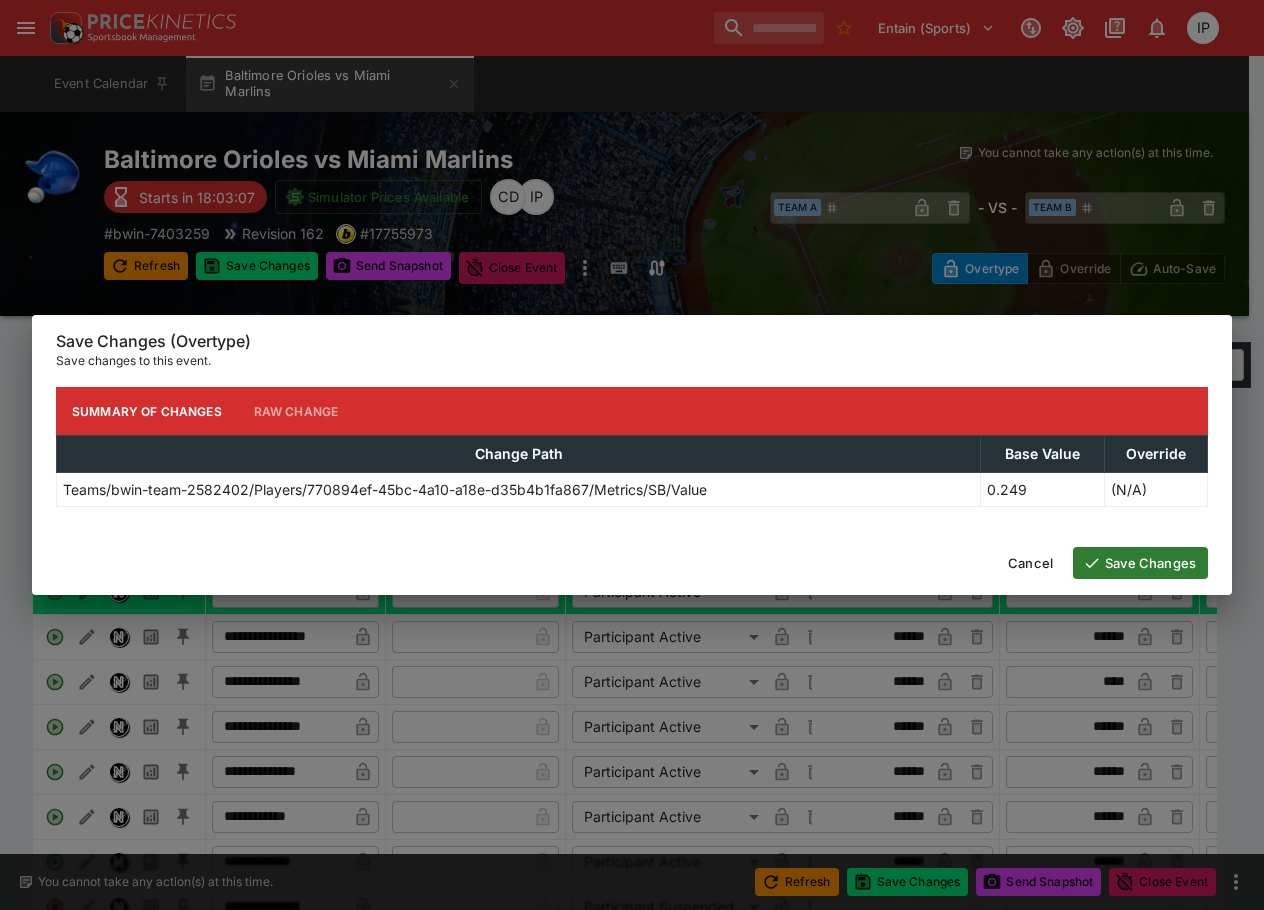 click on "Save Changes" at bounding box center (1140, 563) 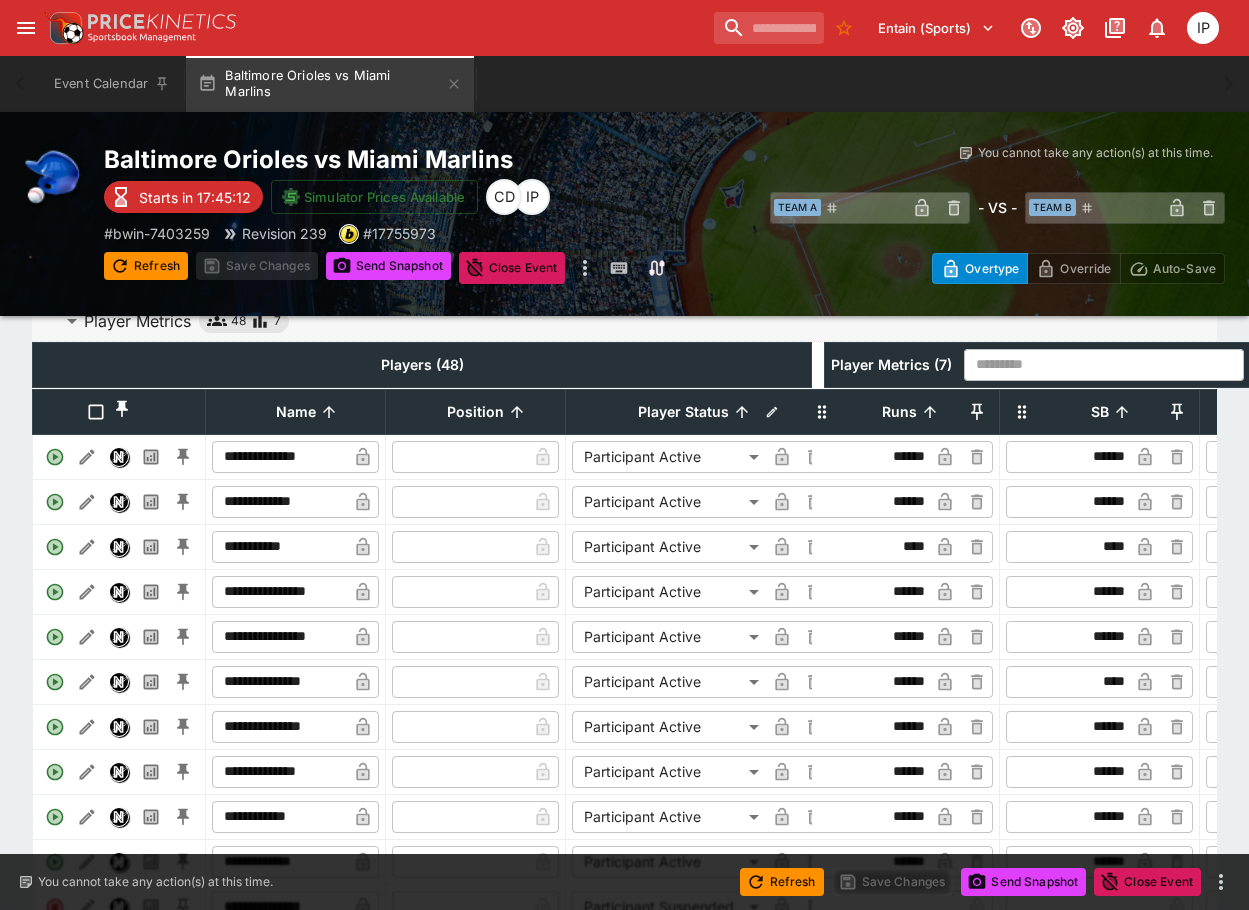 type on "****" 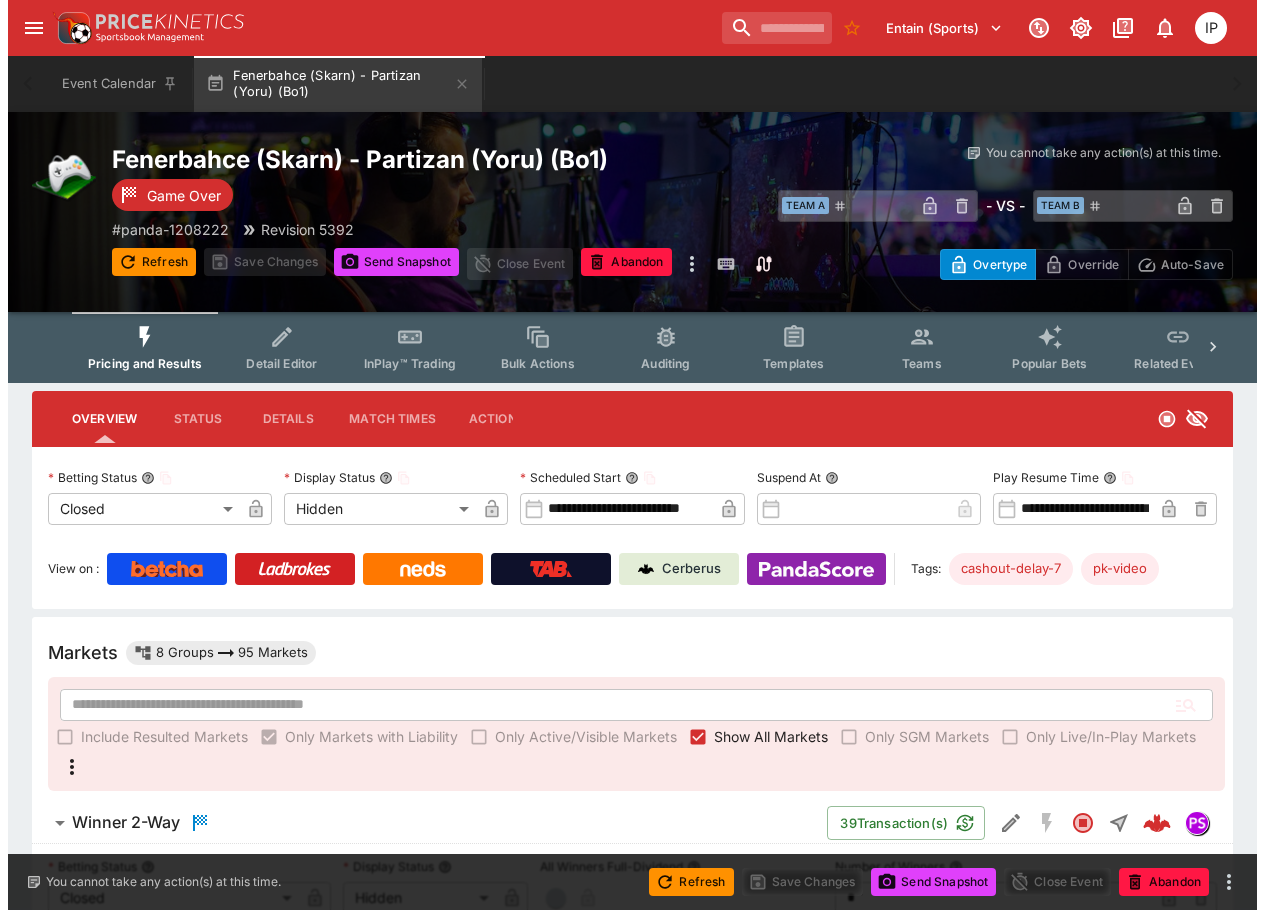 scroll, scrollTop: 0, scrollLeft: 0, axis: both 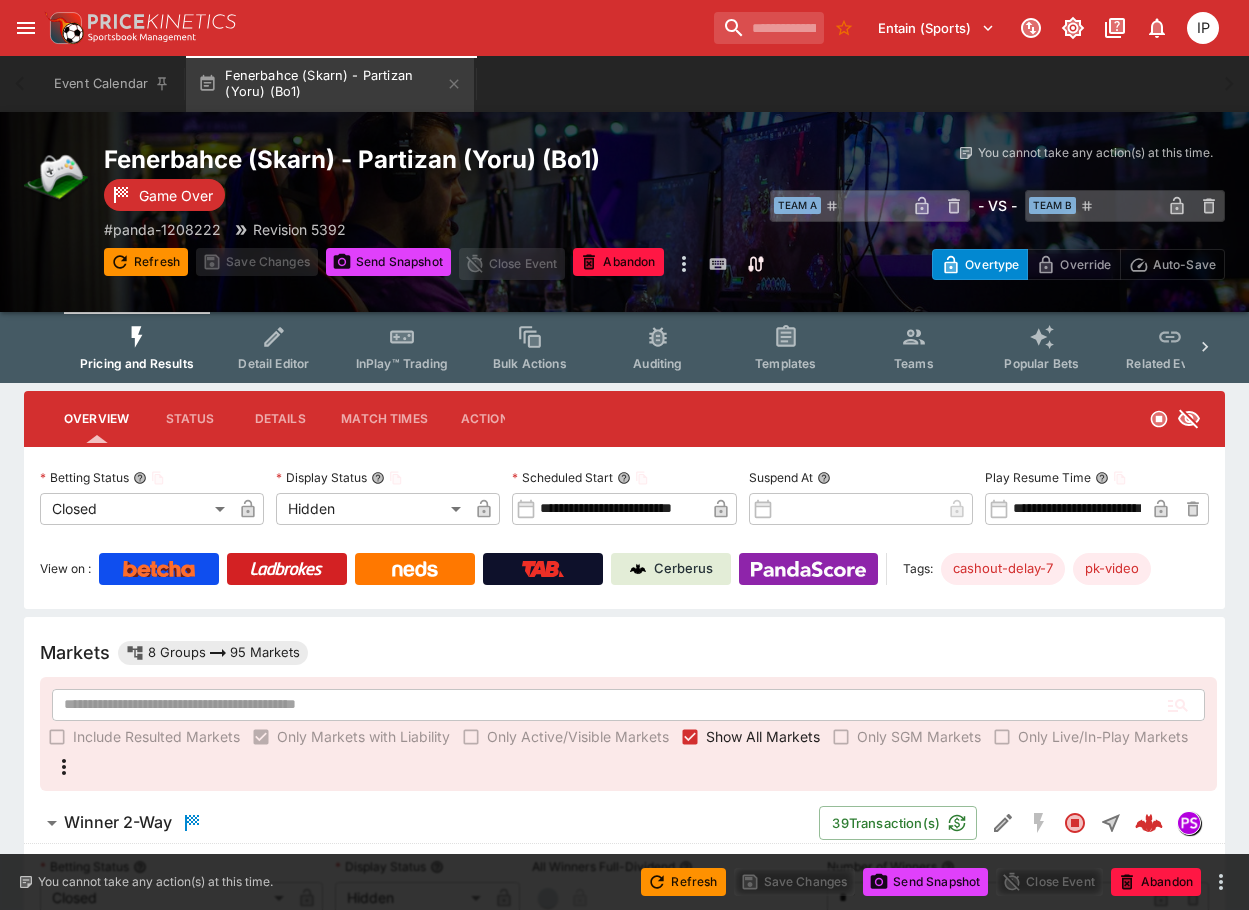 click on "**********" at bounding box center (624, 858) 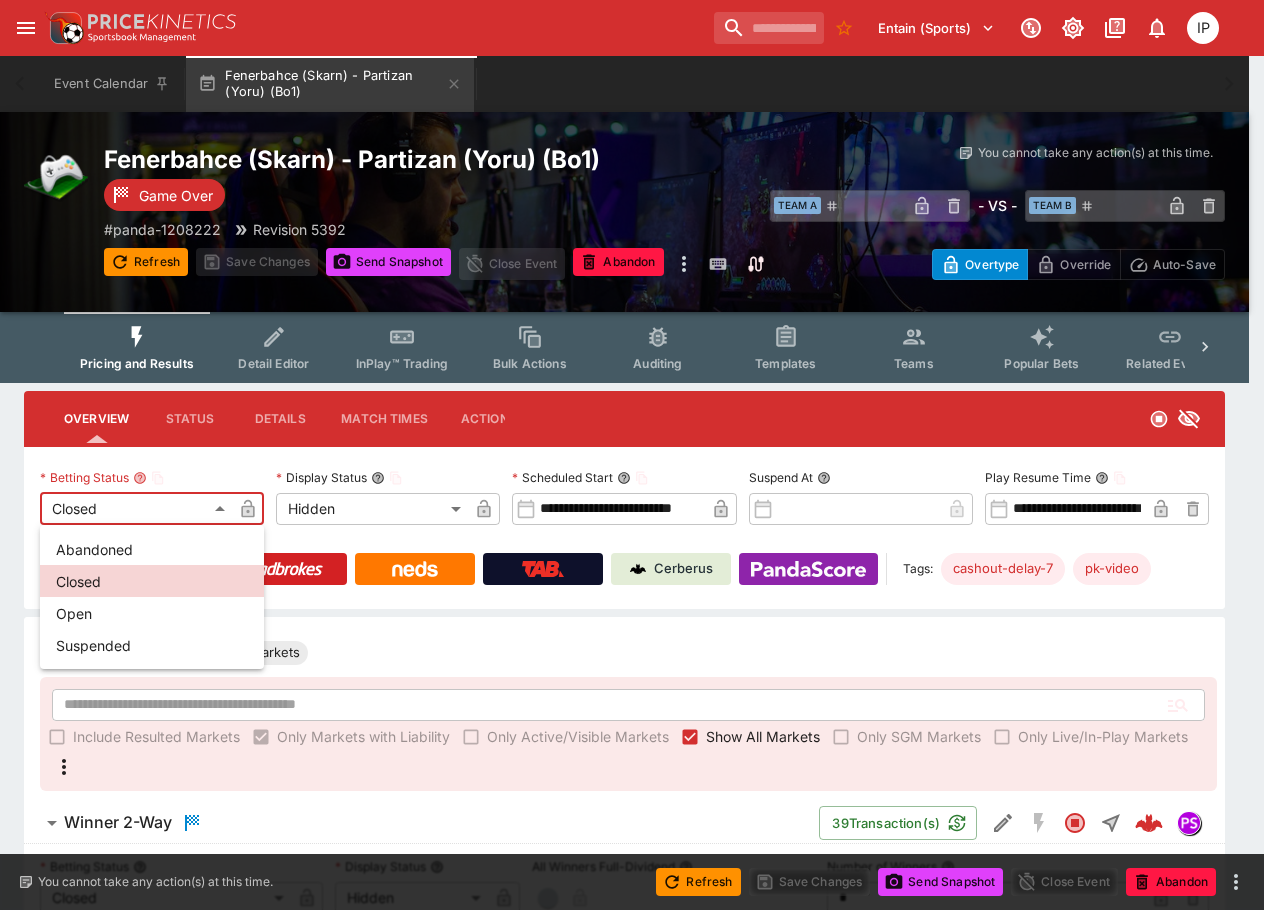 click on "Suspended" at bounding box center (152, 645) 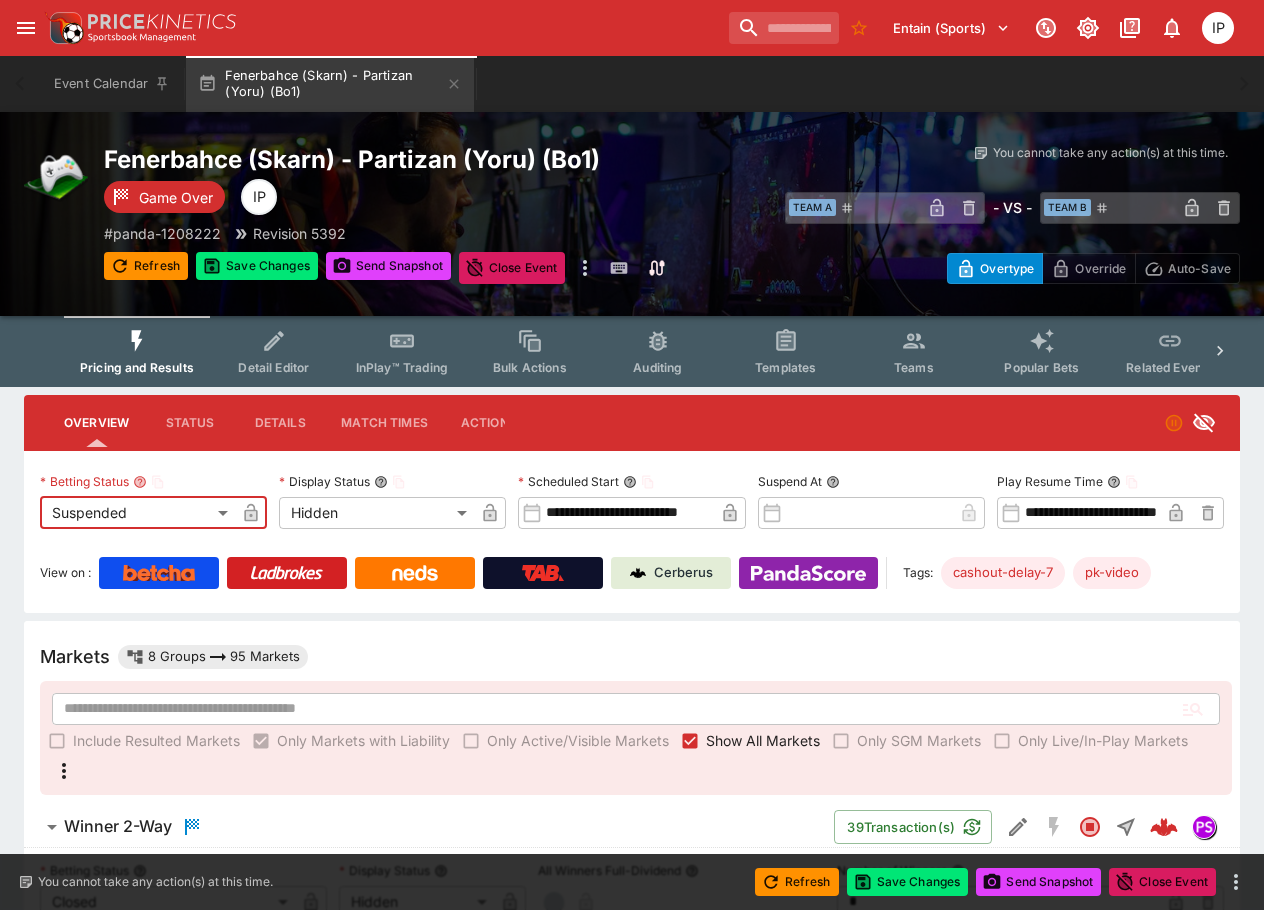 click on "**********" at bounding box center [632, 860] 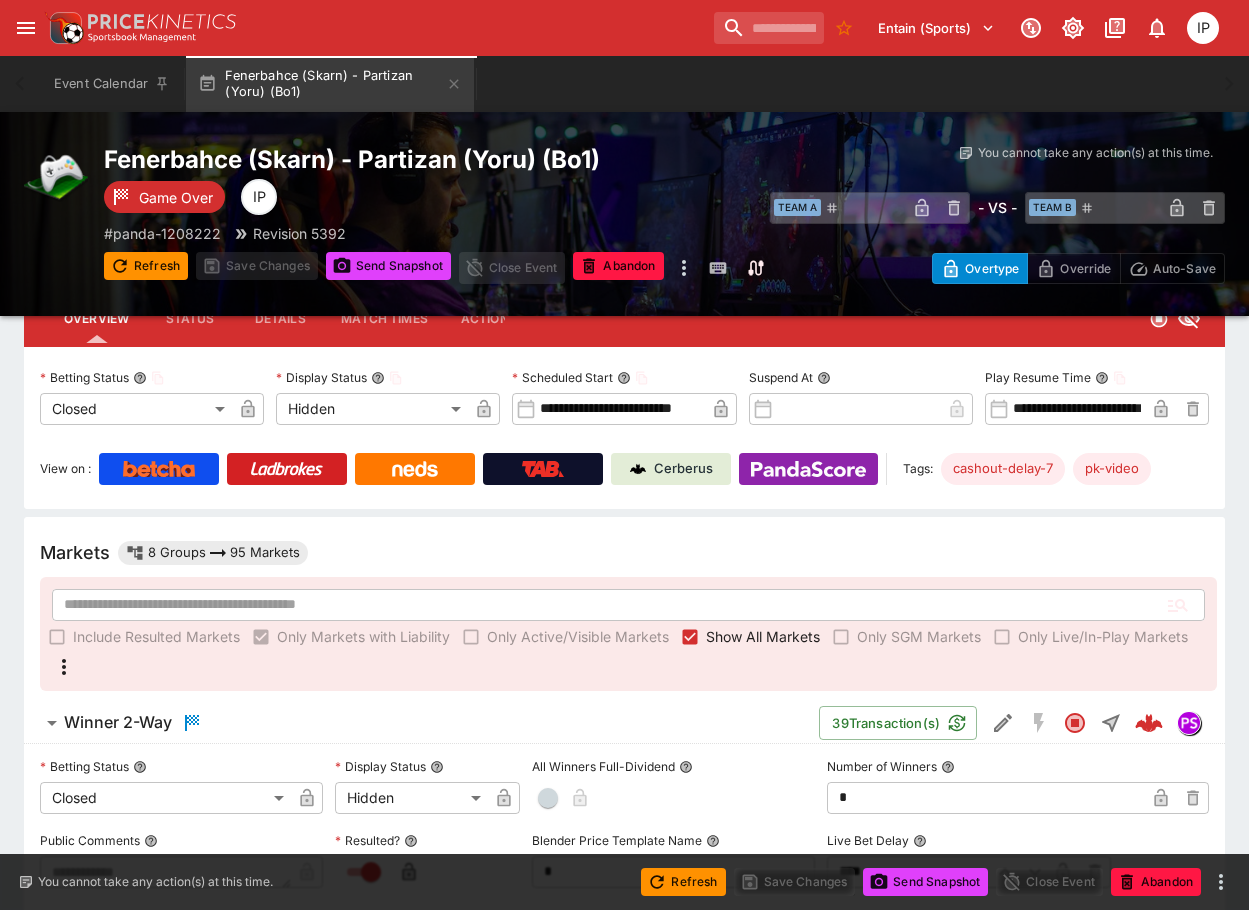 scroll, scrollTop: 0, scrollLeft: 0, axis: both 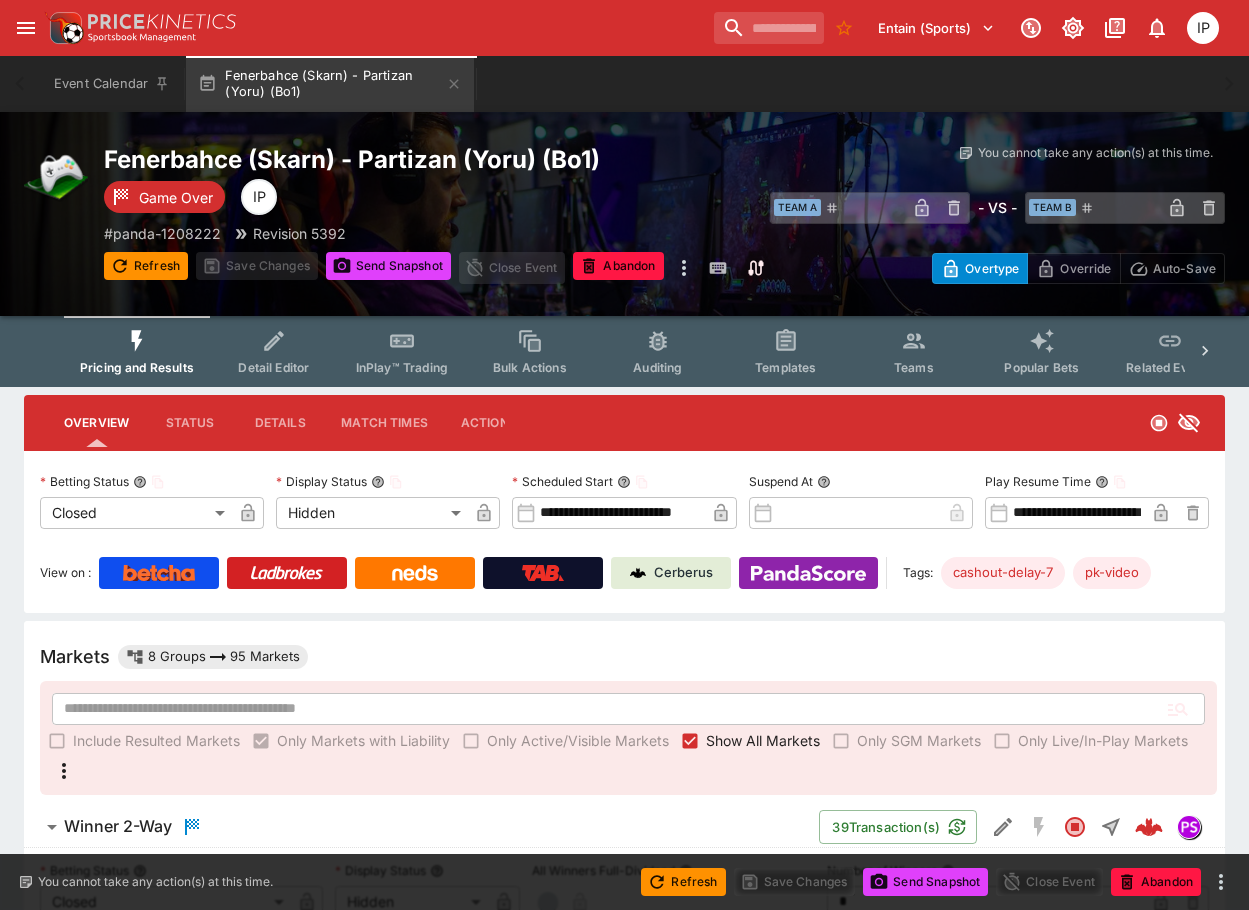 click on "Event Calendar Fenerbahce (Skarn) - Partizan (Yoru) (Bo1)" at bounding box center [624, 84] 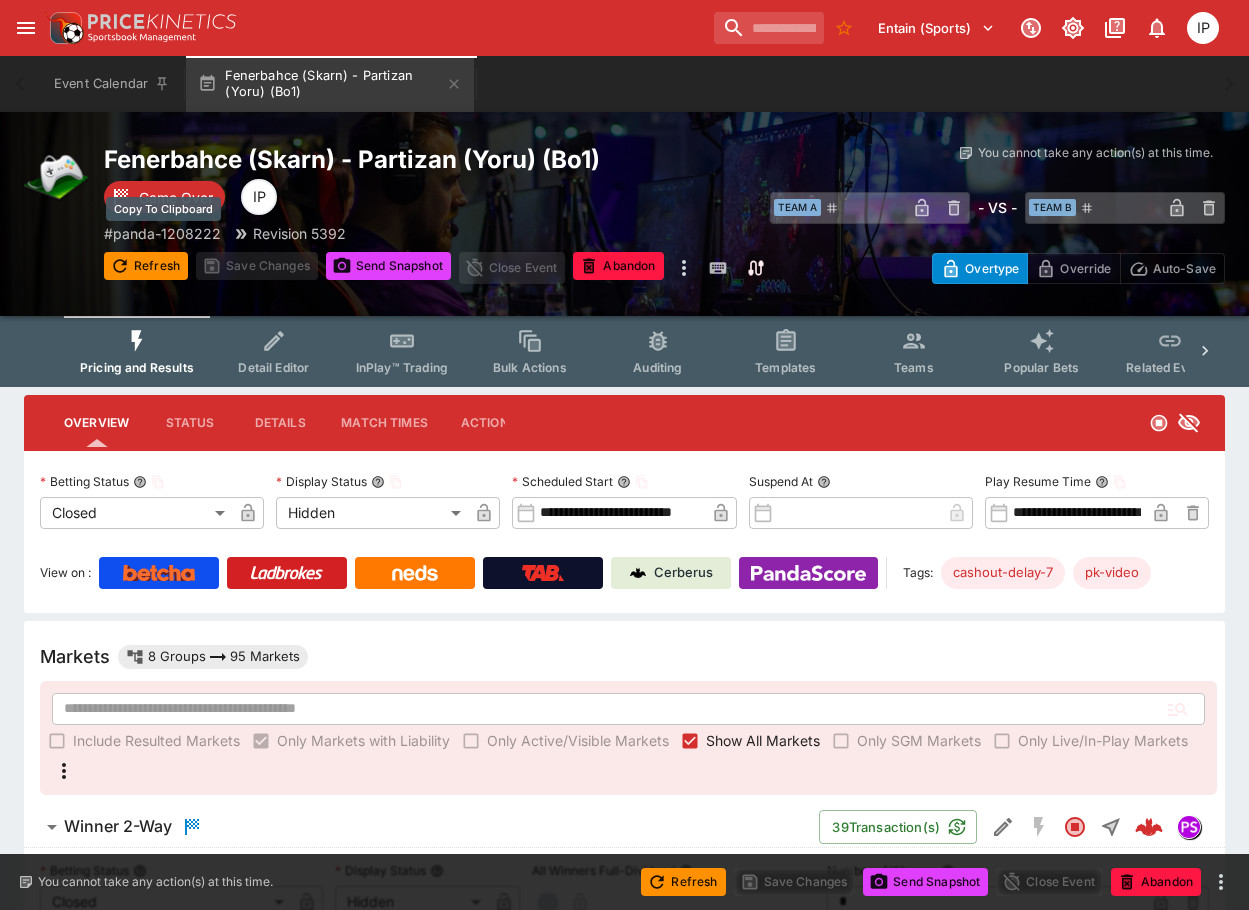click on "#  panda-1208222" at bounding box center (162, 233) 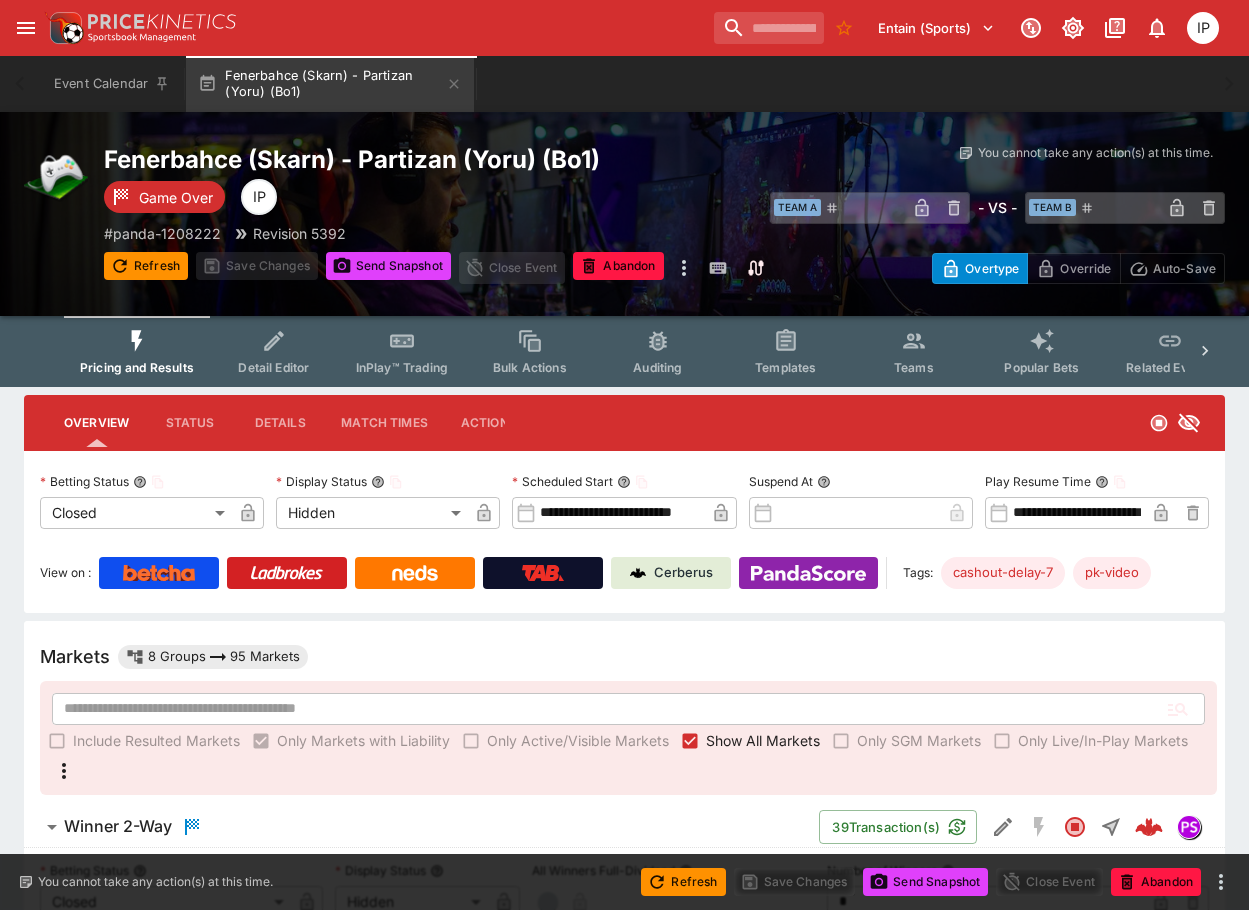 click on "Event Calendar Fenerbahce (Skarn) - Partizan (Yoru) (Bo1)" at bounding box center (624, 84) 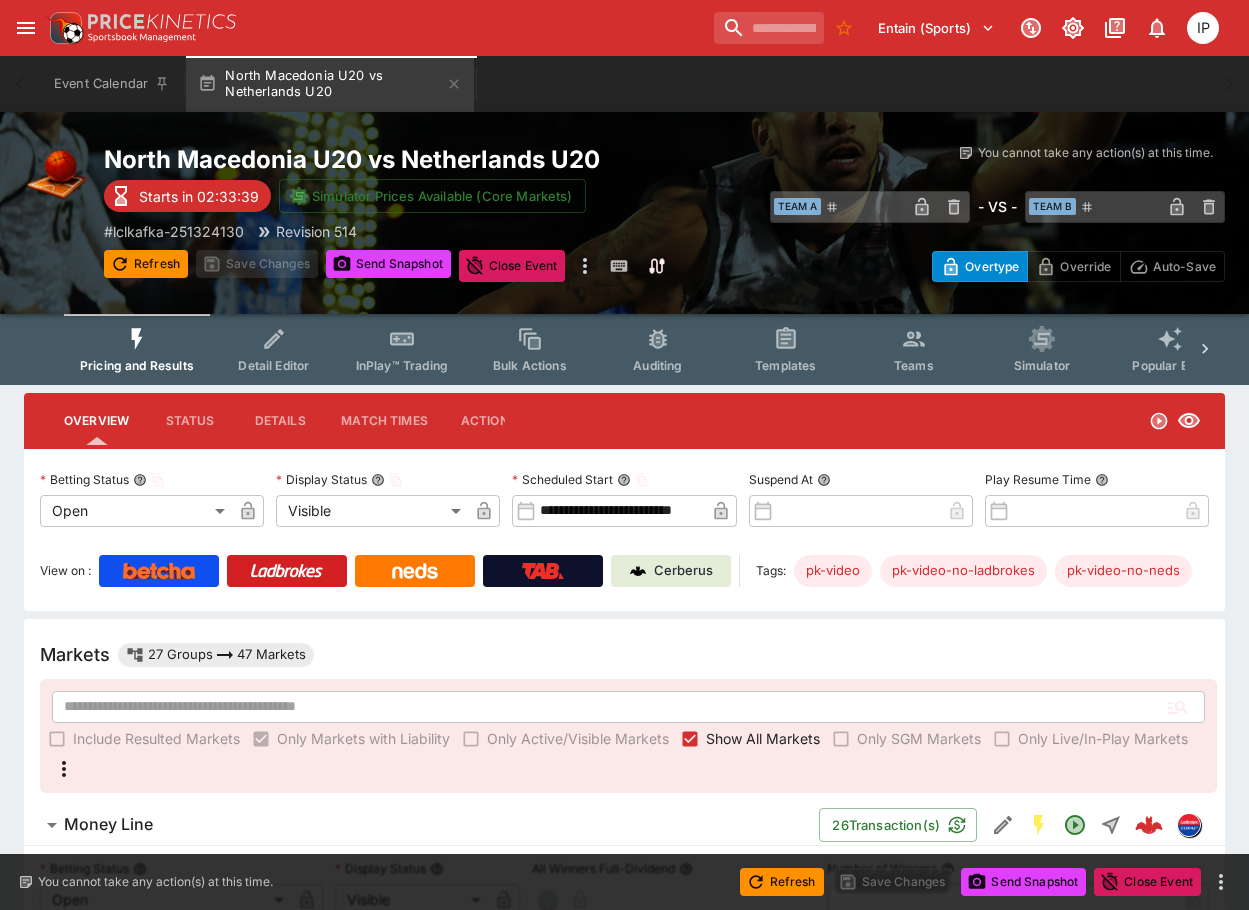 scroll, scrollTop: 0, scrollLeft: 0, axis: both 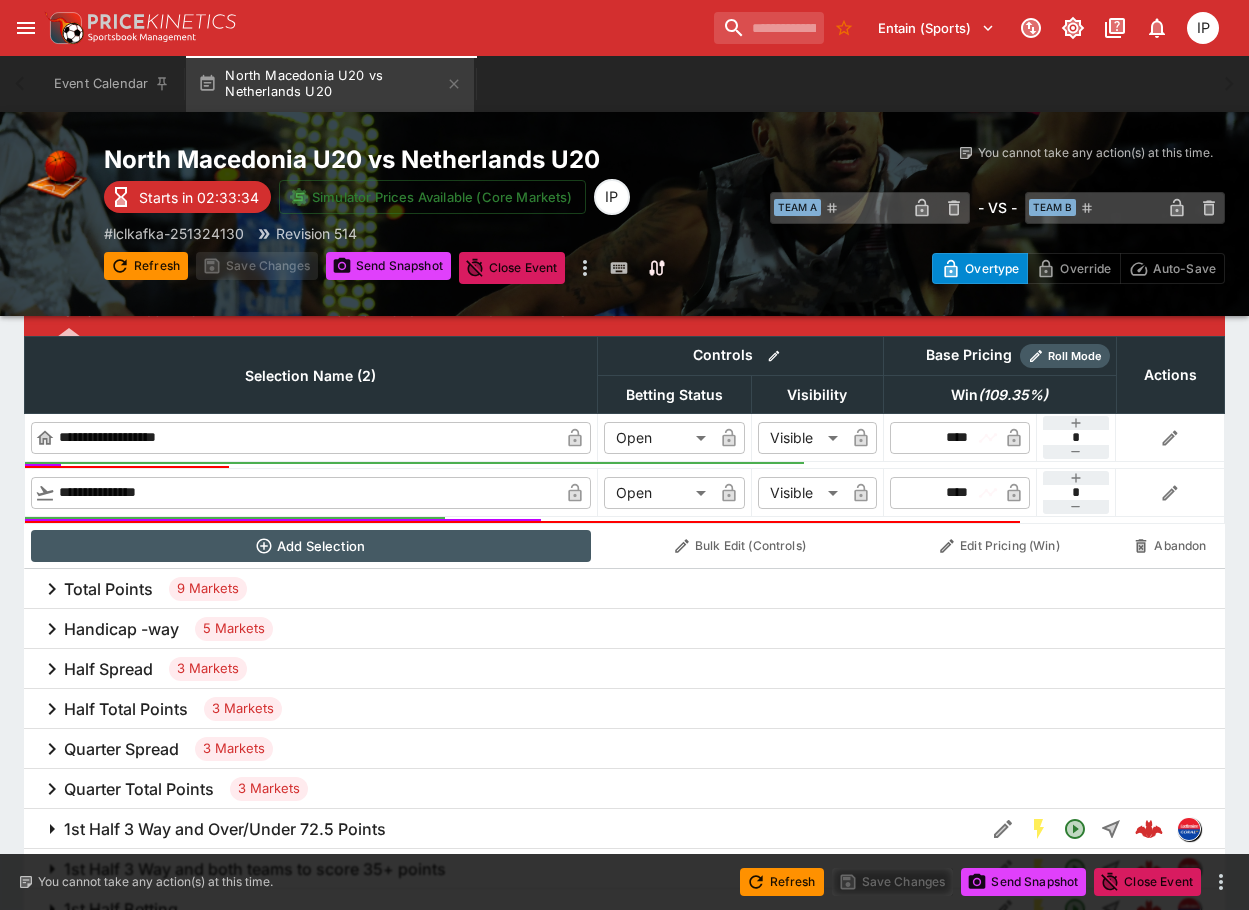 click on "Handicap -way" at bounding box center [121, 629] 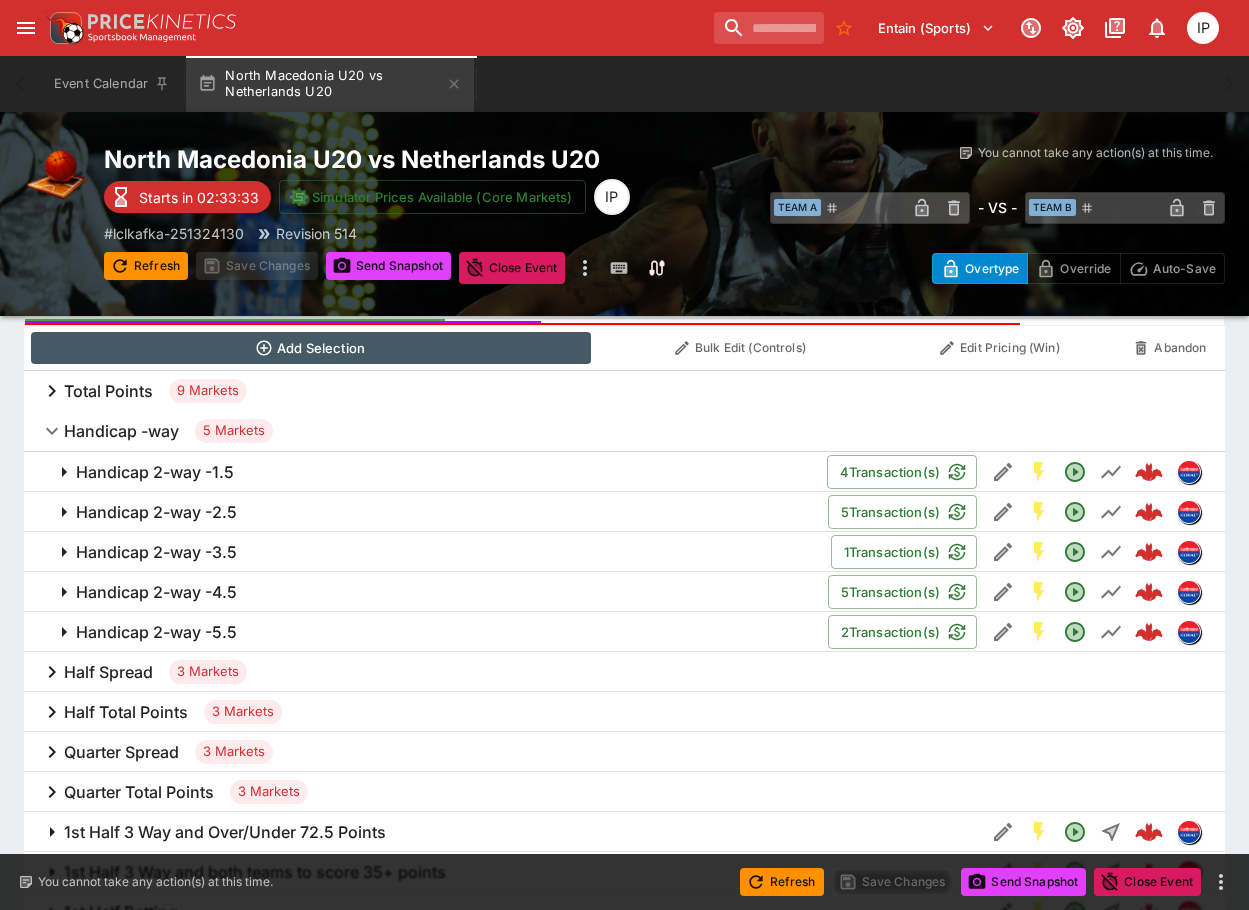 scroll, scrollTop: 1002, scrollLeft: 0, axis: vertical 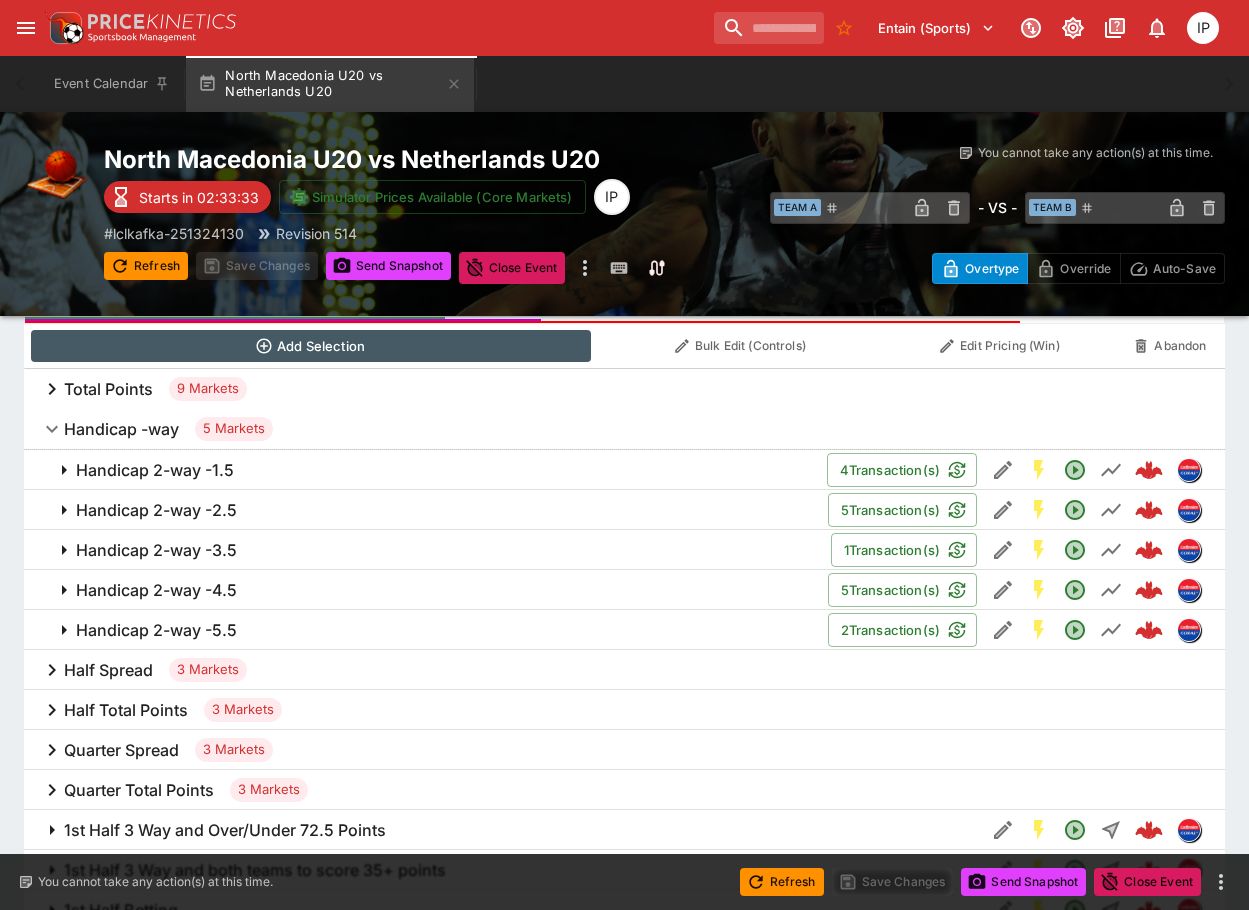 click on "Handicap 2-way -1.5 4  Transaction(s)" at bounding box center (624, 470) 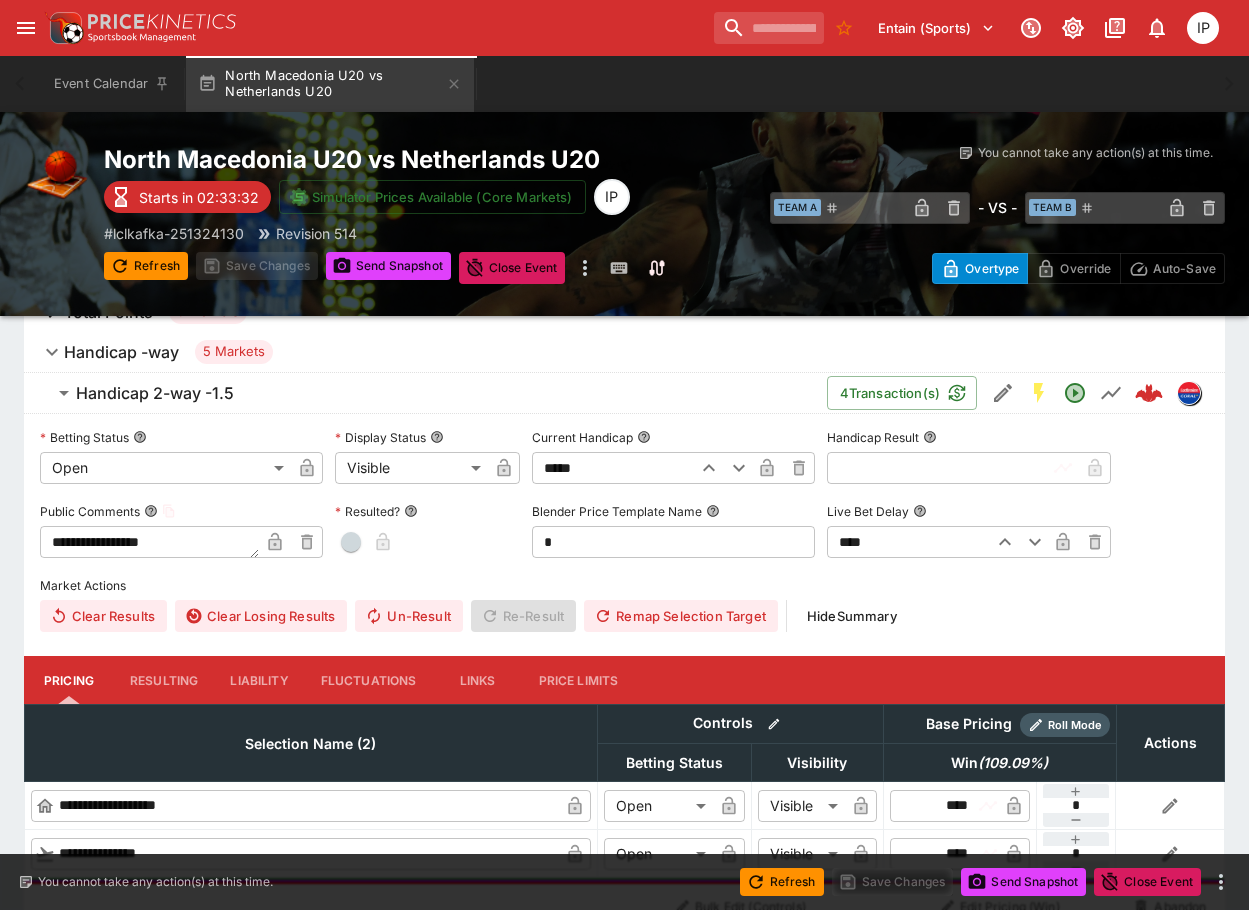 scroll, scrollTop: 1202, scrollLeft: 0, axis: vertical 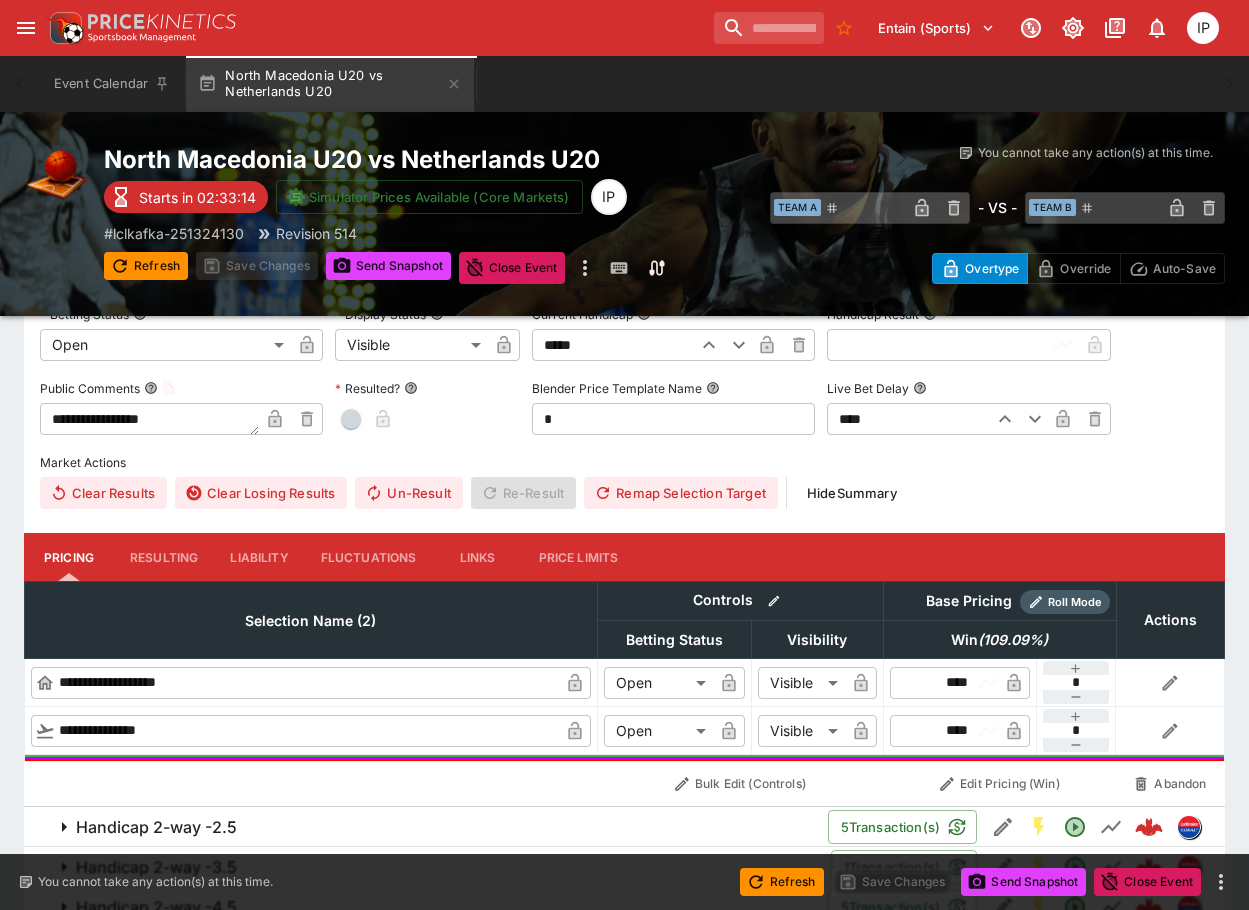click on "**********" at bounding box center (624, 560) 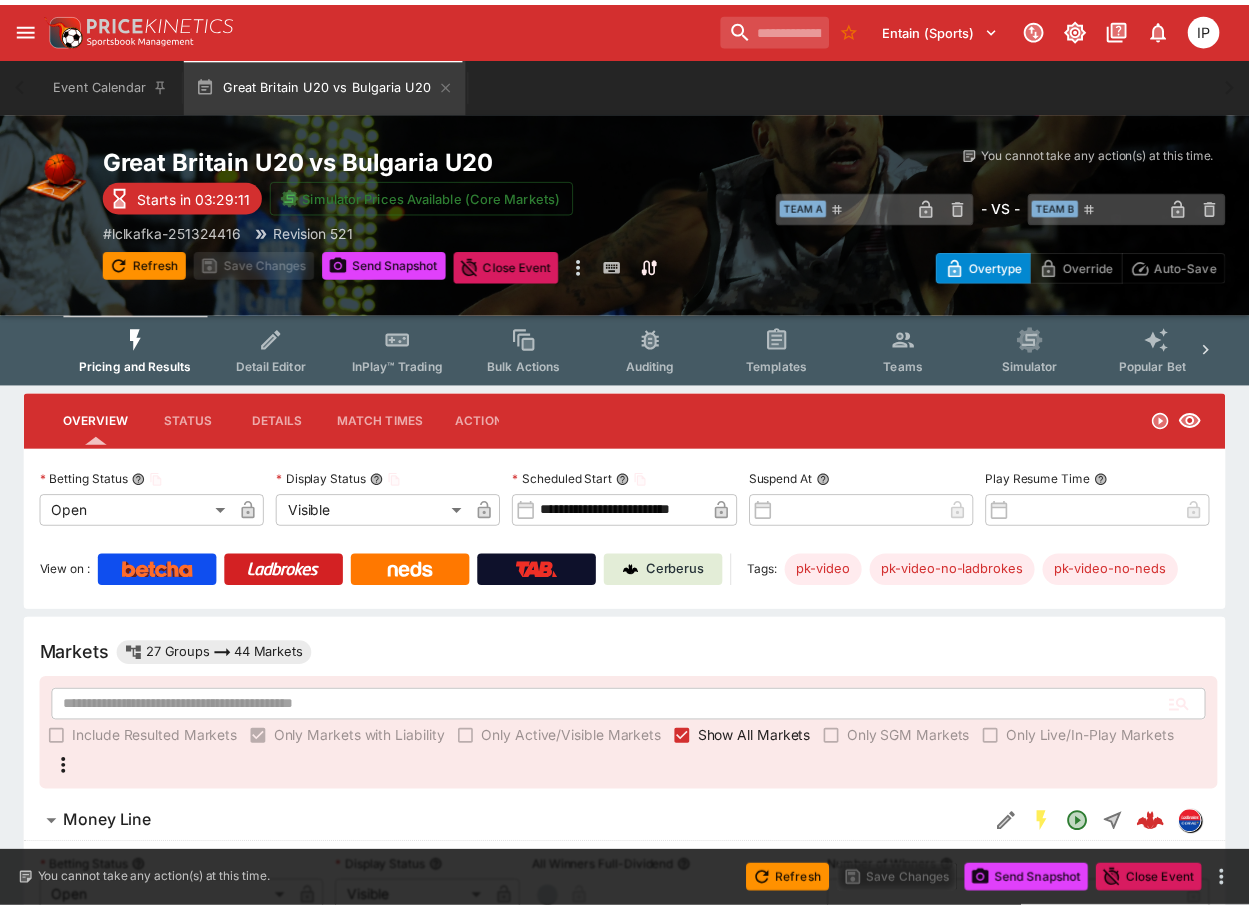scroll, scrollTop: 0, scrollLeft: 0, axis: both 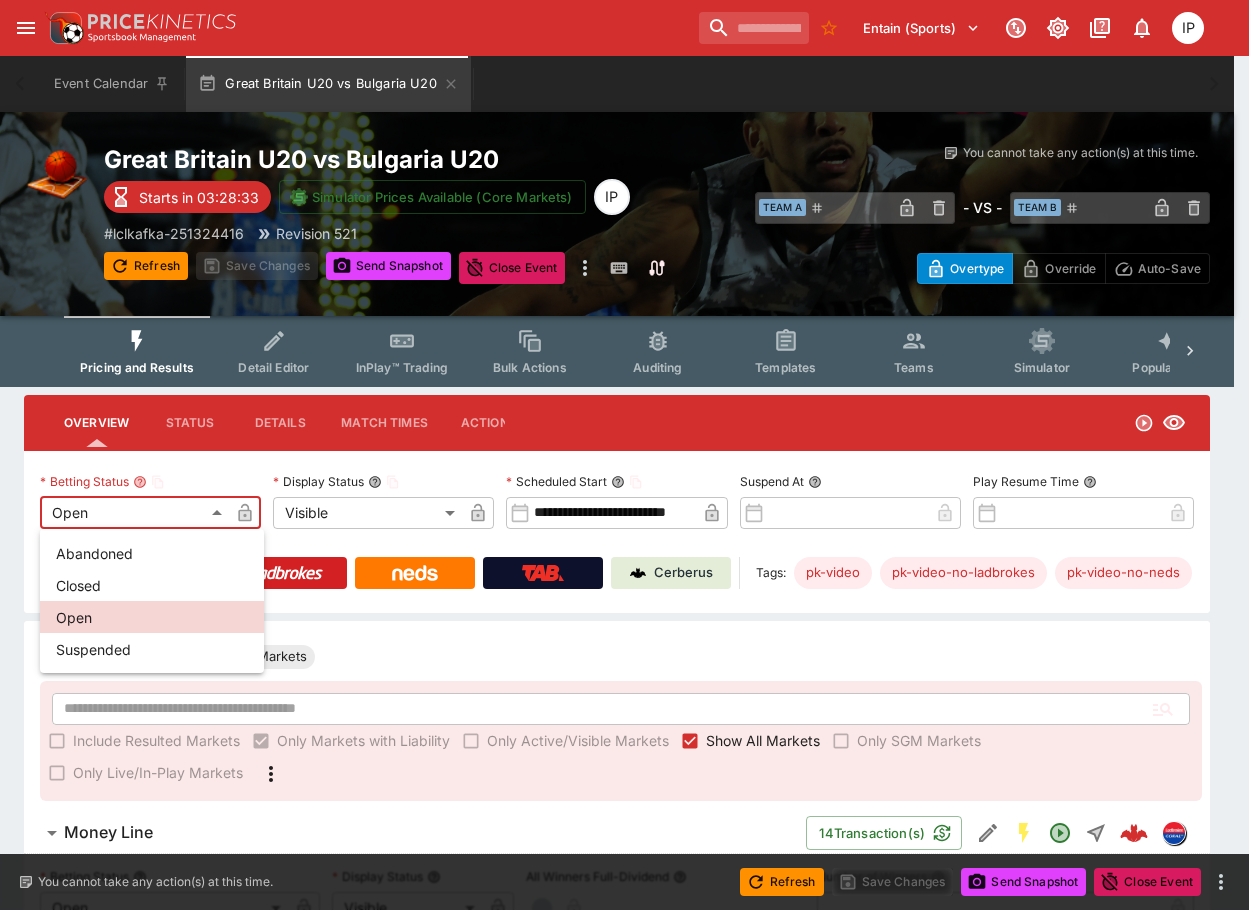 click on "**********" at bounding box center (624, 1243) 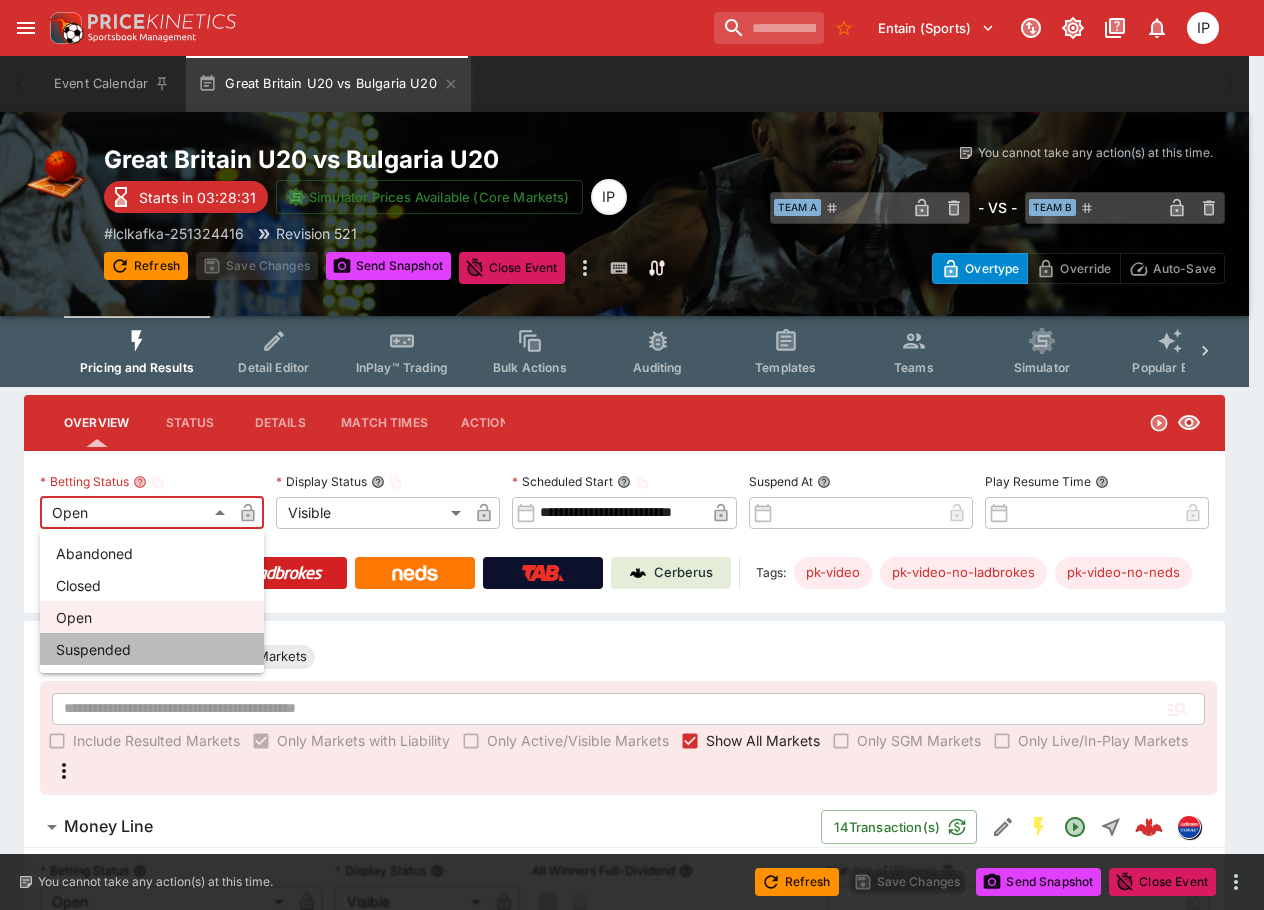 click on "Suspended" at bounding box center [152, 649] 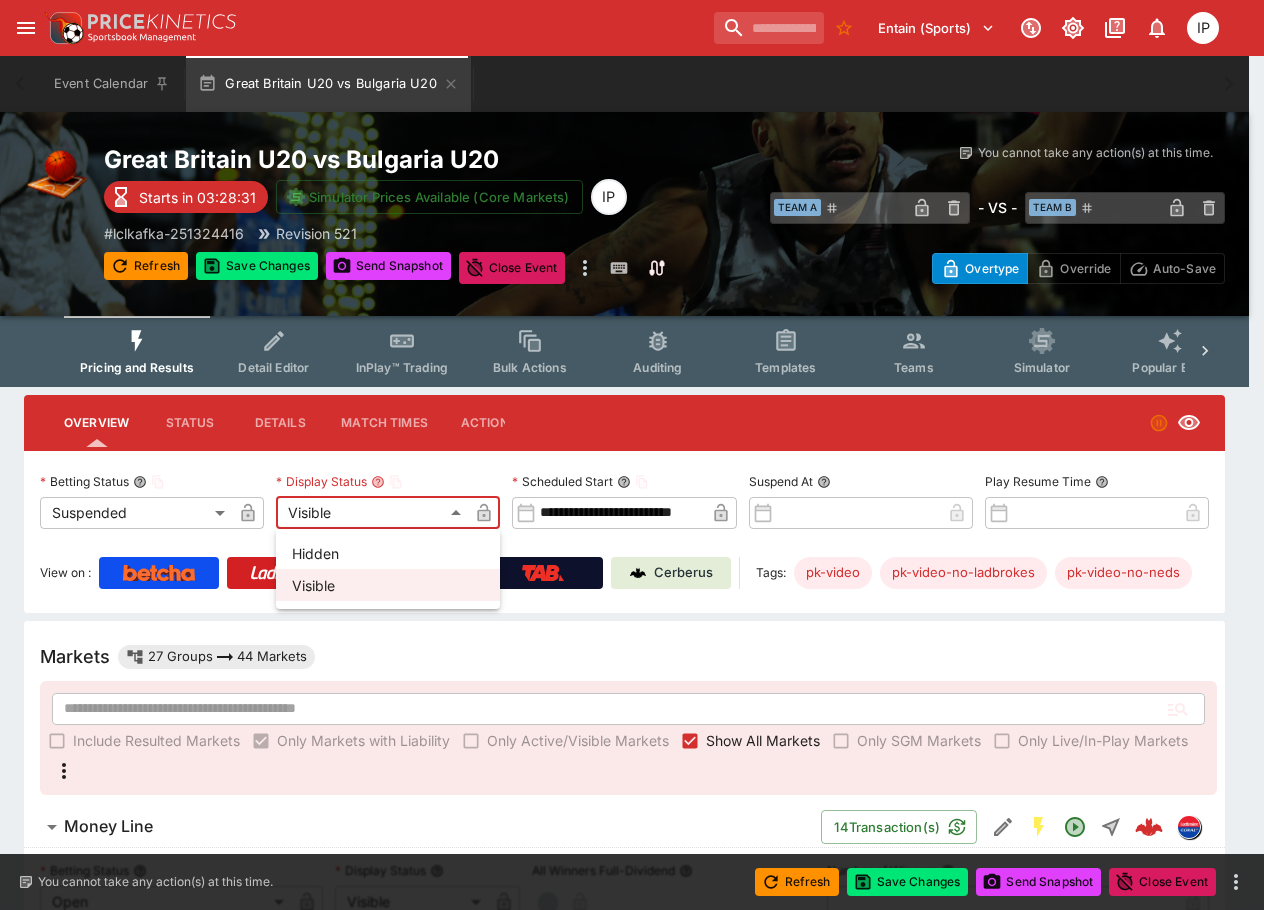 click on "**********" at bounding box center (632, 1240) 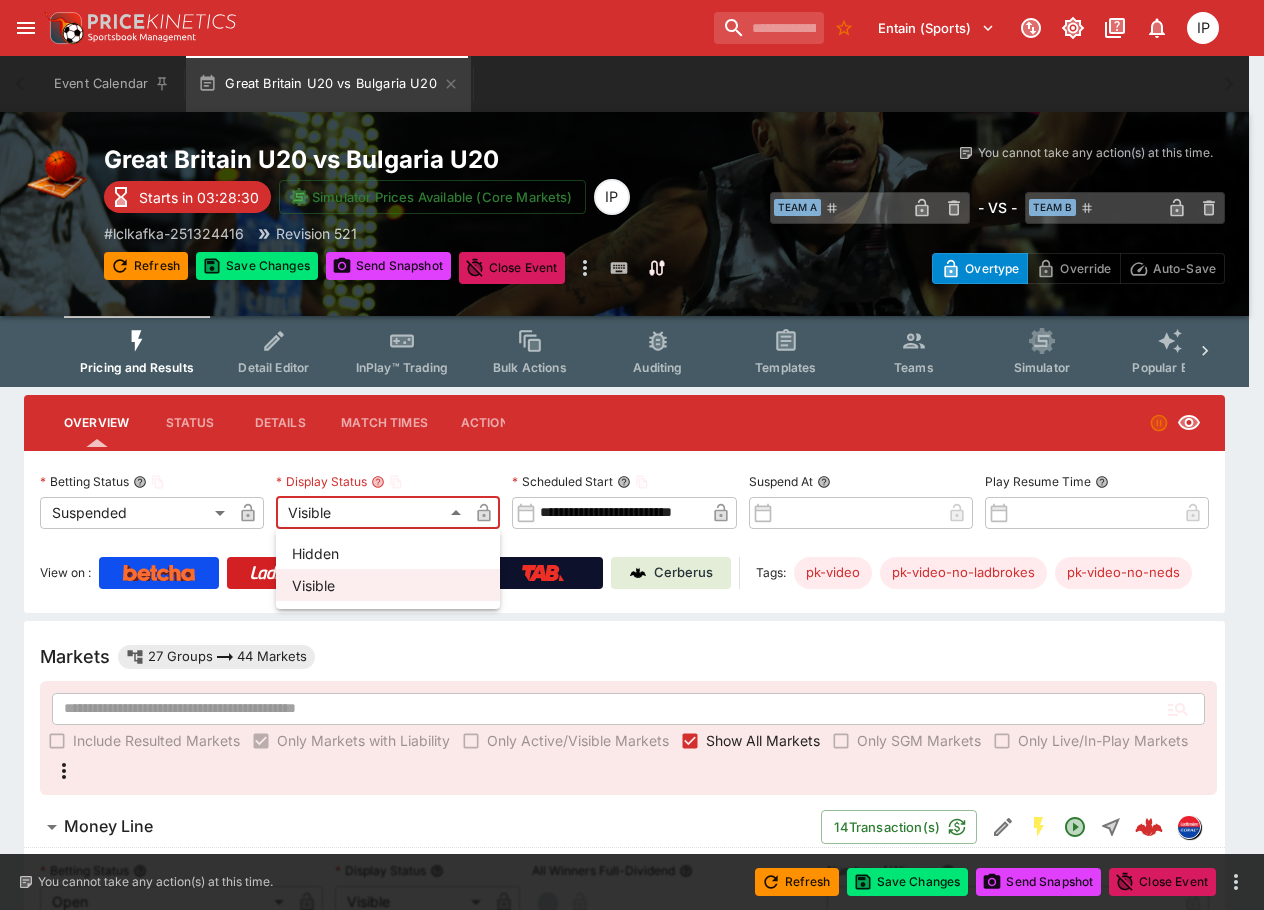 click on "Hidden" at bounding box center [388, 553] 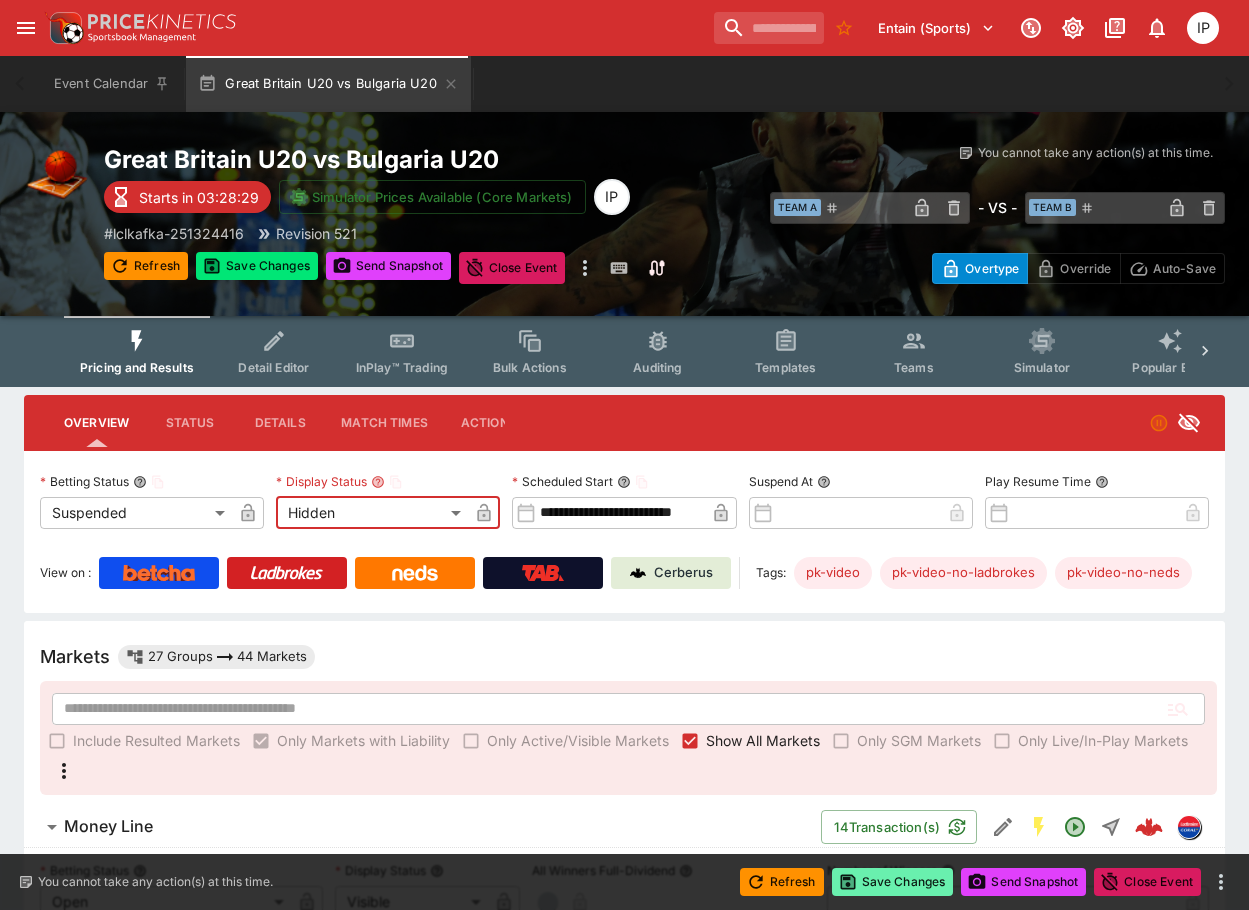 click on "Save Changes" at bounding box center [893, 882] 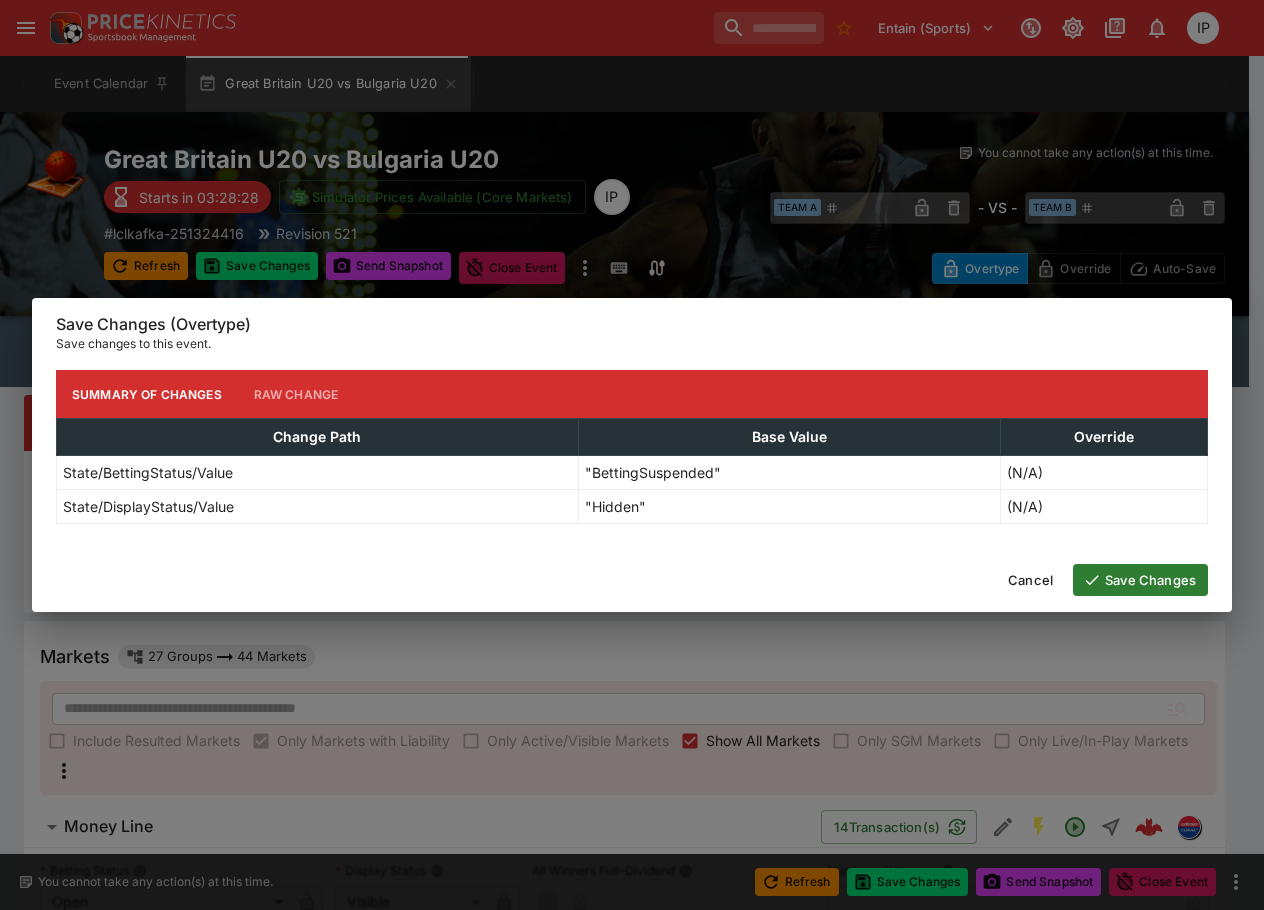 click on "Save Changes" at bounding box center (1140, 580) 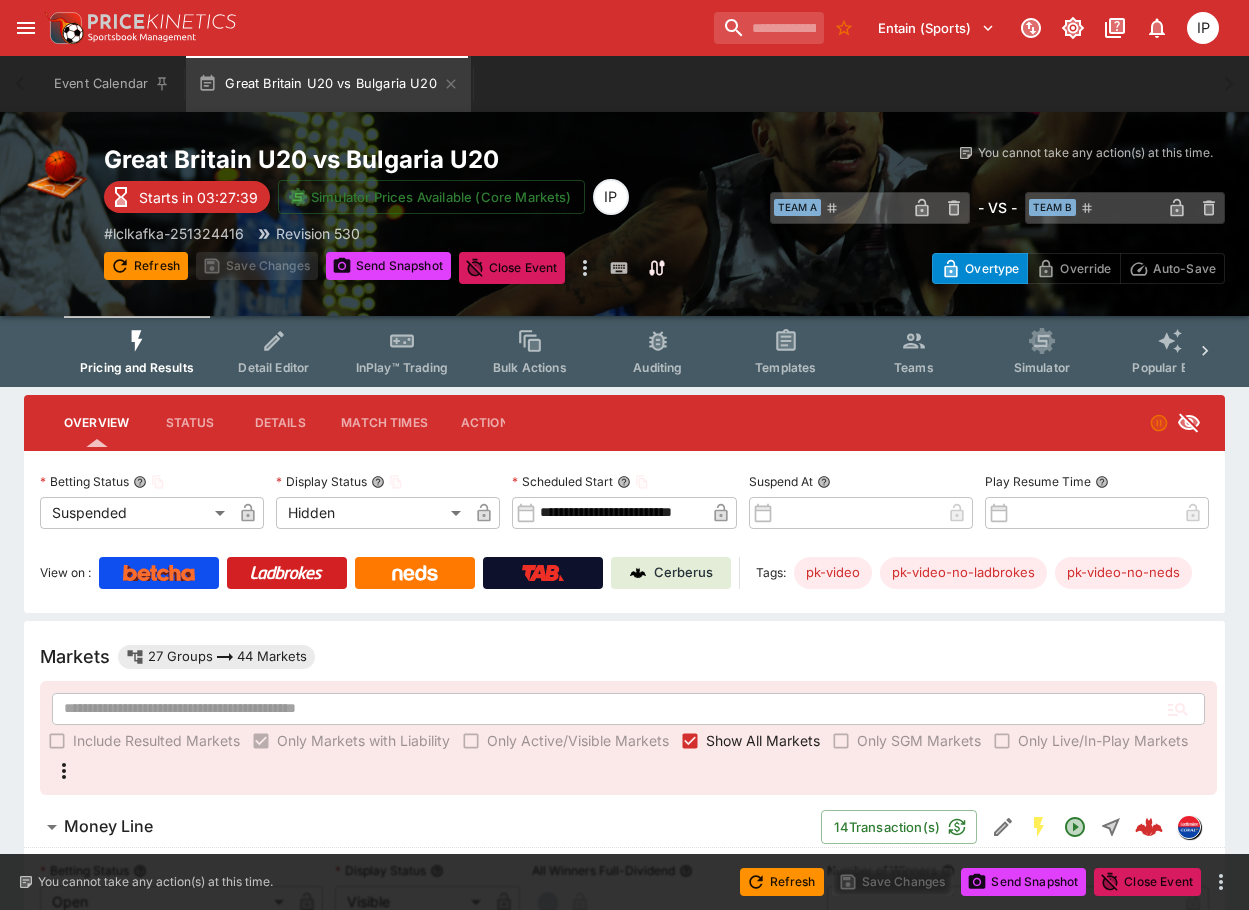 click on "Event Calendar Great Britain U20 vs Bulgaria U20" at bounding box center (624, 84) 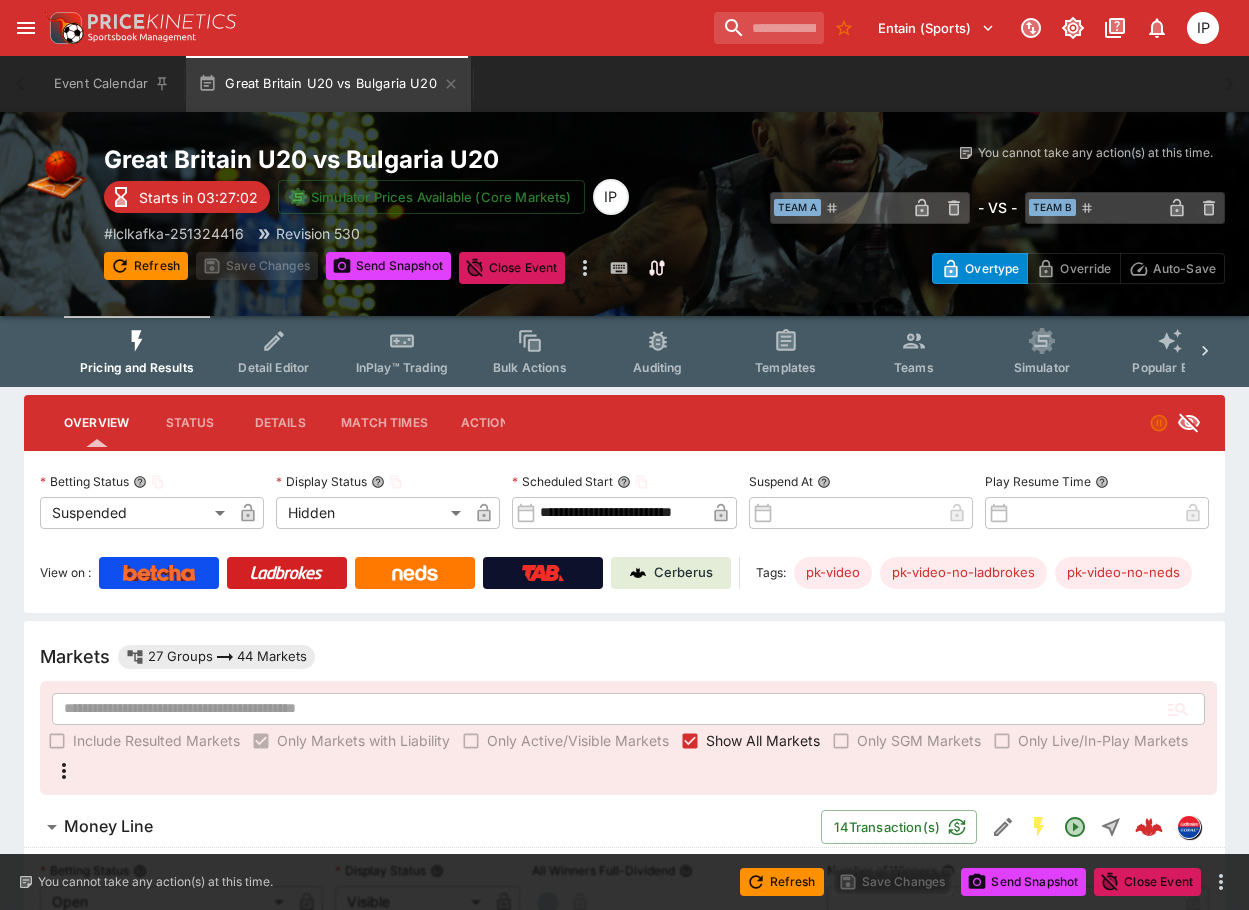 click on "Event Calendar Great Britain U20 vs Bulgaria U20" at bounding box center (624, 84) 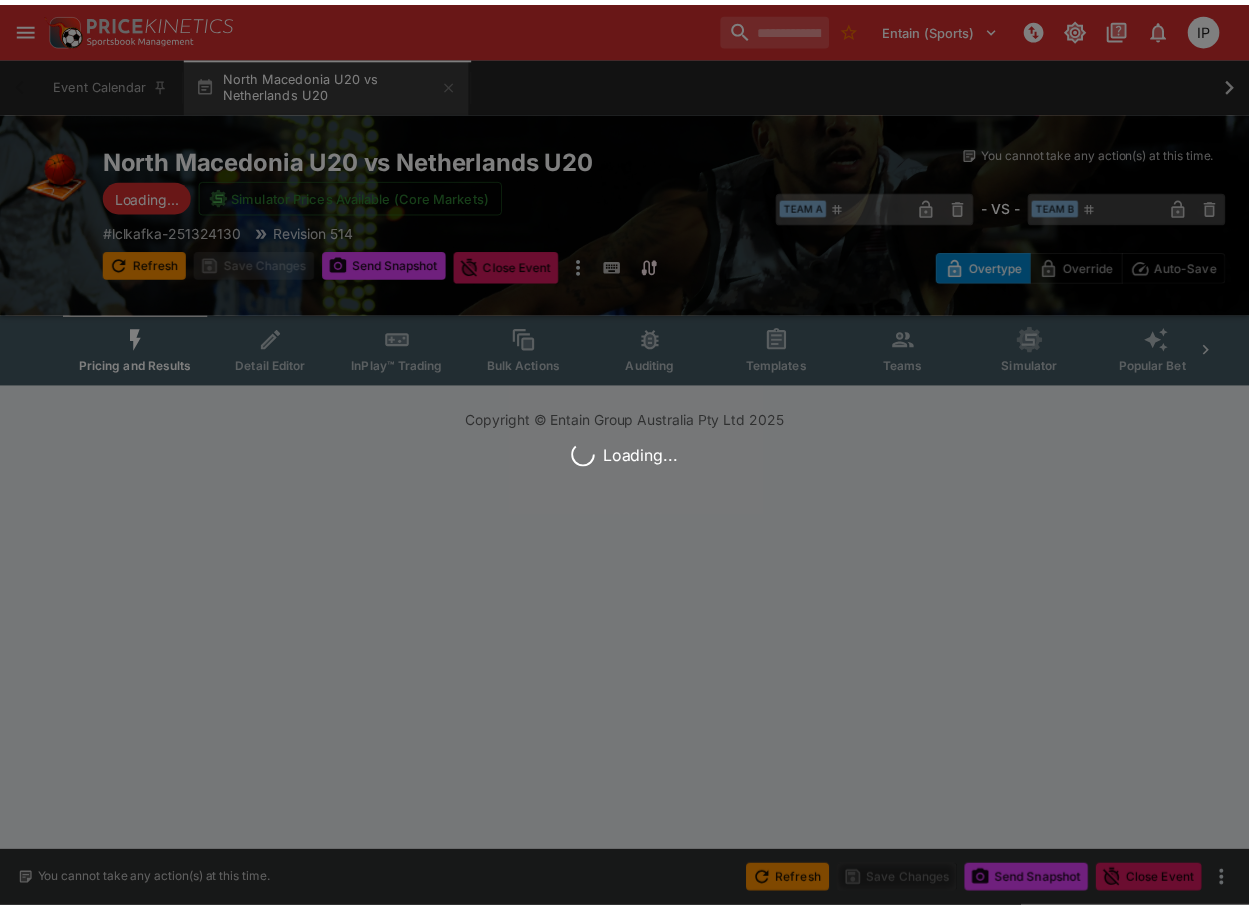 scroll, scrollTop: 0, scrollLeft: 0, axis: both 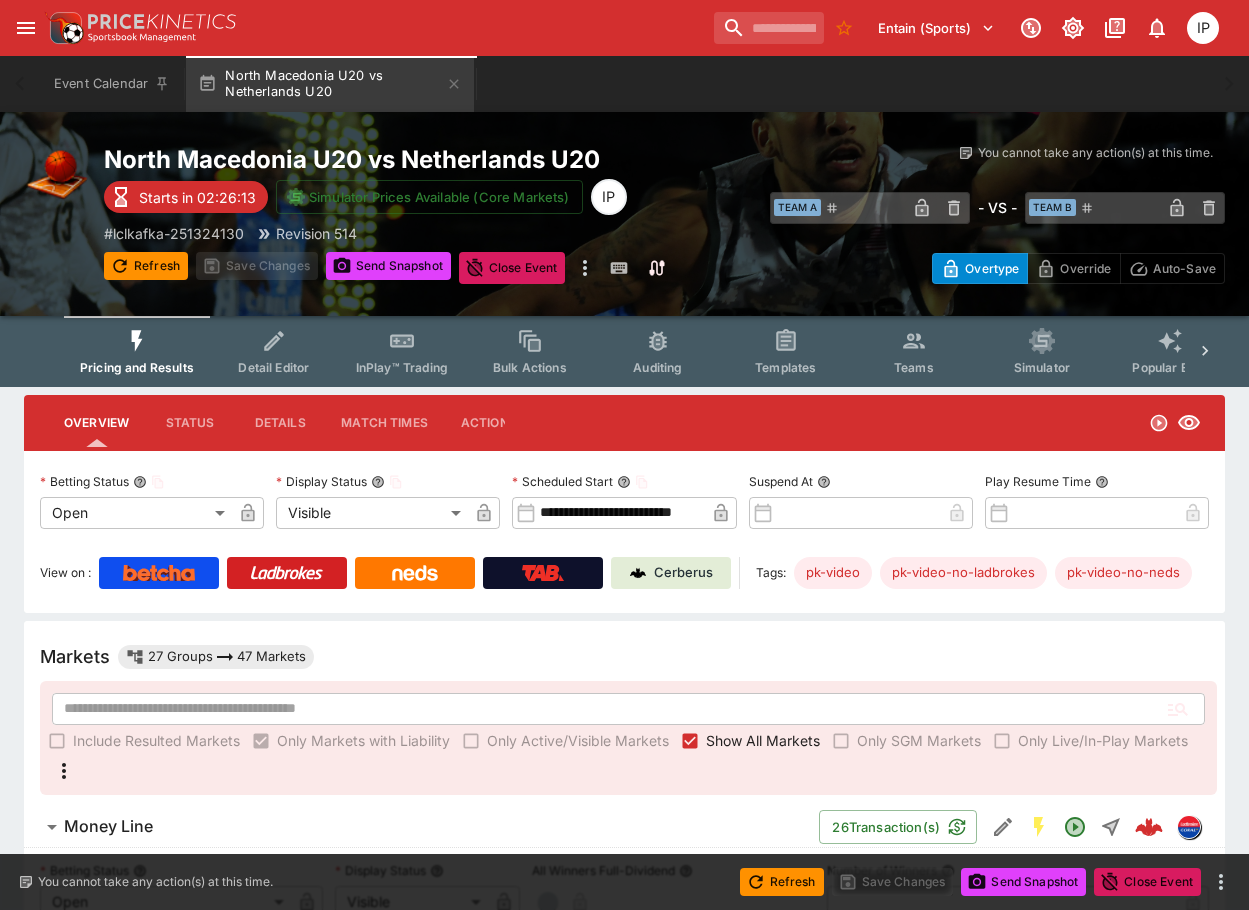click on "**********" at bounding box center [624, 1240] 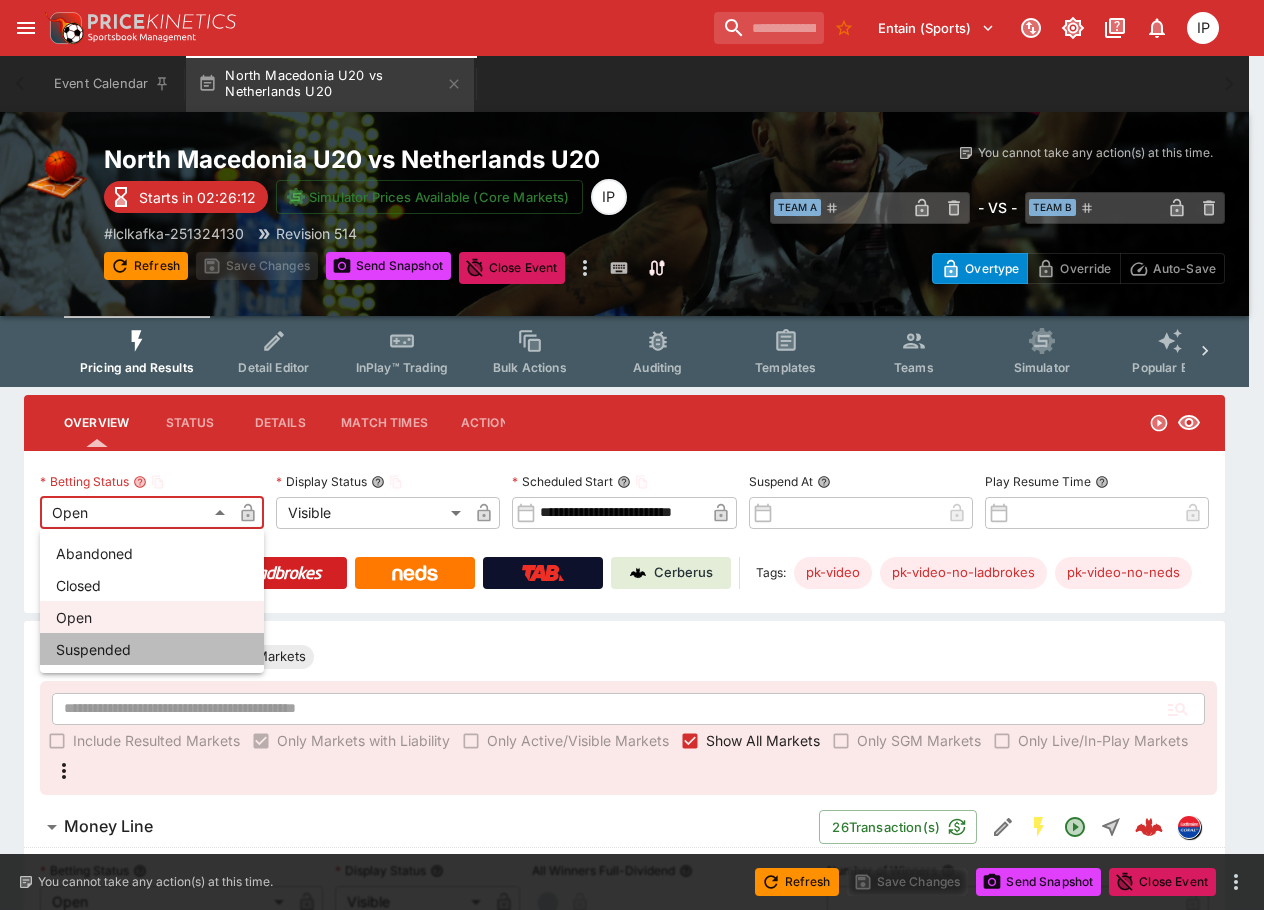 click on "Suspended" at bounding box center (152, 649) 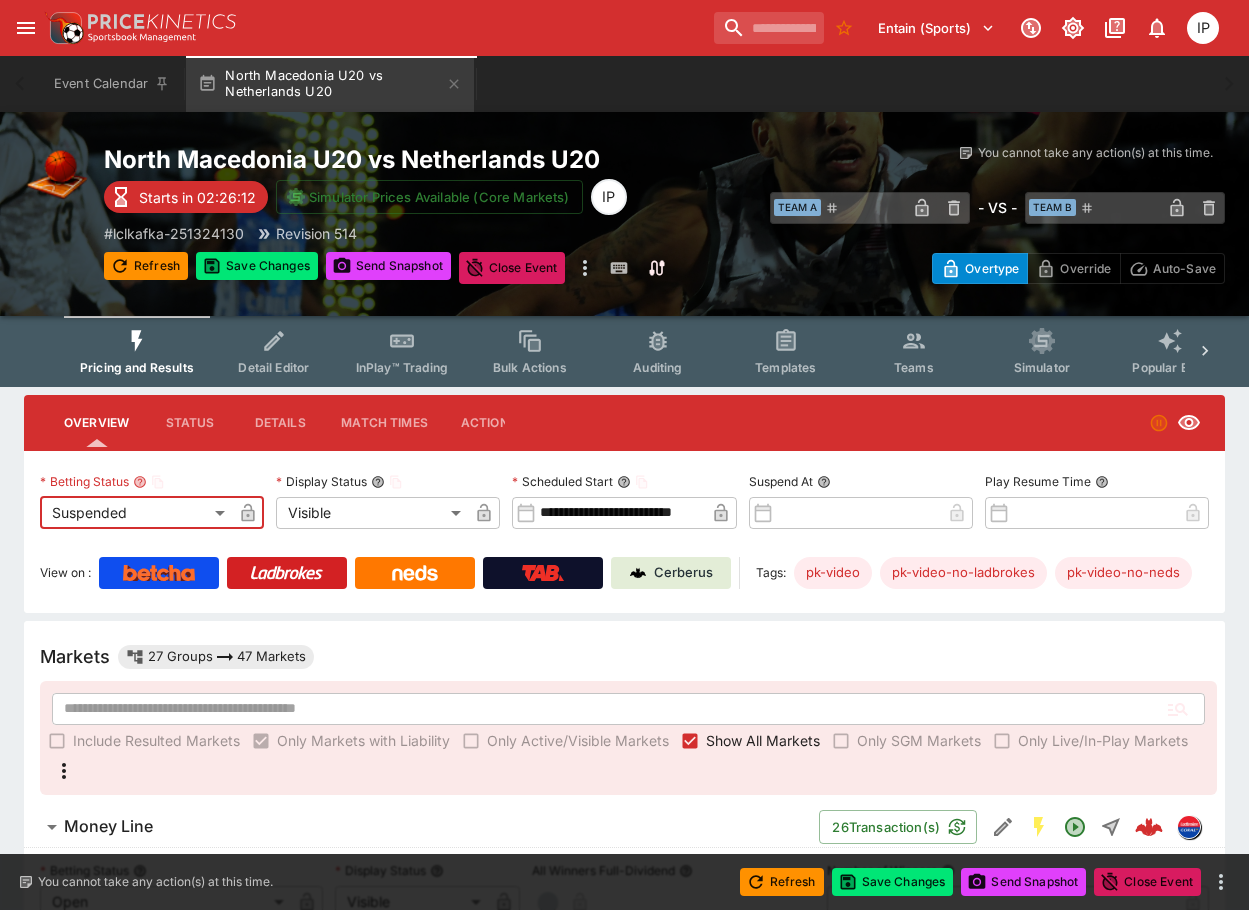 click on "**********" at bounding box center [624, 1240] 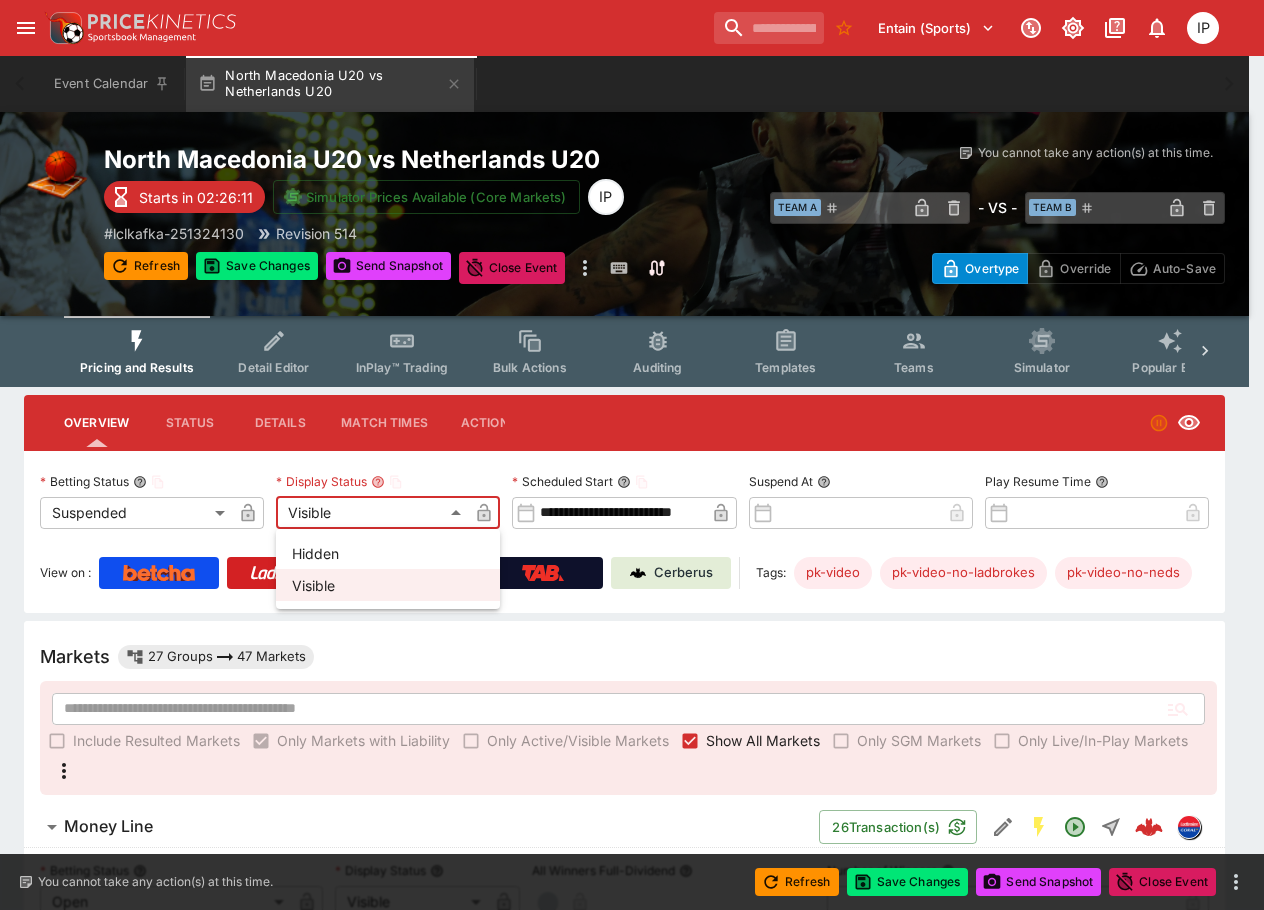 click on "Hidden" at bounding box center (388, 553) 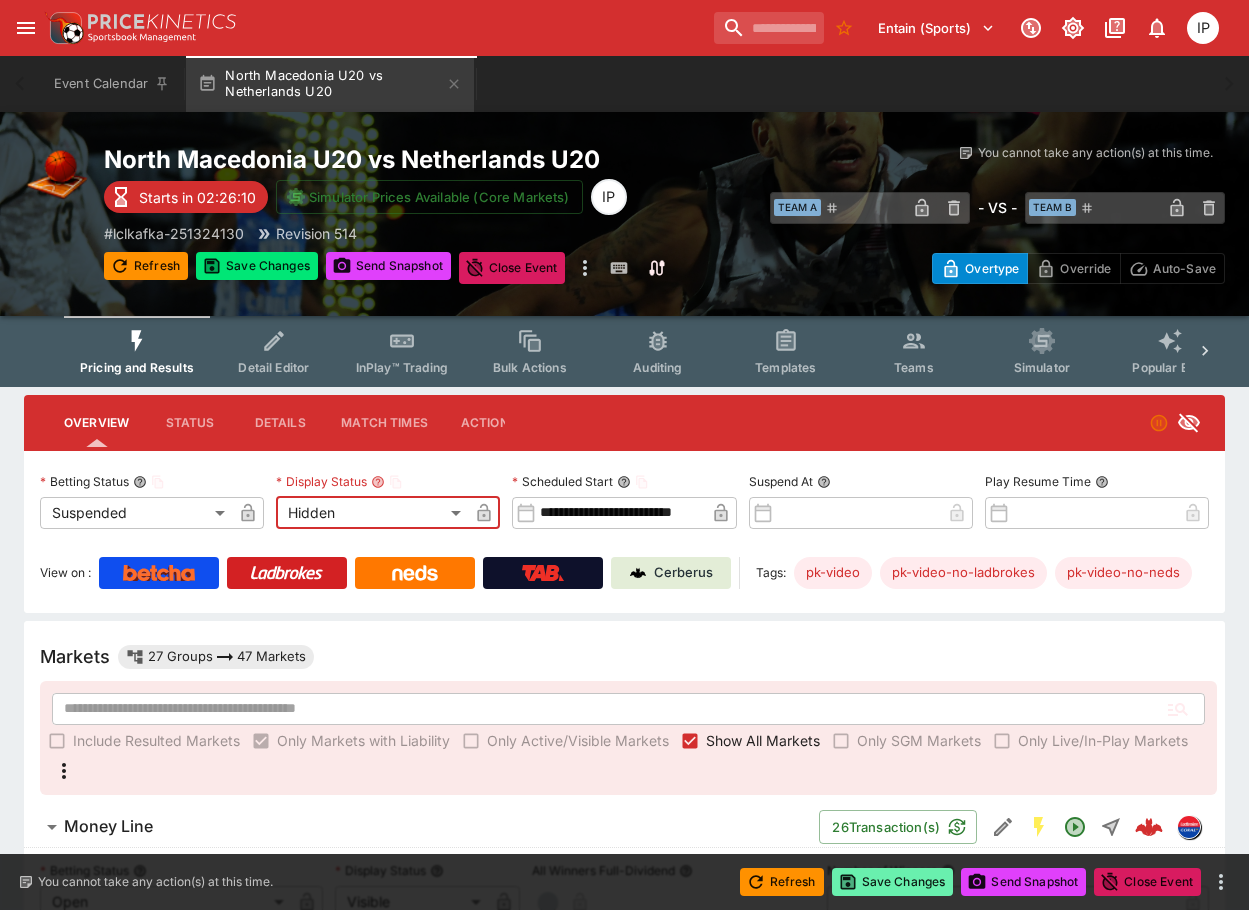 click on "Save Changes" at bounding box center [893, 882] 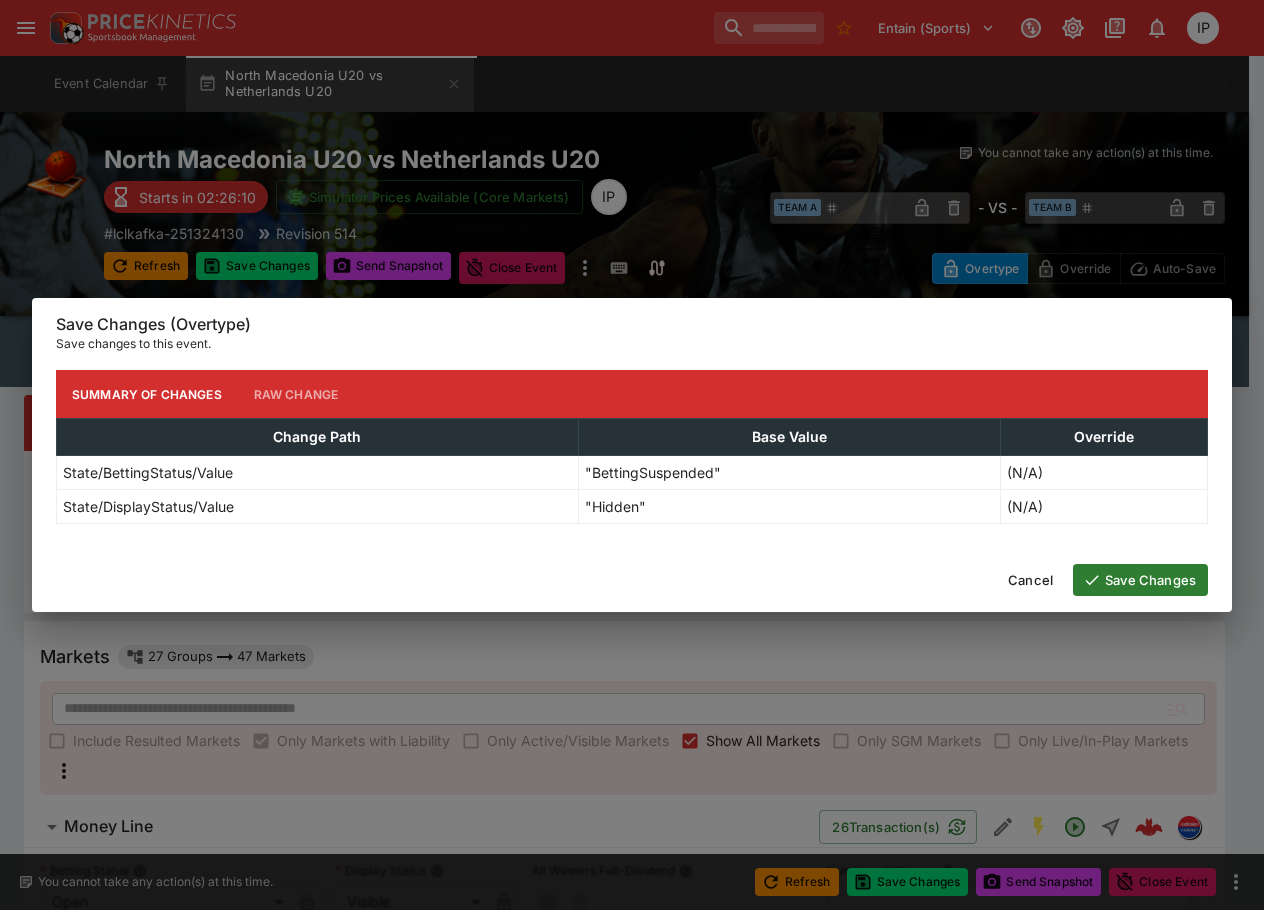 click on "Save Changes" at bounding box center [1140, 580] 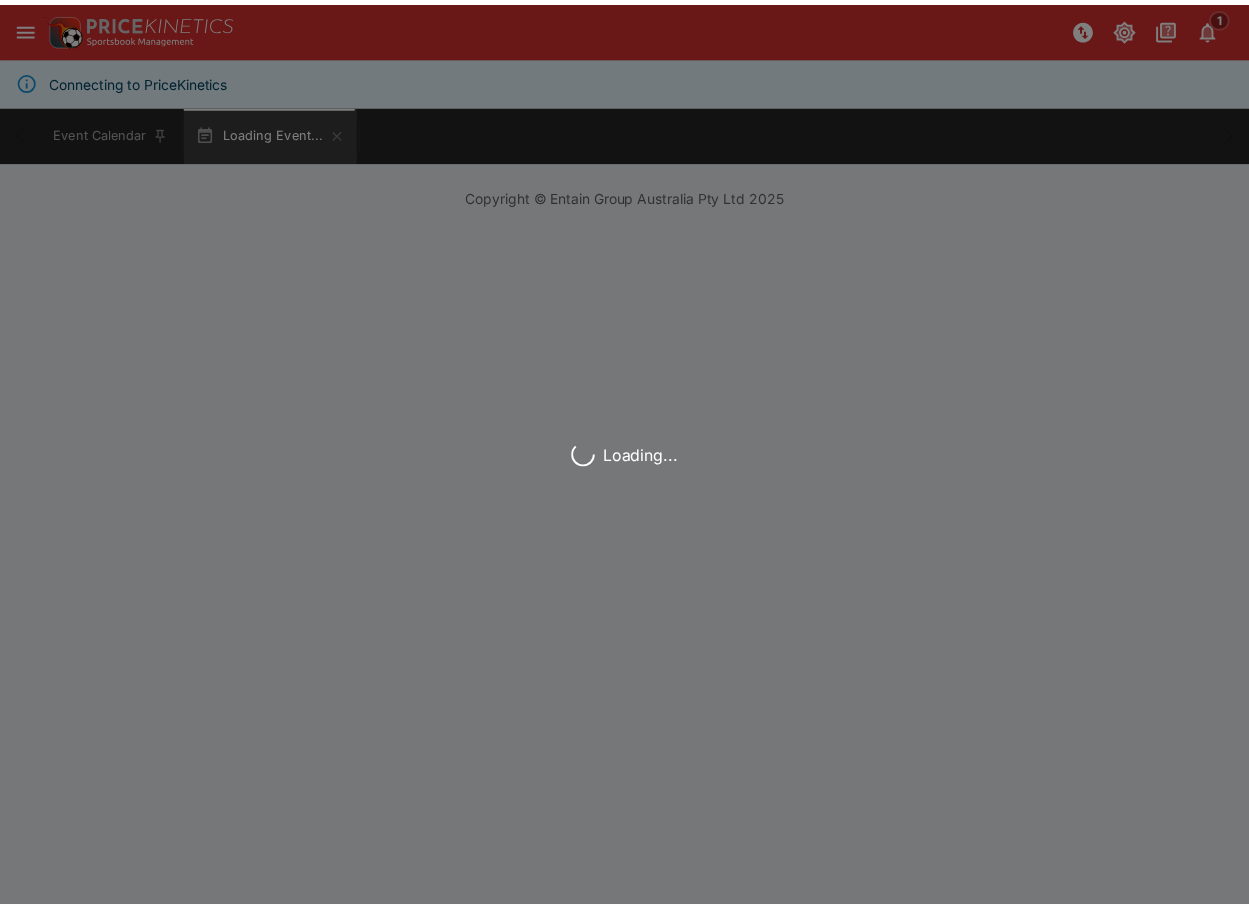 scroll, scrollTop: 0, scrollLeft: 0, axis: both 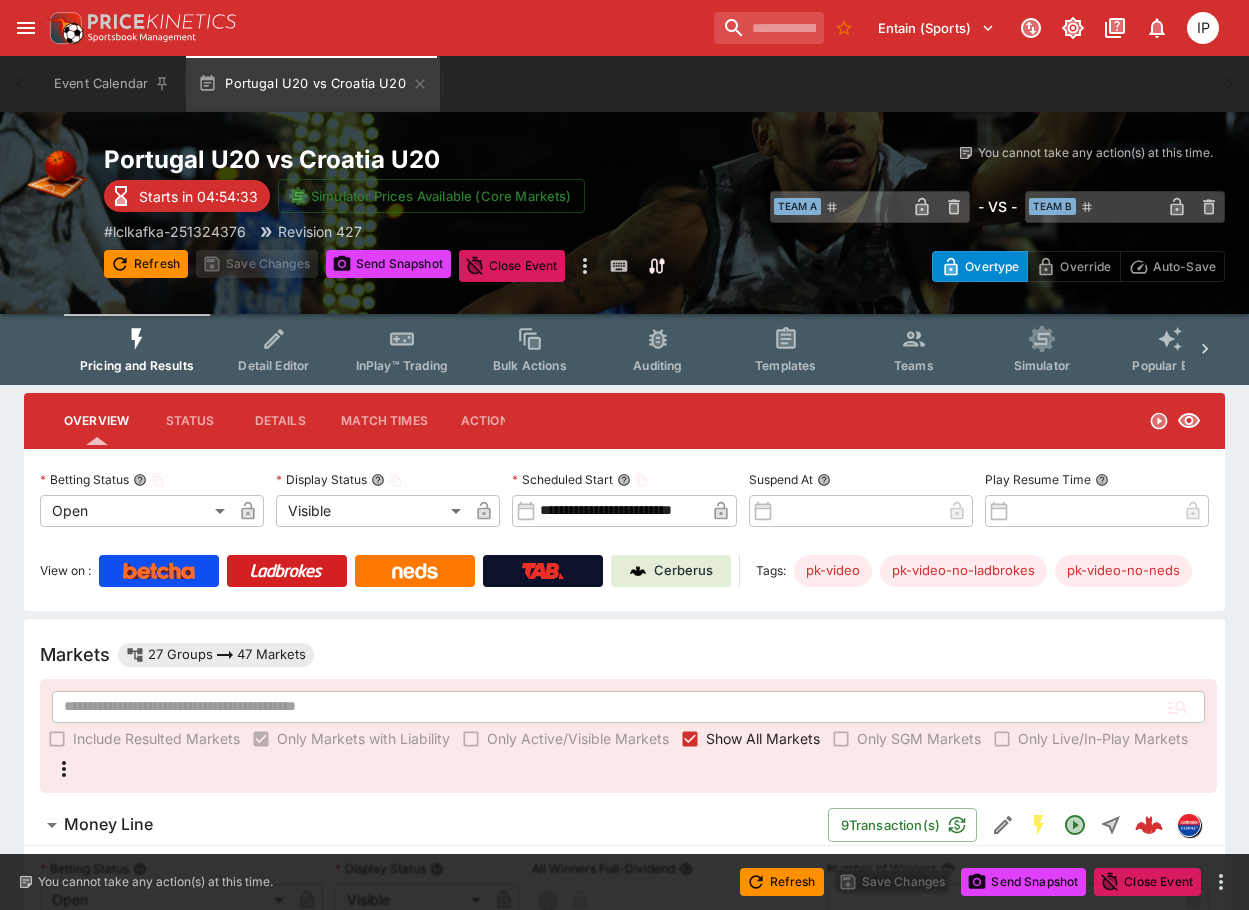 click on "**********" at bounding box center [624, 1239] 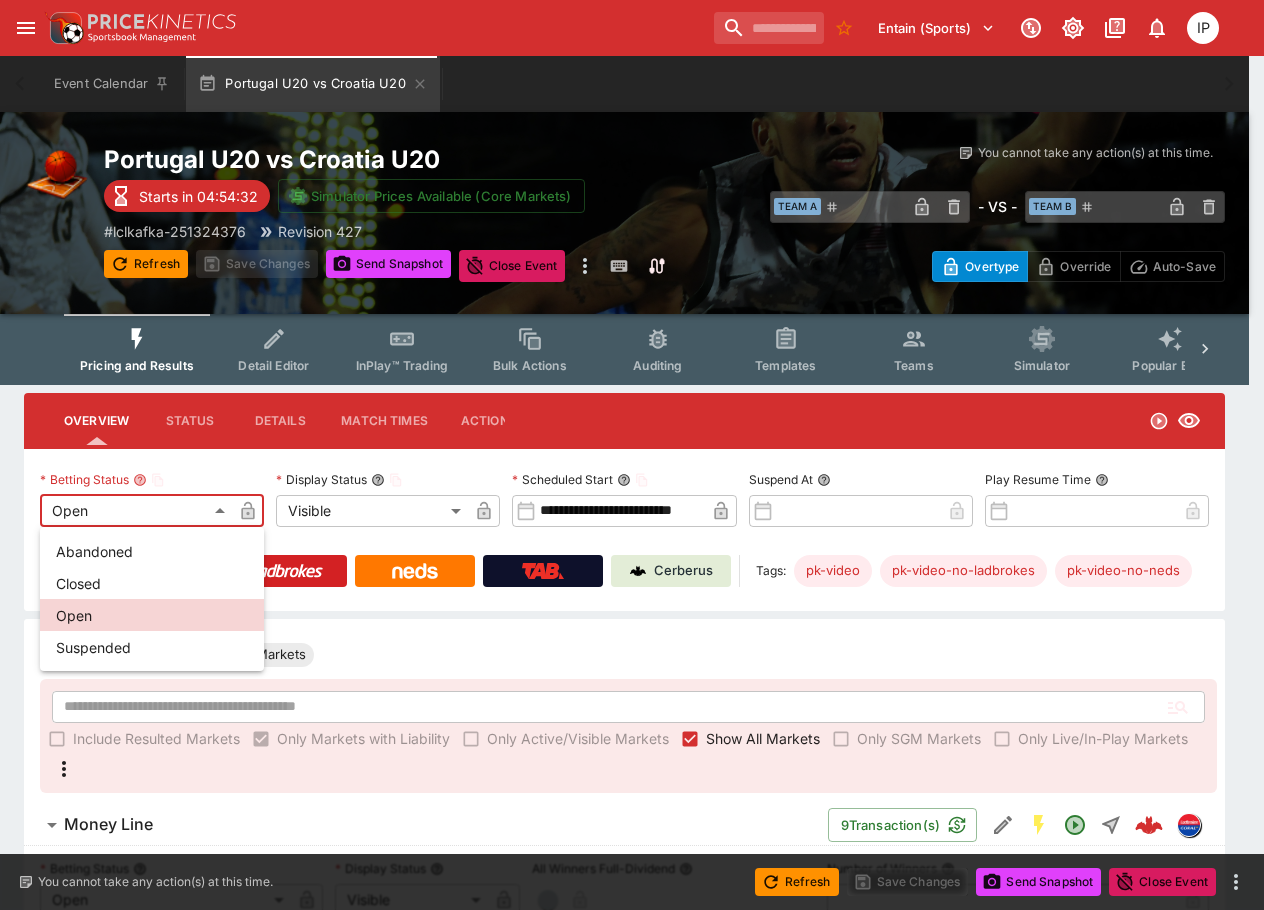 click on "Suspended" at bounding box center [152, 647] 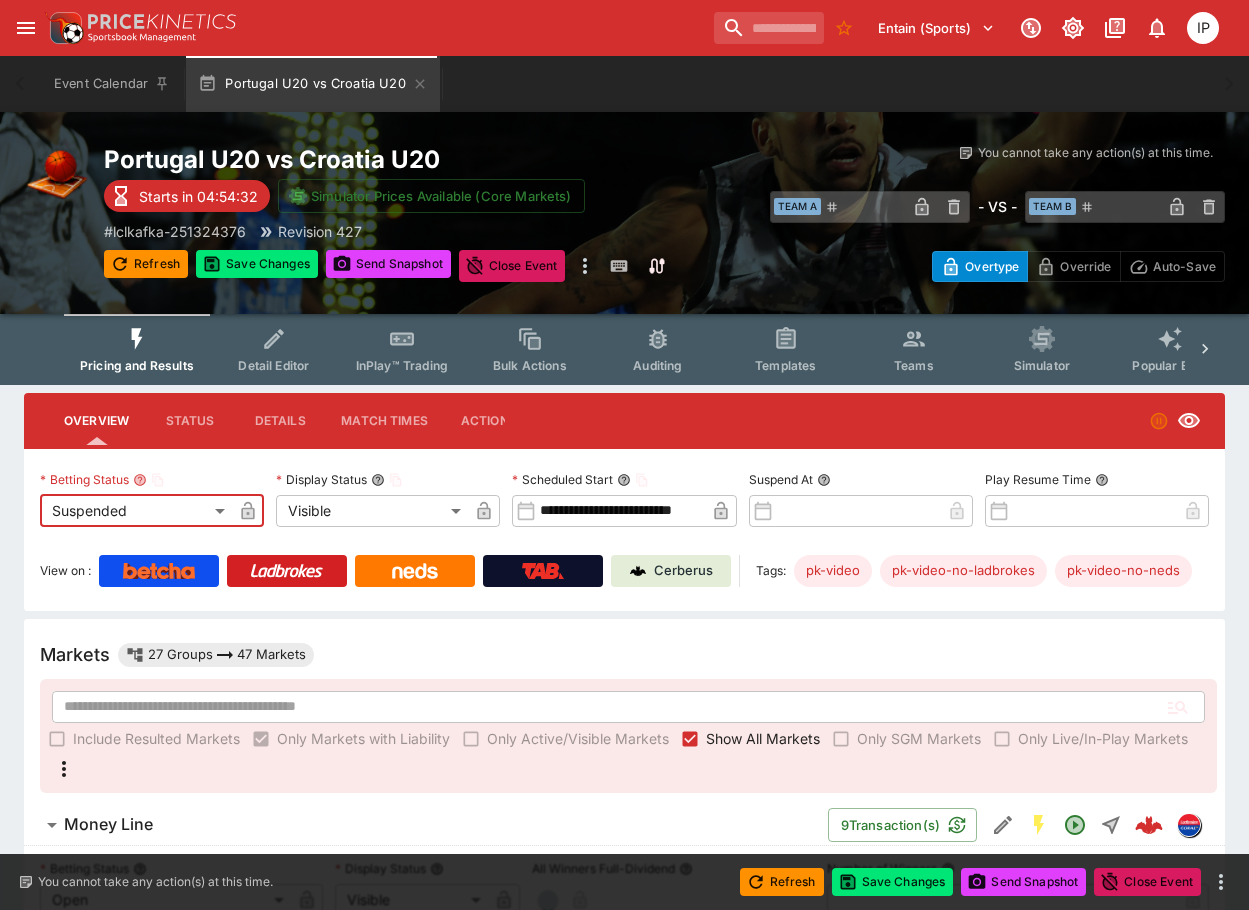click on "**********" at bounding box center (624, 1239) 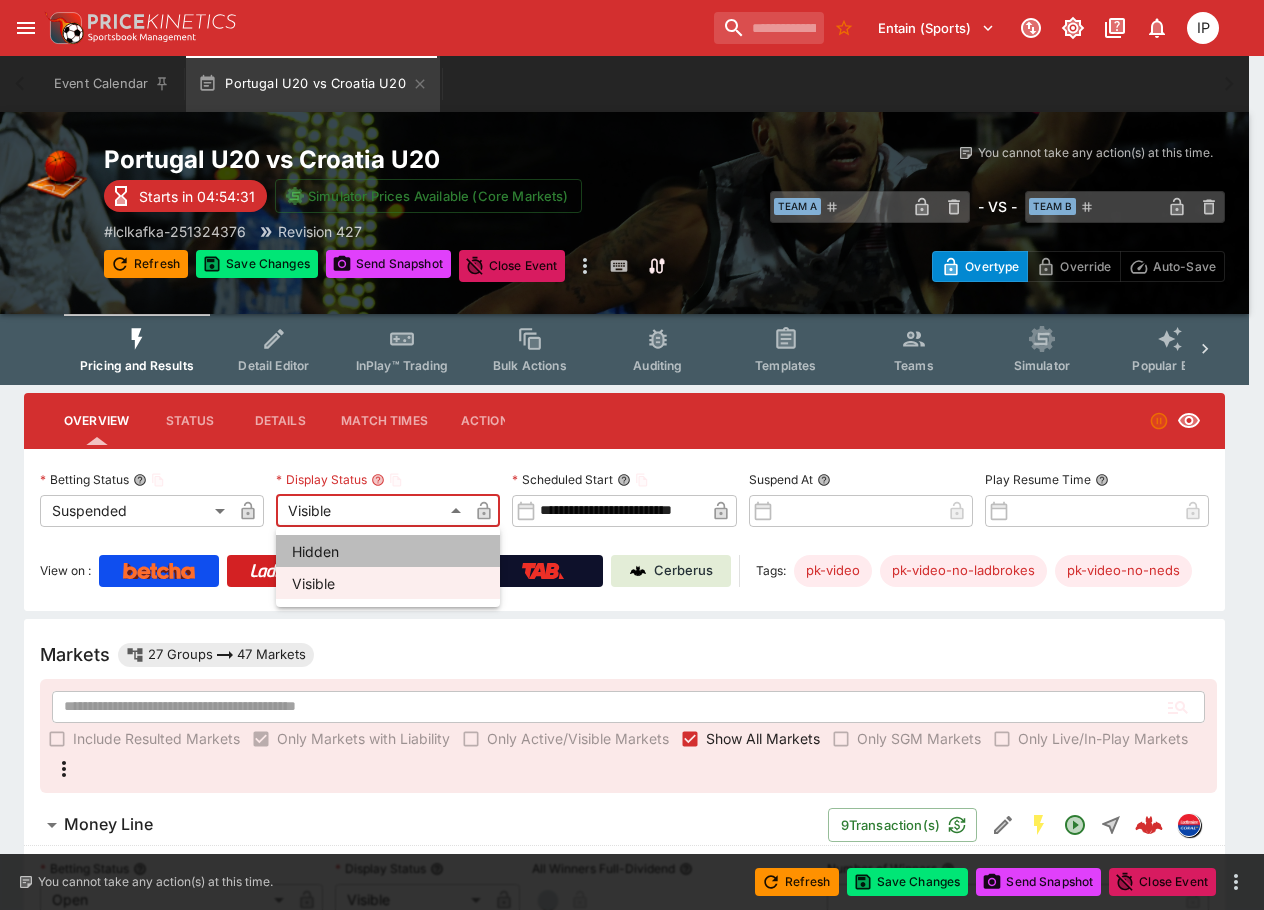 drag, startPoint x: 351, startPoint y: 553, endPoint x: 678, endPoint y: 724, distance: 369.0122 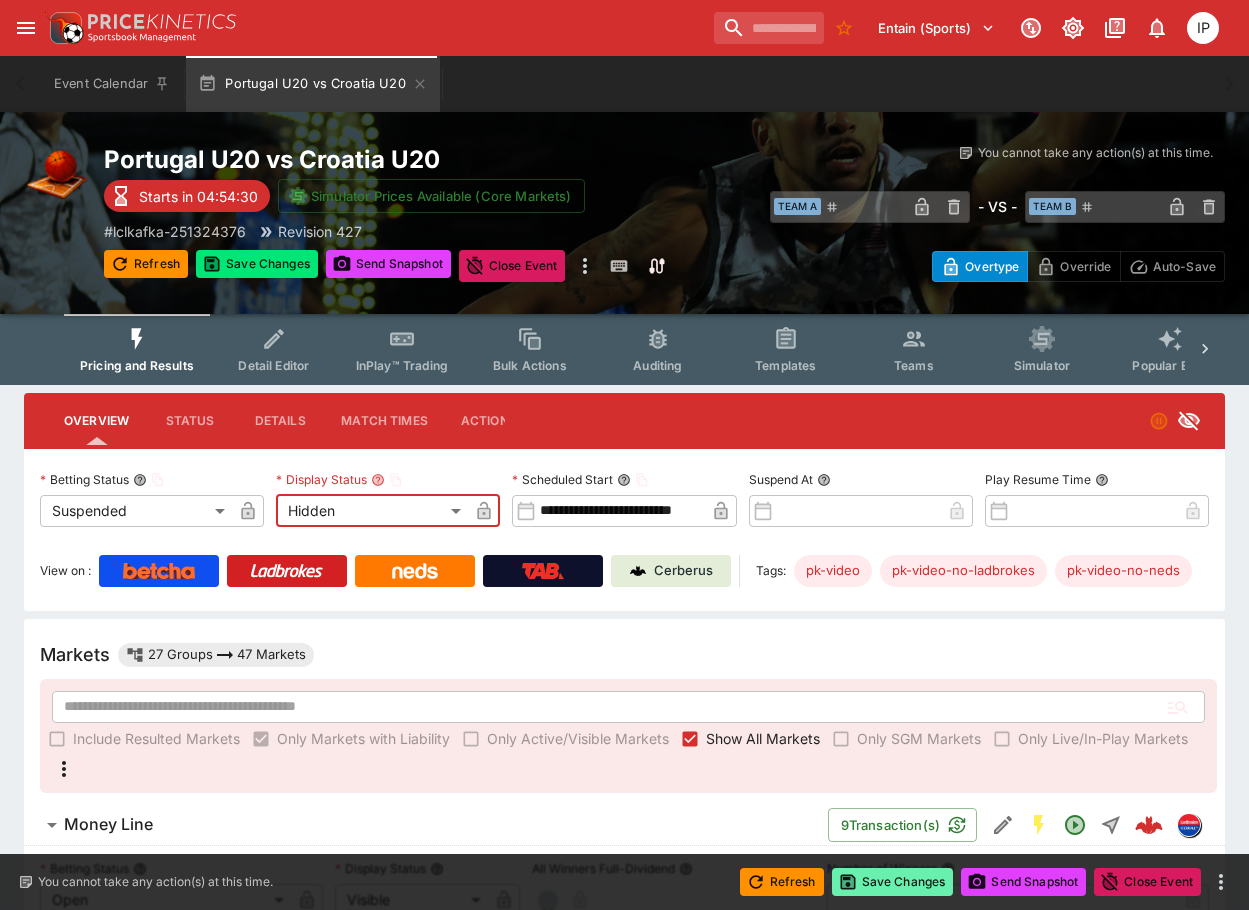 click on "Save Changes" at bounding box center [893, 882] 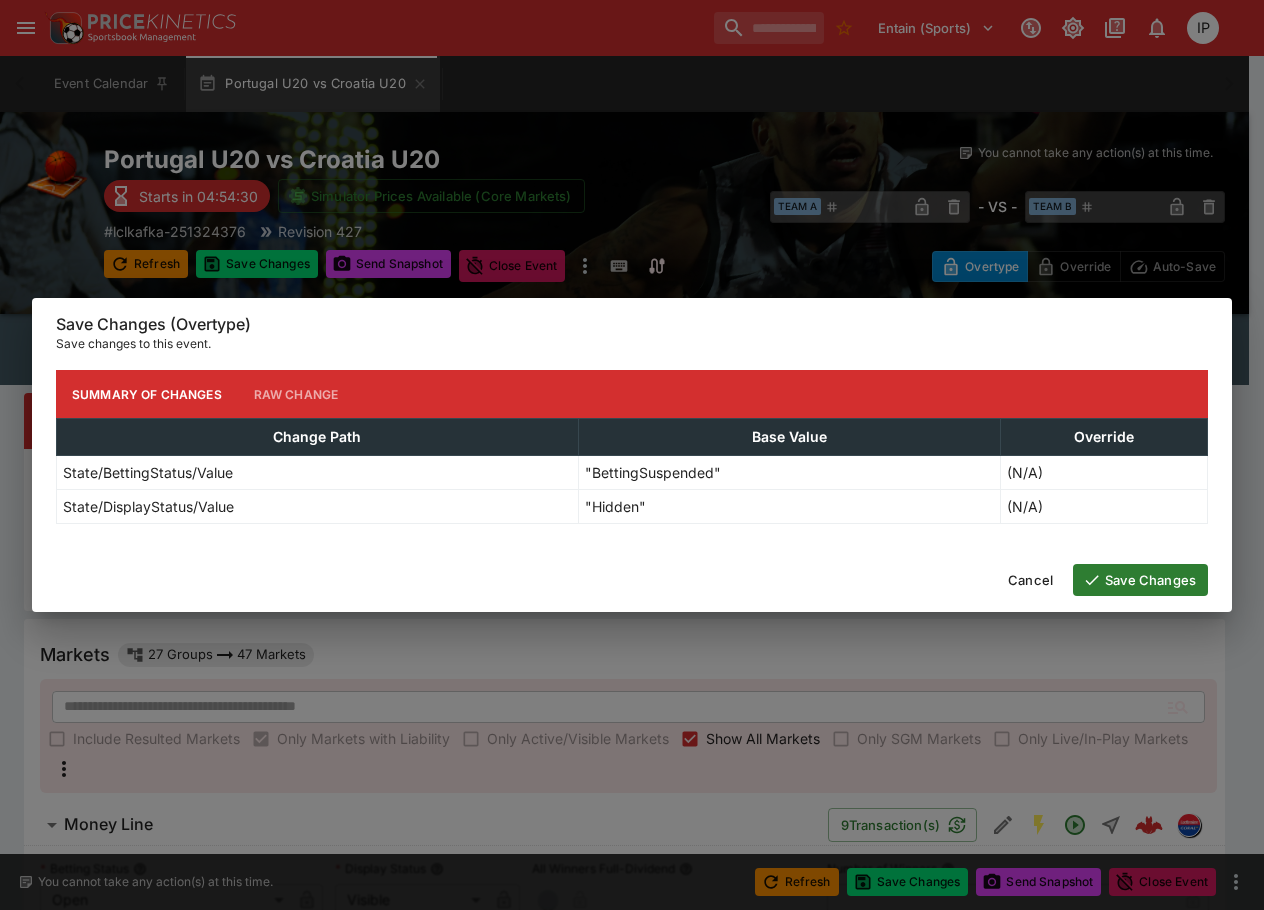 click on "Save Changes" at bounding box center [1140, 580] 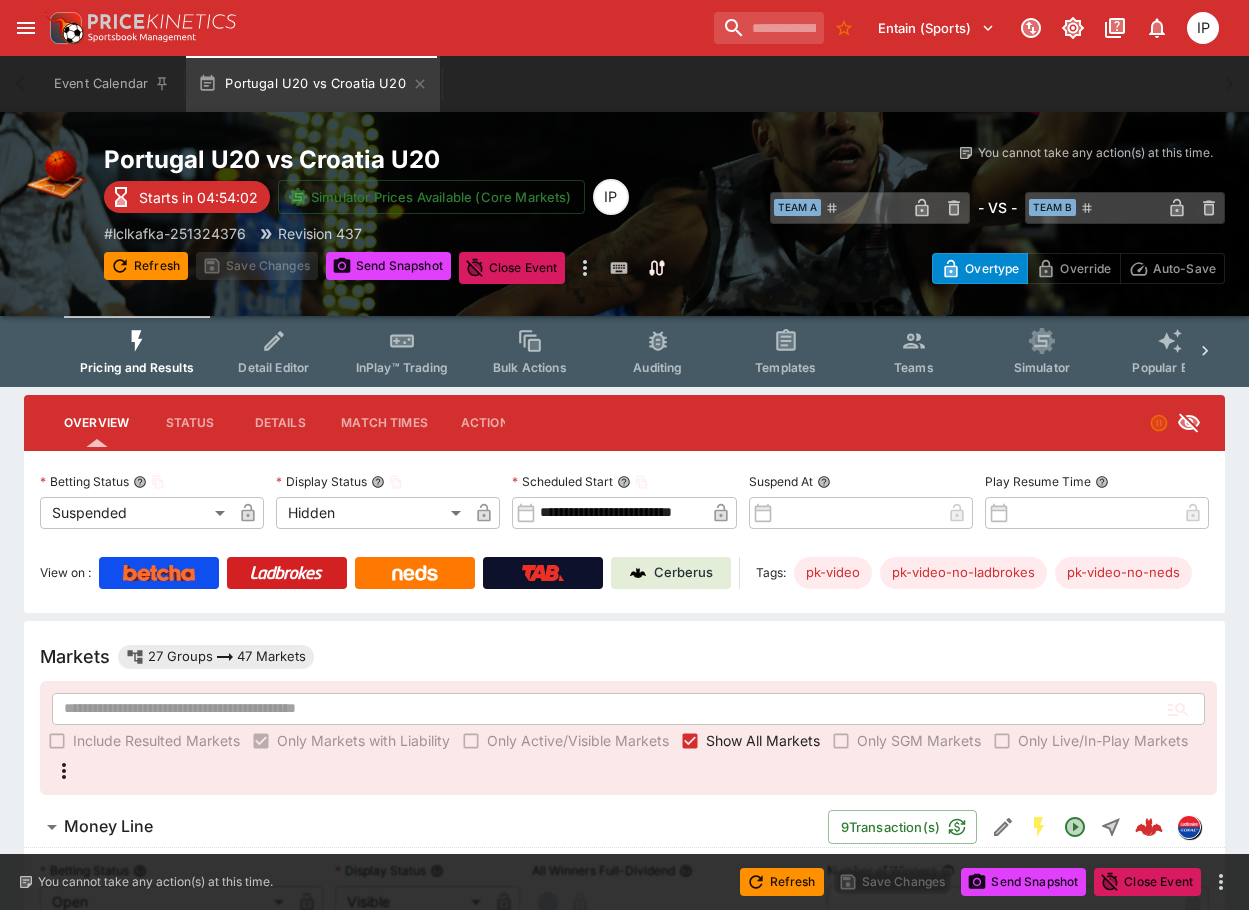 drag, startPoint x: 970, startPoint y: 88, endPoint x: 943, endPoint y: 85, distance: 27.166155 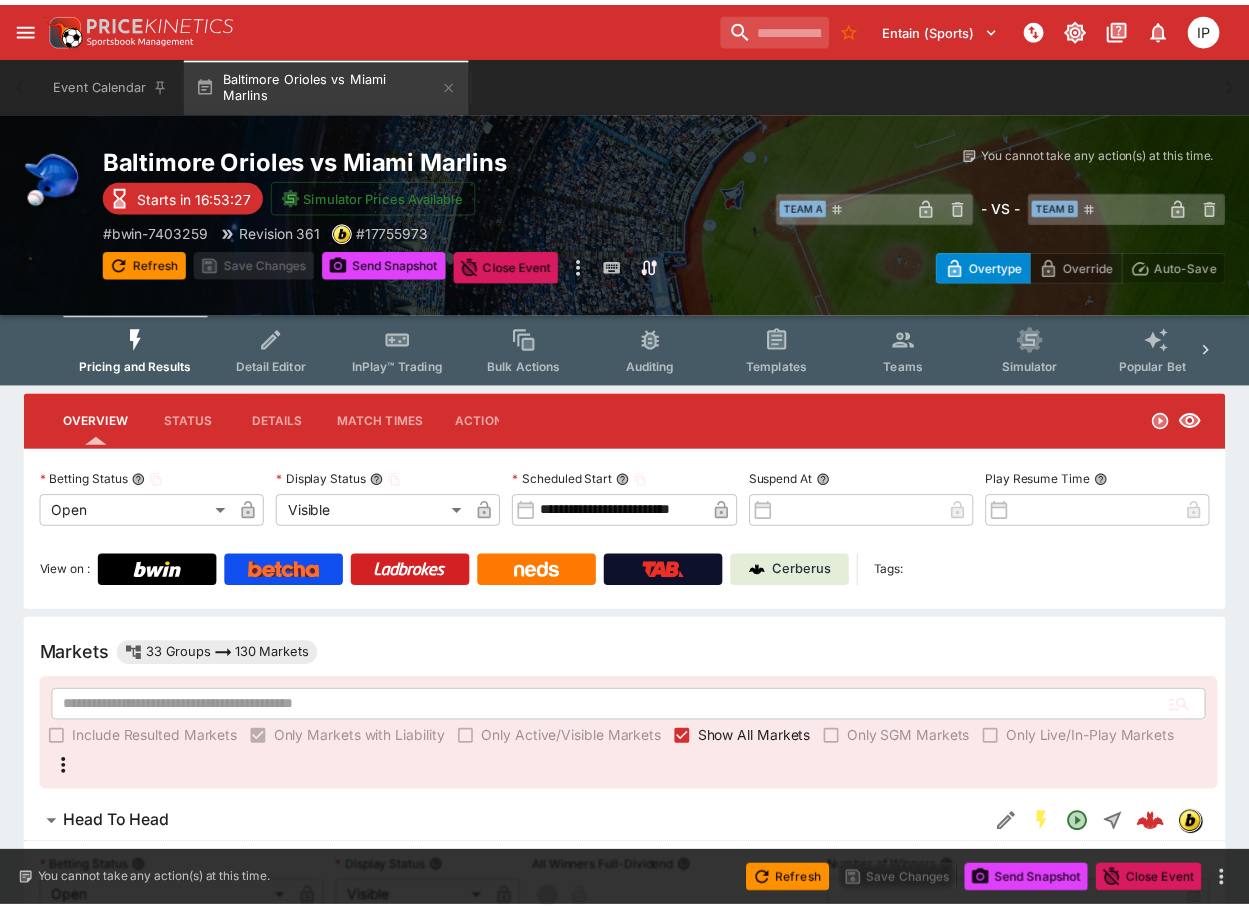 scroll, scrollTop: 0, scrollLeft: 0, axis: both 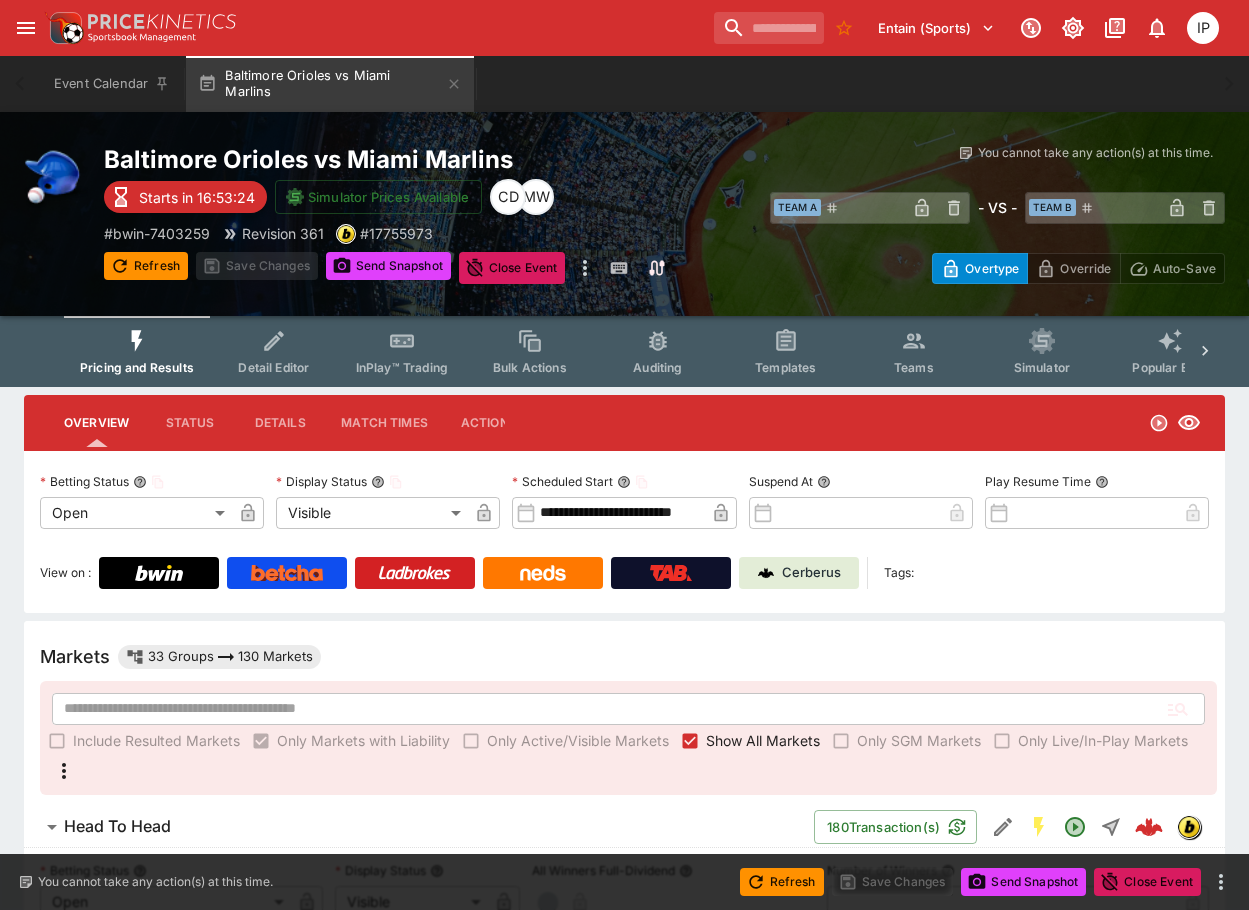 click 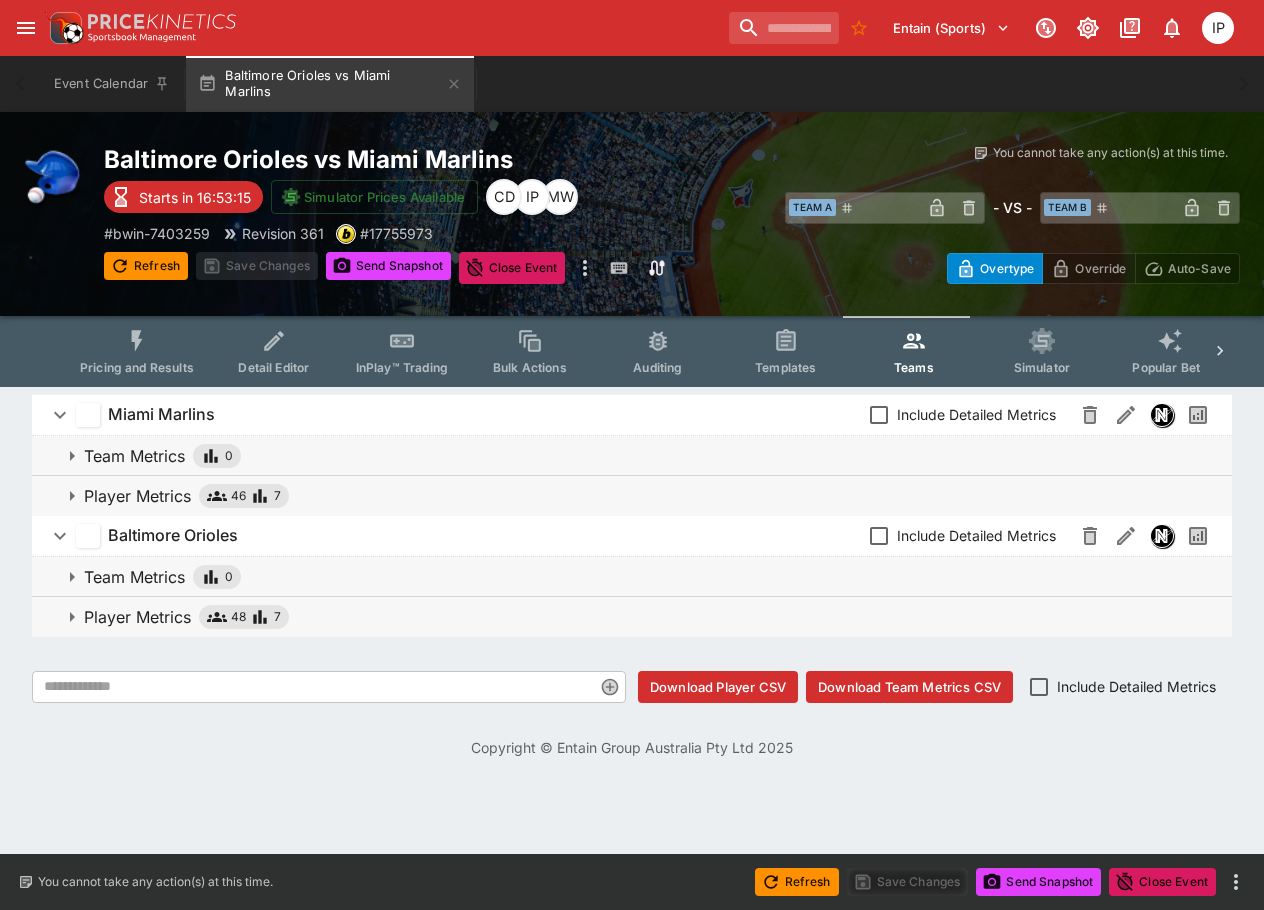 click on "Player Metrics" at bounding box center (137, 617) 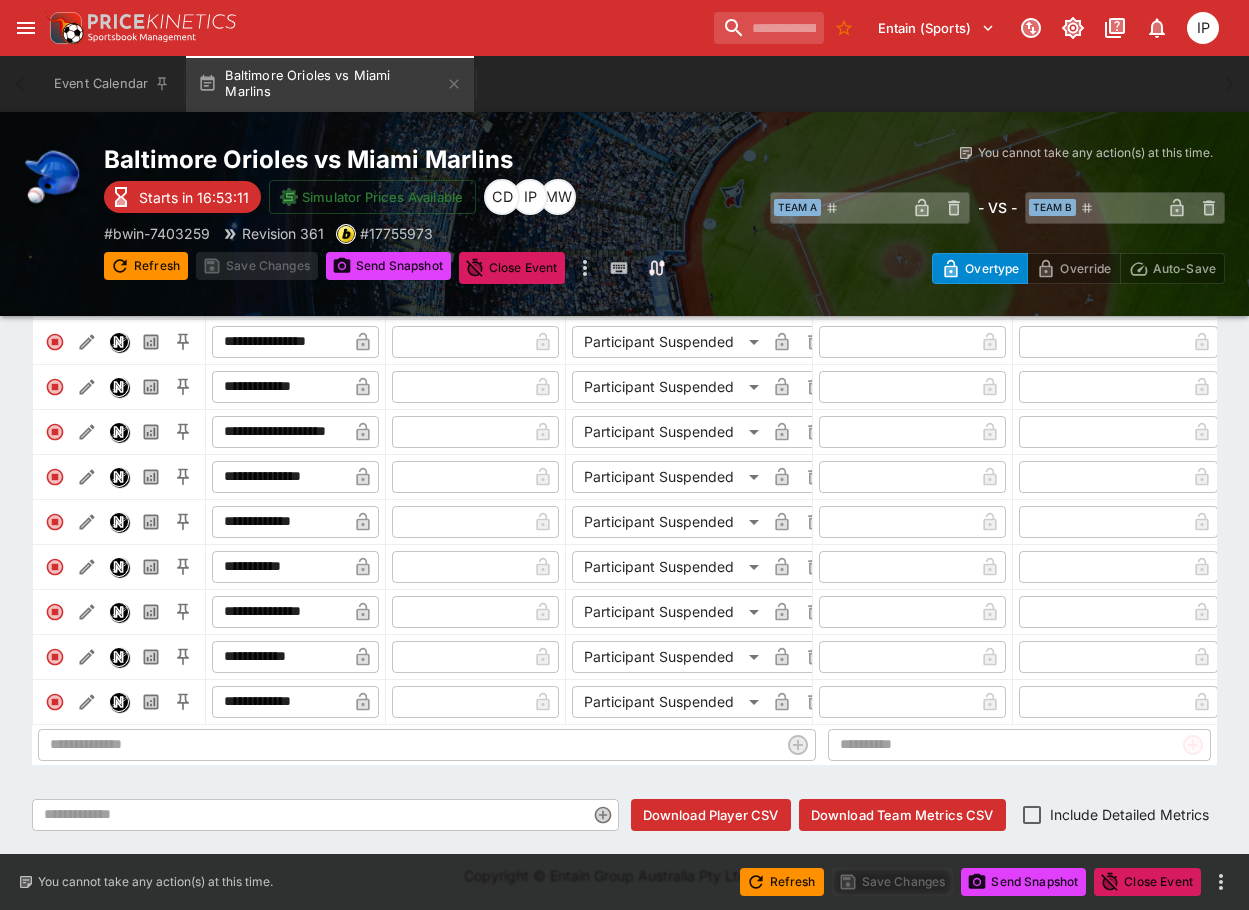 scroll, scrollTop: 2196, scrollLeft: 0, axis: vertical 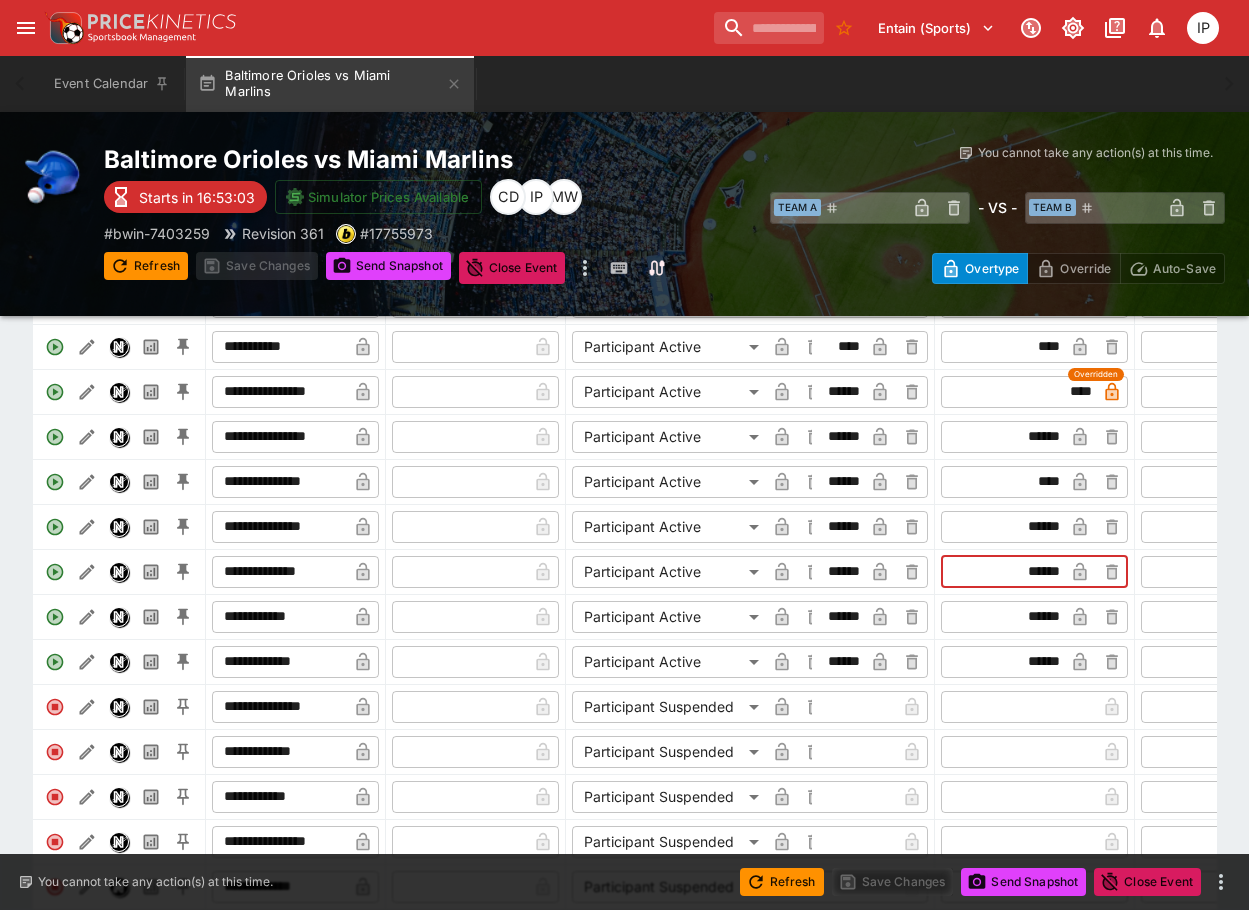 click on "******" at bounding box center (1004, 572) 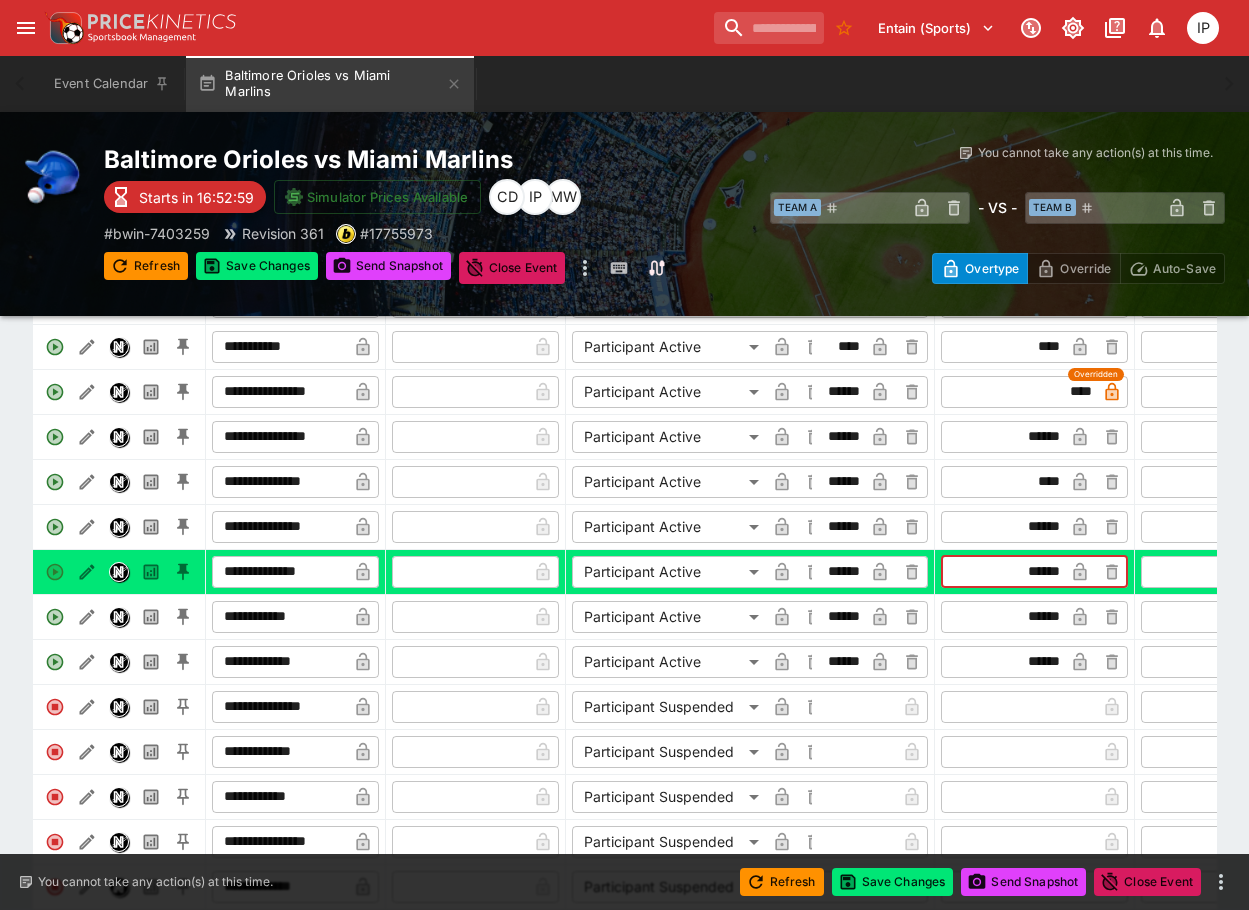 scroll, scrollTop: 296, scrollLeft: 0, axis: vertical 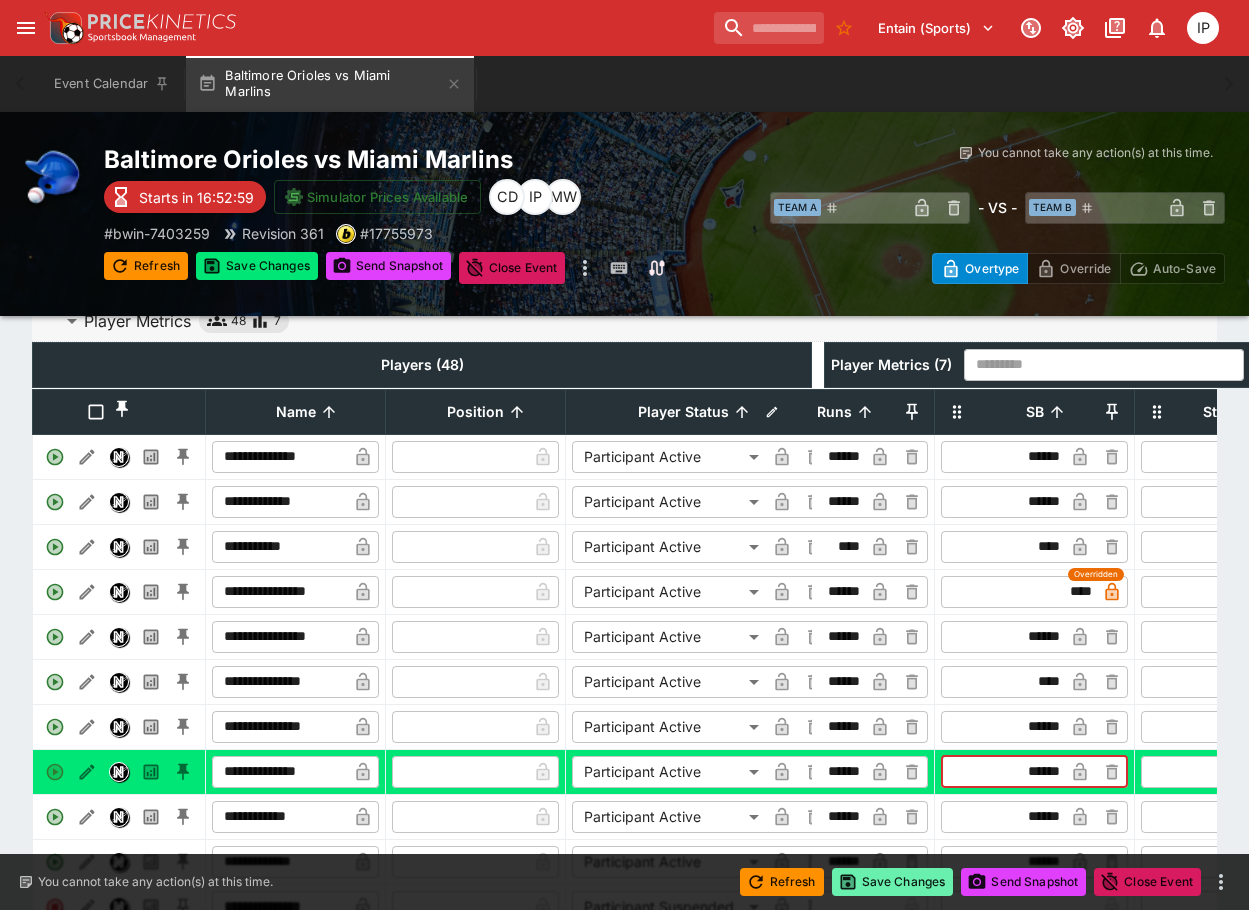 type on "******" 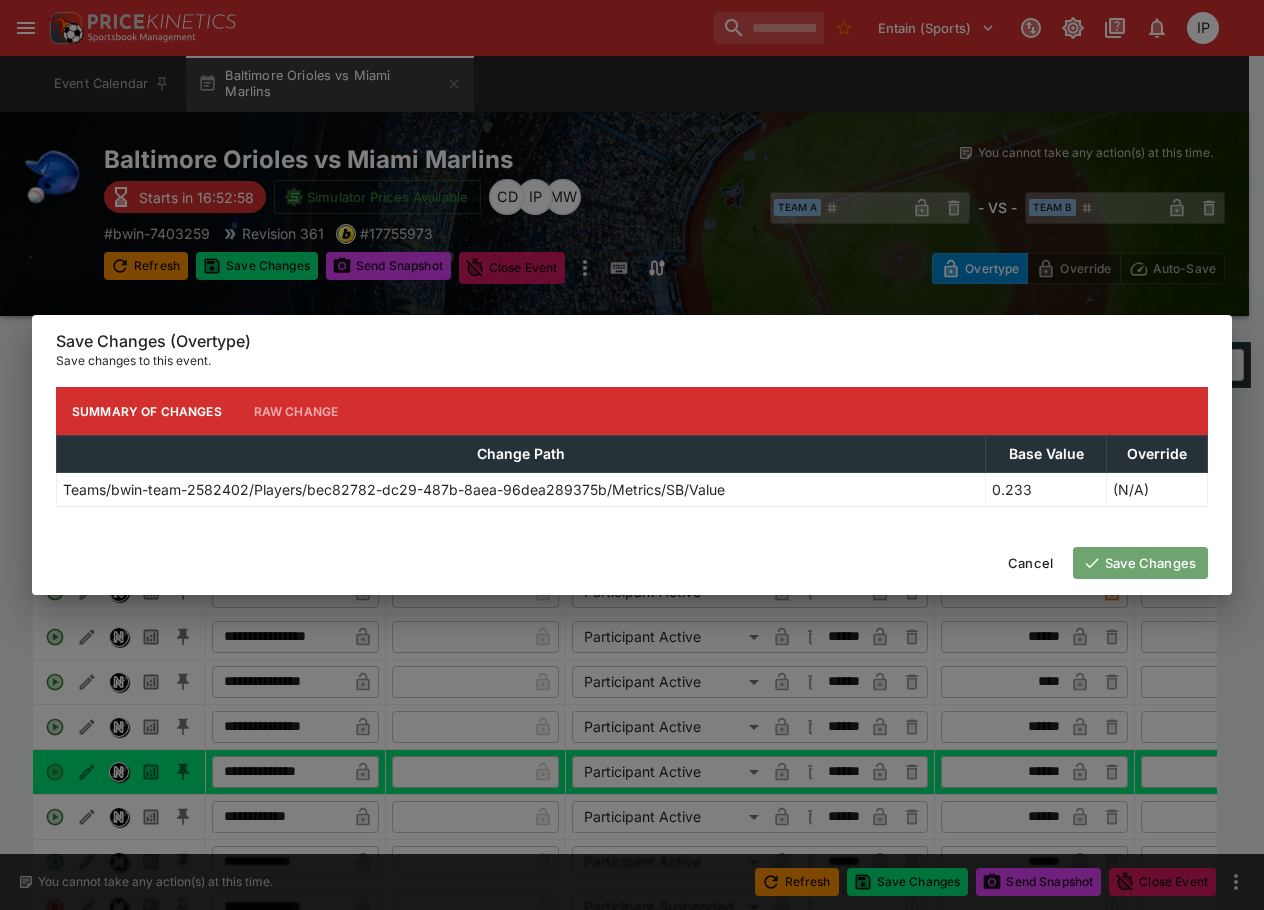 click on "Save Changes" at bounding box center [1140, 563] 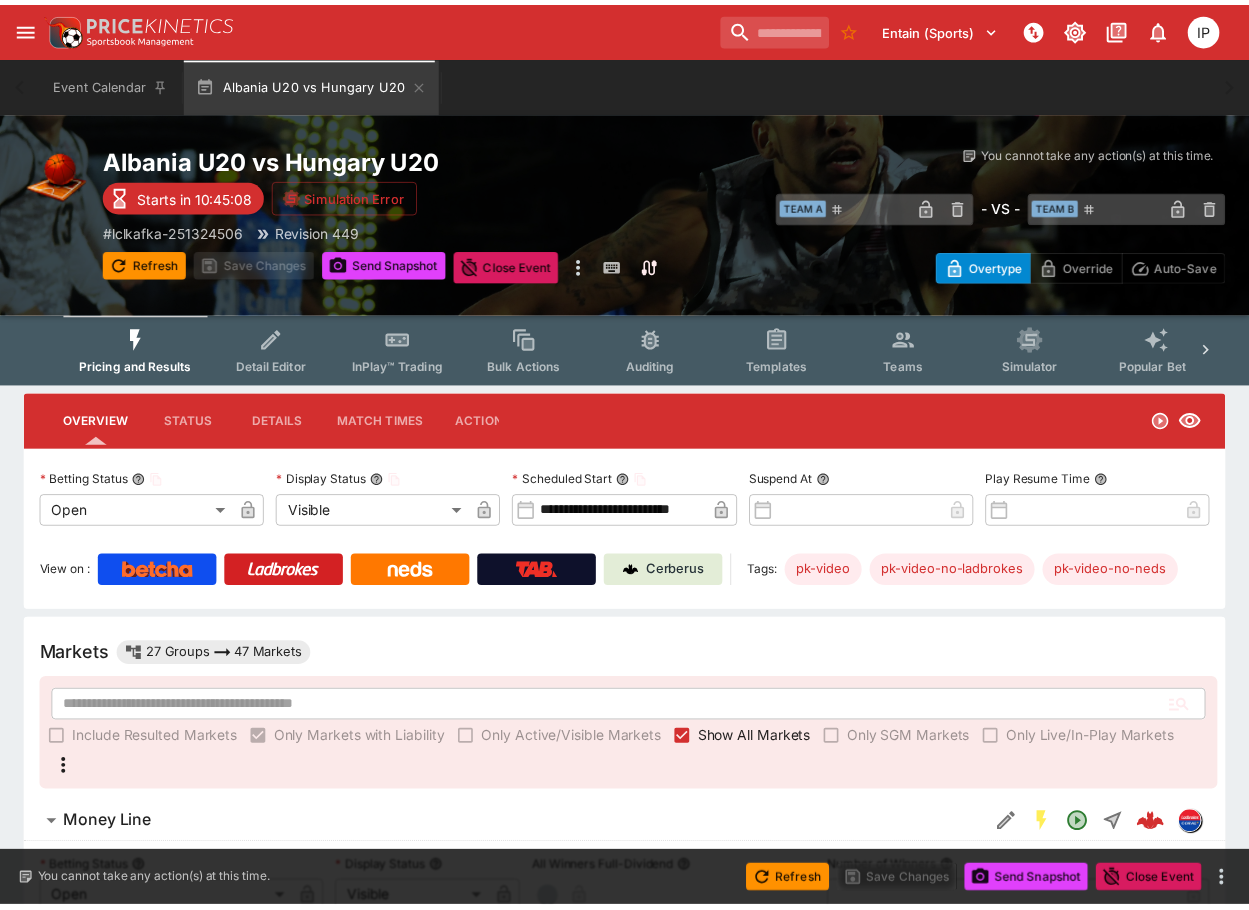 scroll, scrollTop: 0, scrollLeft: 0, axis: both 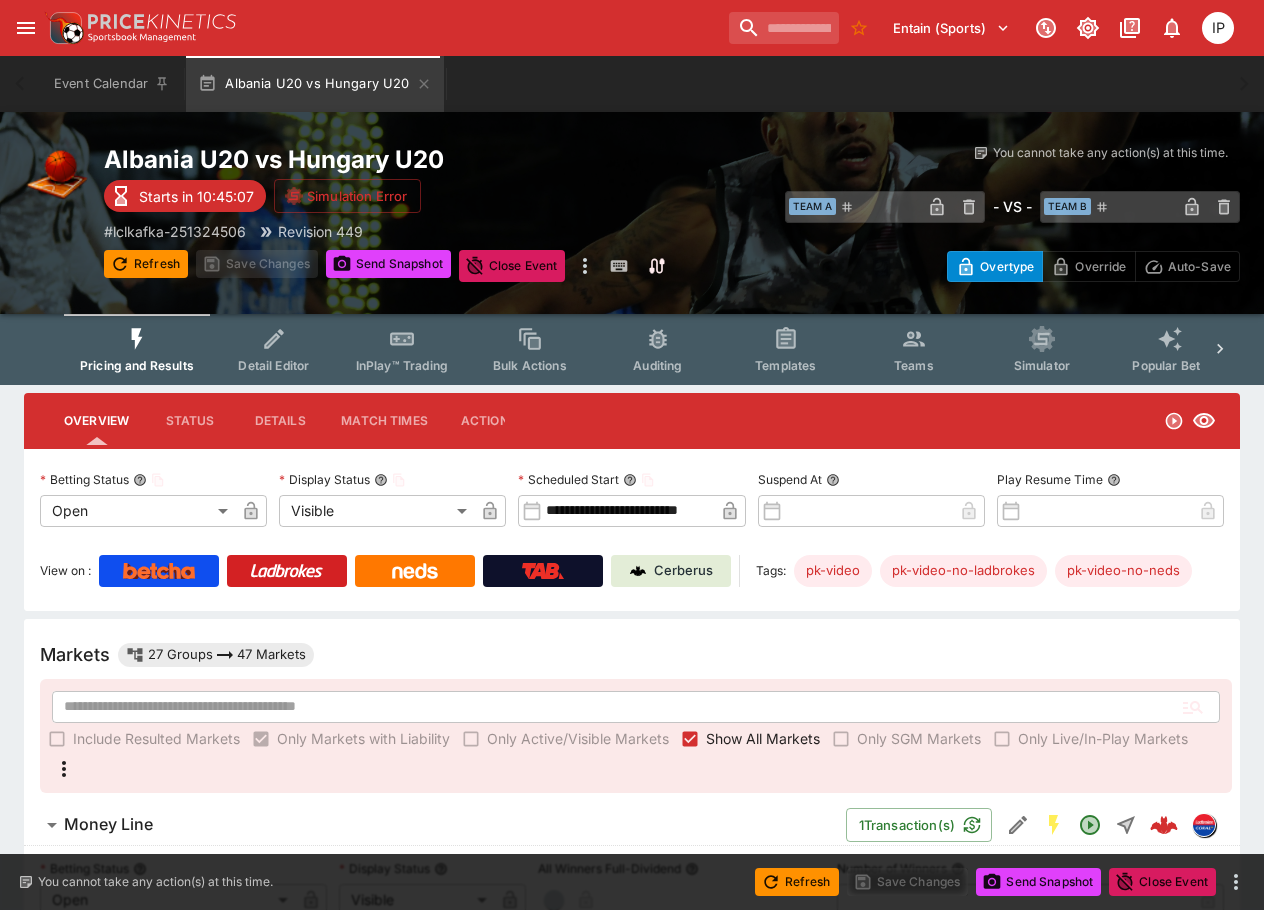 click on "**********" at bounding box center [632, 1235] 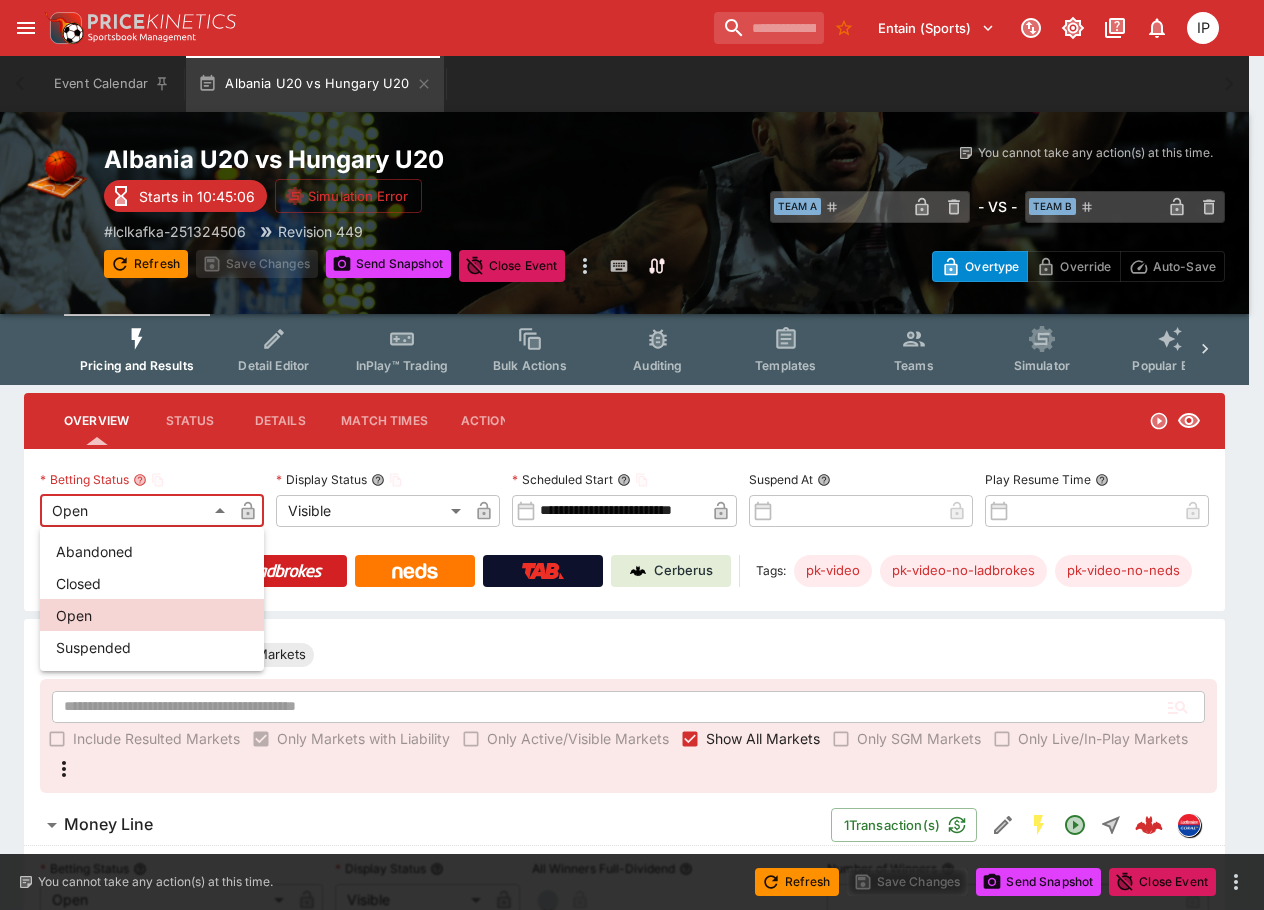 click on "Suspended" at bounding box center [152, 647] 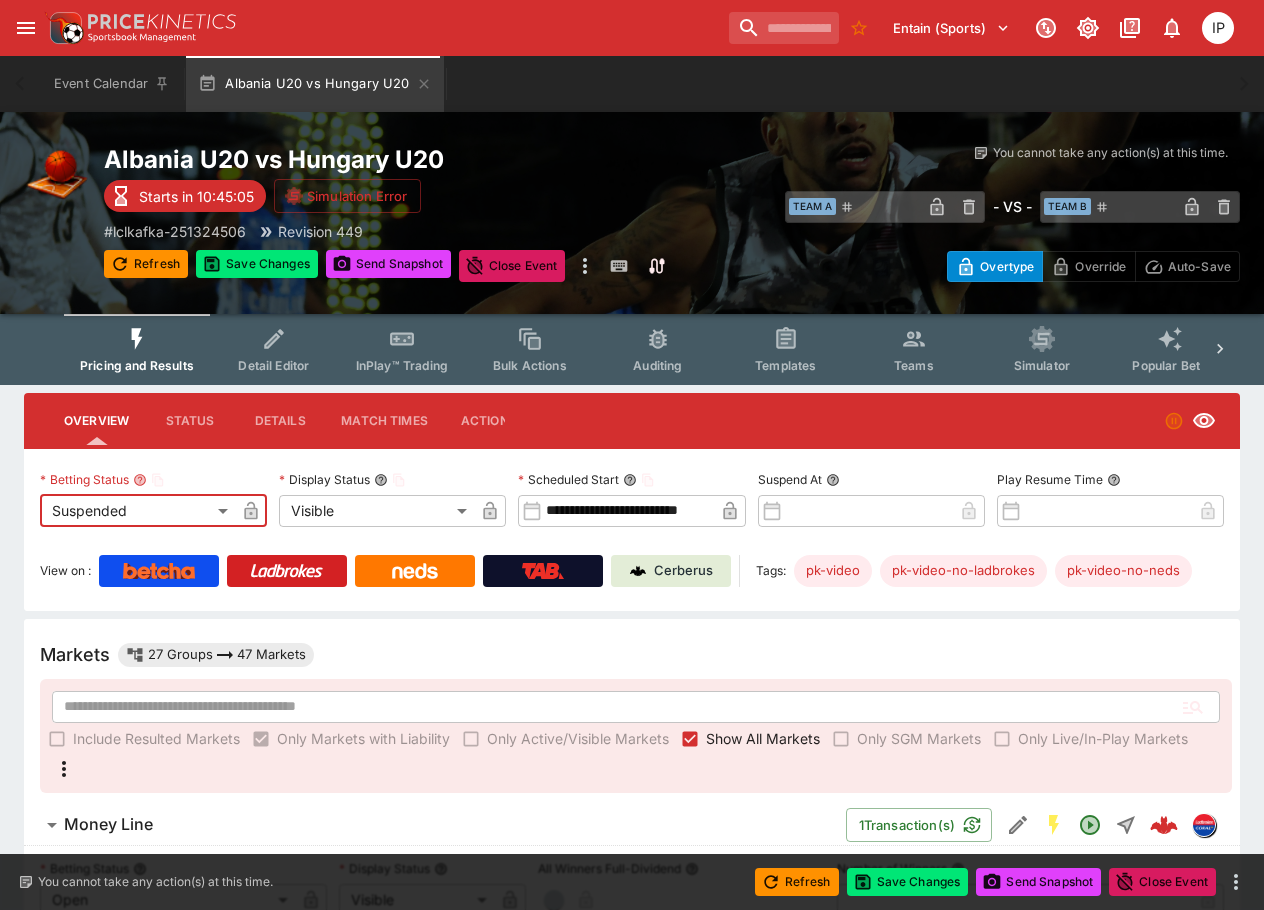 click on "**********" at bounding box center (632, 1235) 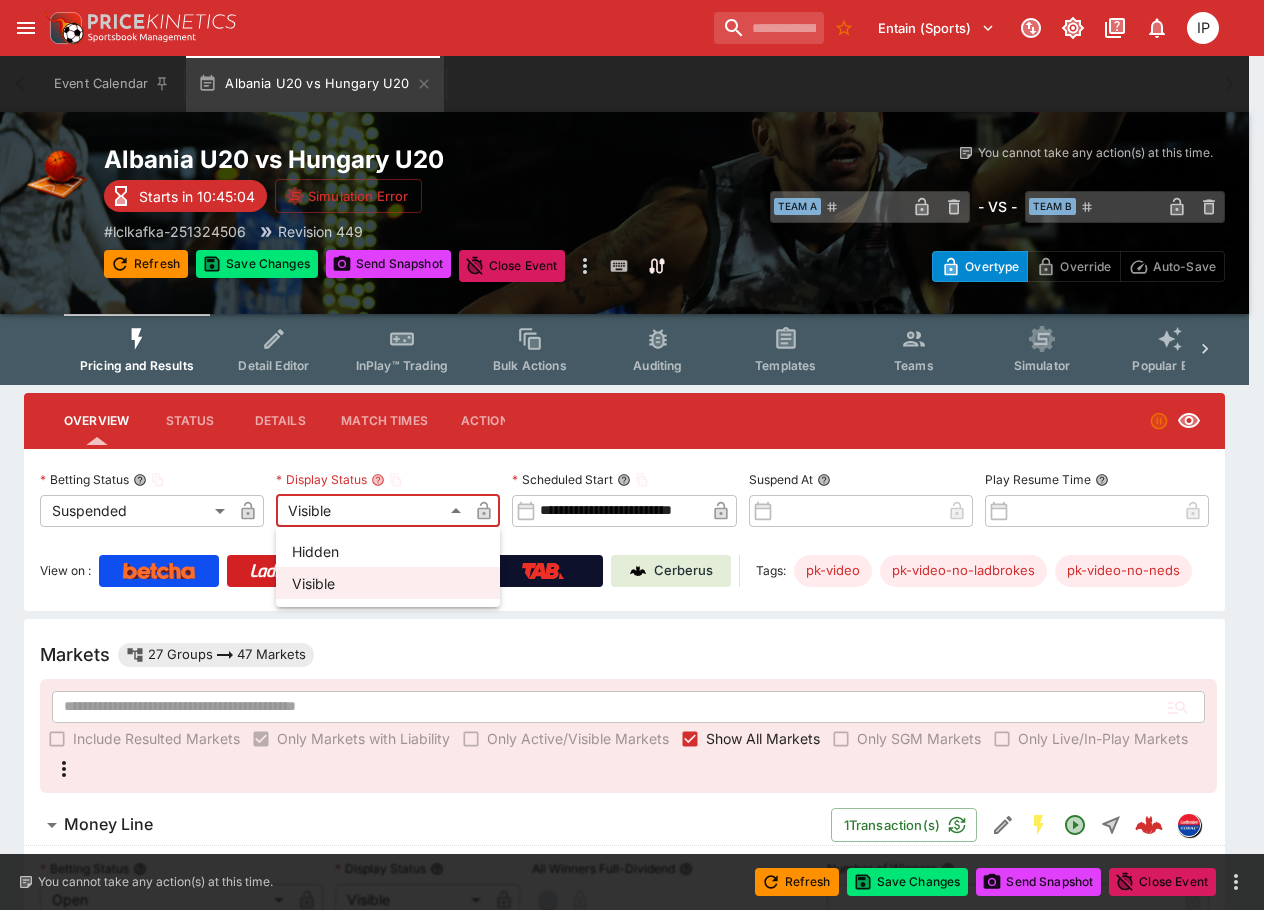 click on "Hidden" at bounding box center [388, 551] 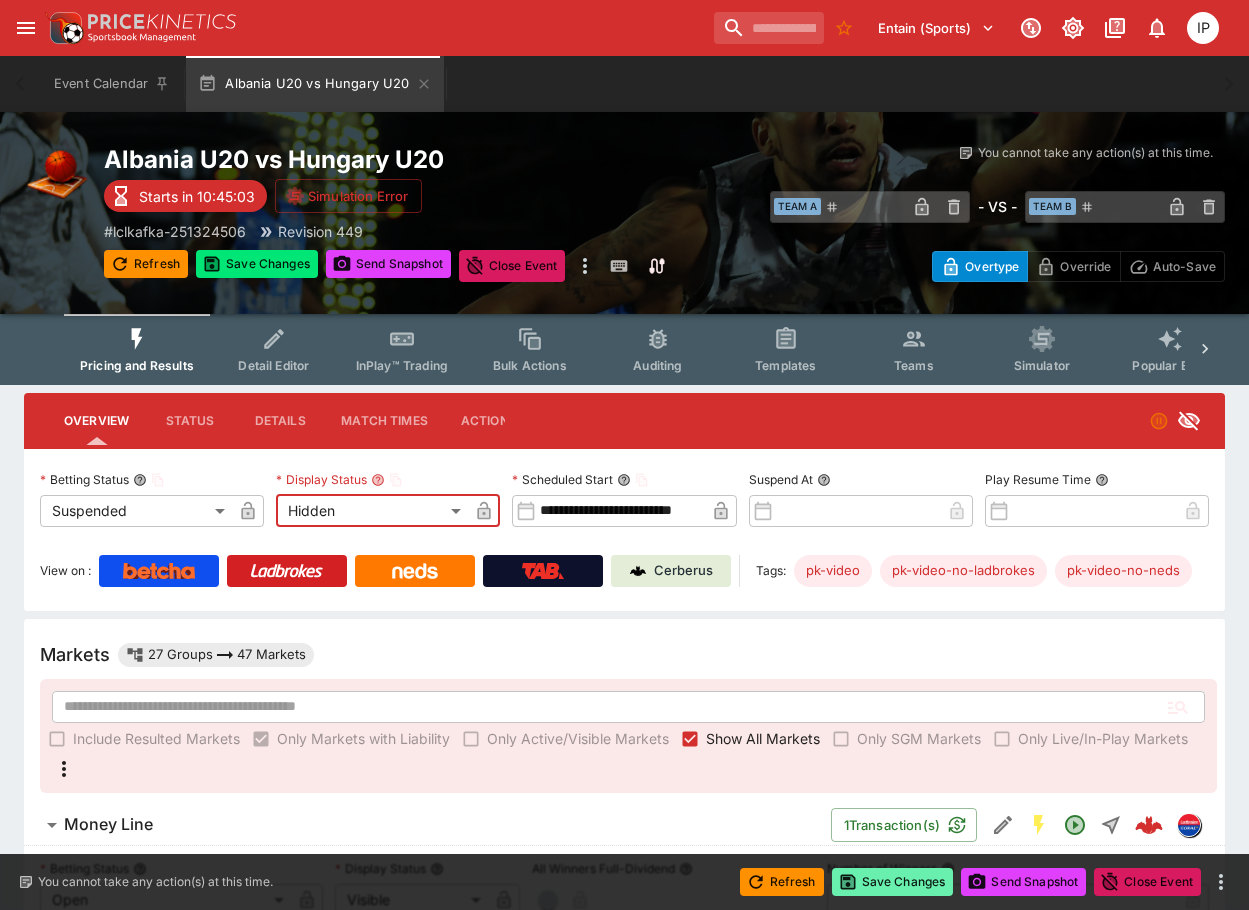click on "Save Changes" at bounding box center [893, 882] 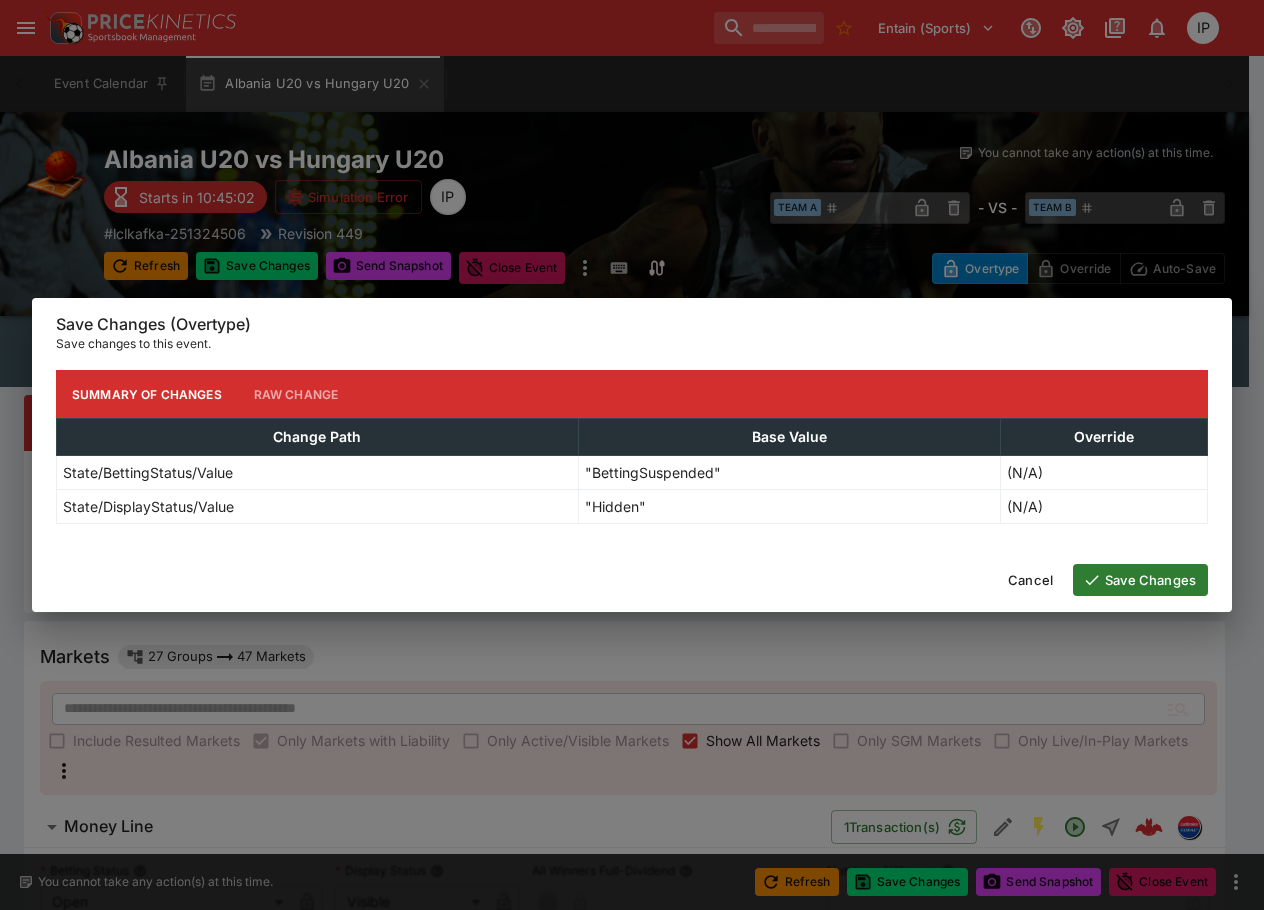 click on "Save Changes" at bounding box center (1140, 580) 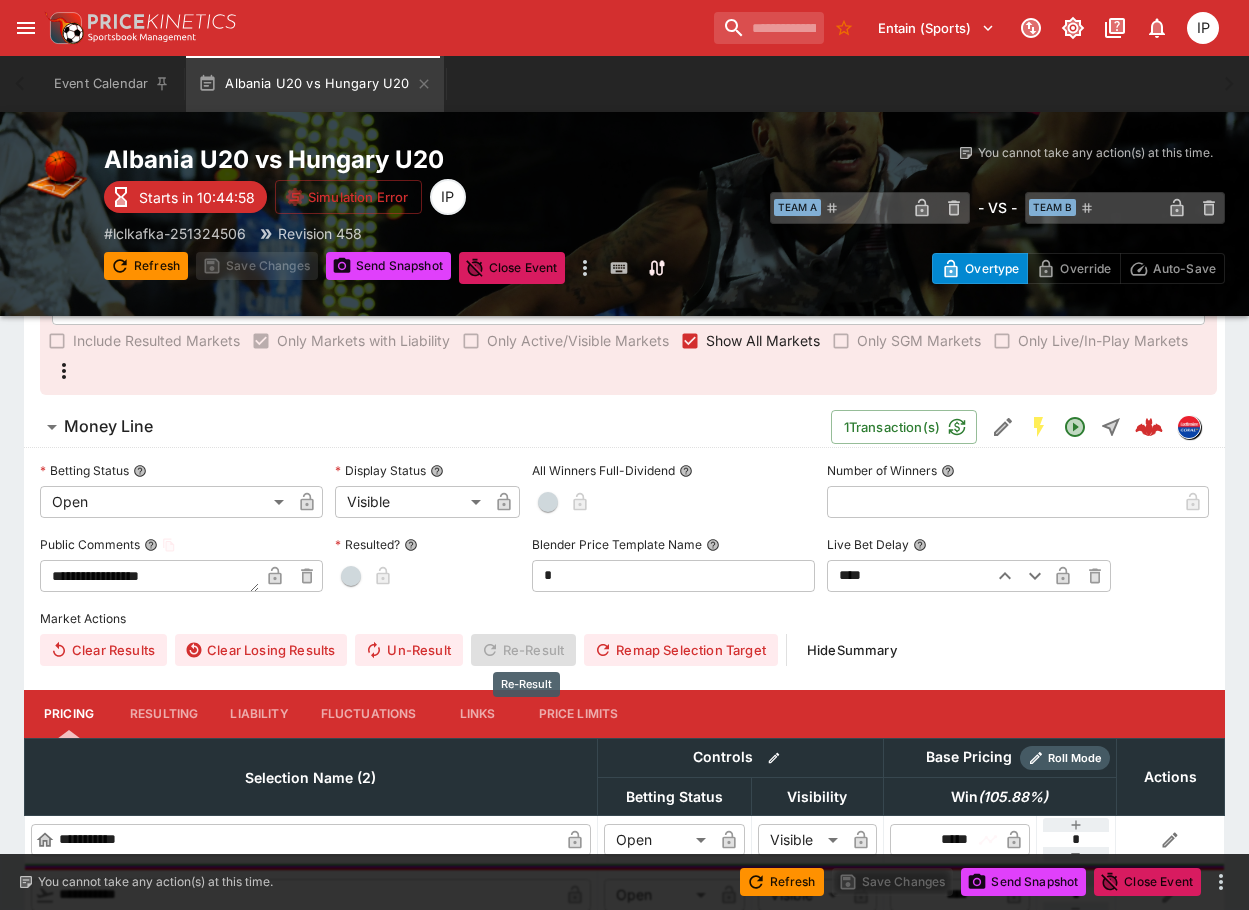 scroll, scrollTop: 0, scrollLeft: 0, axis: both 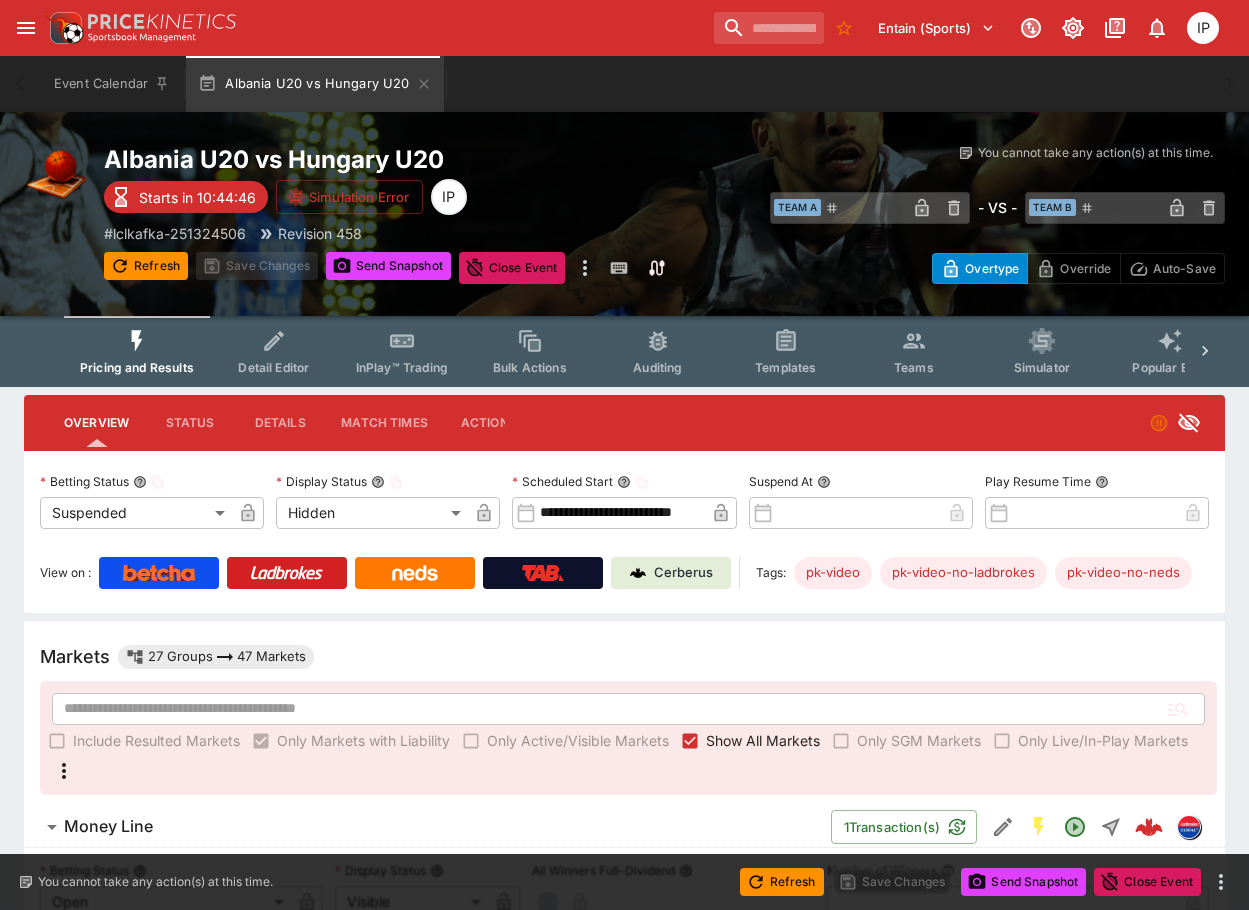 click on "Event Calendar Albania U20 vs Hungary U20" at bounding box center (624, 84) 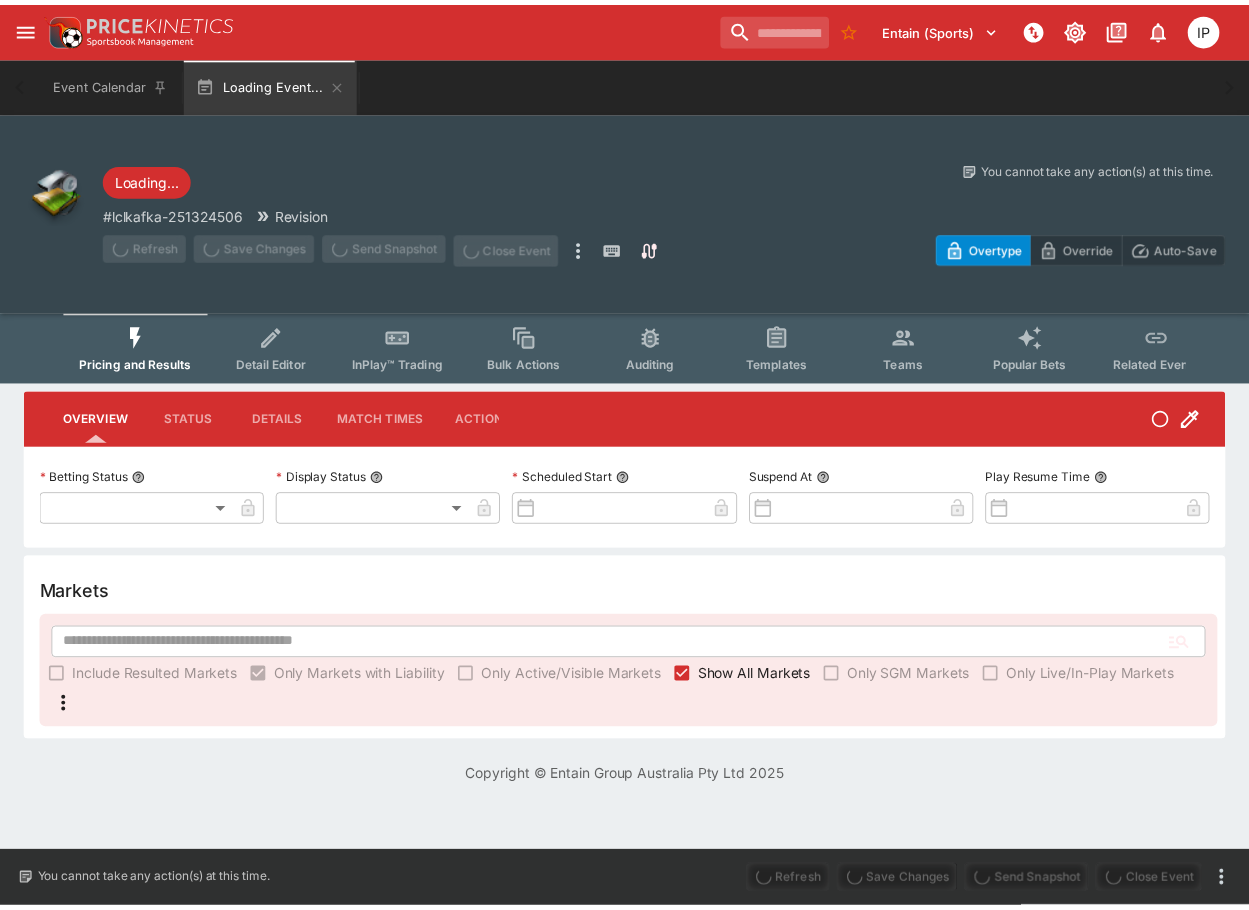 scroll, scrollTop: 0, scrollLeft: 0, axis: both 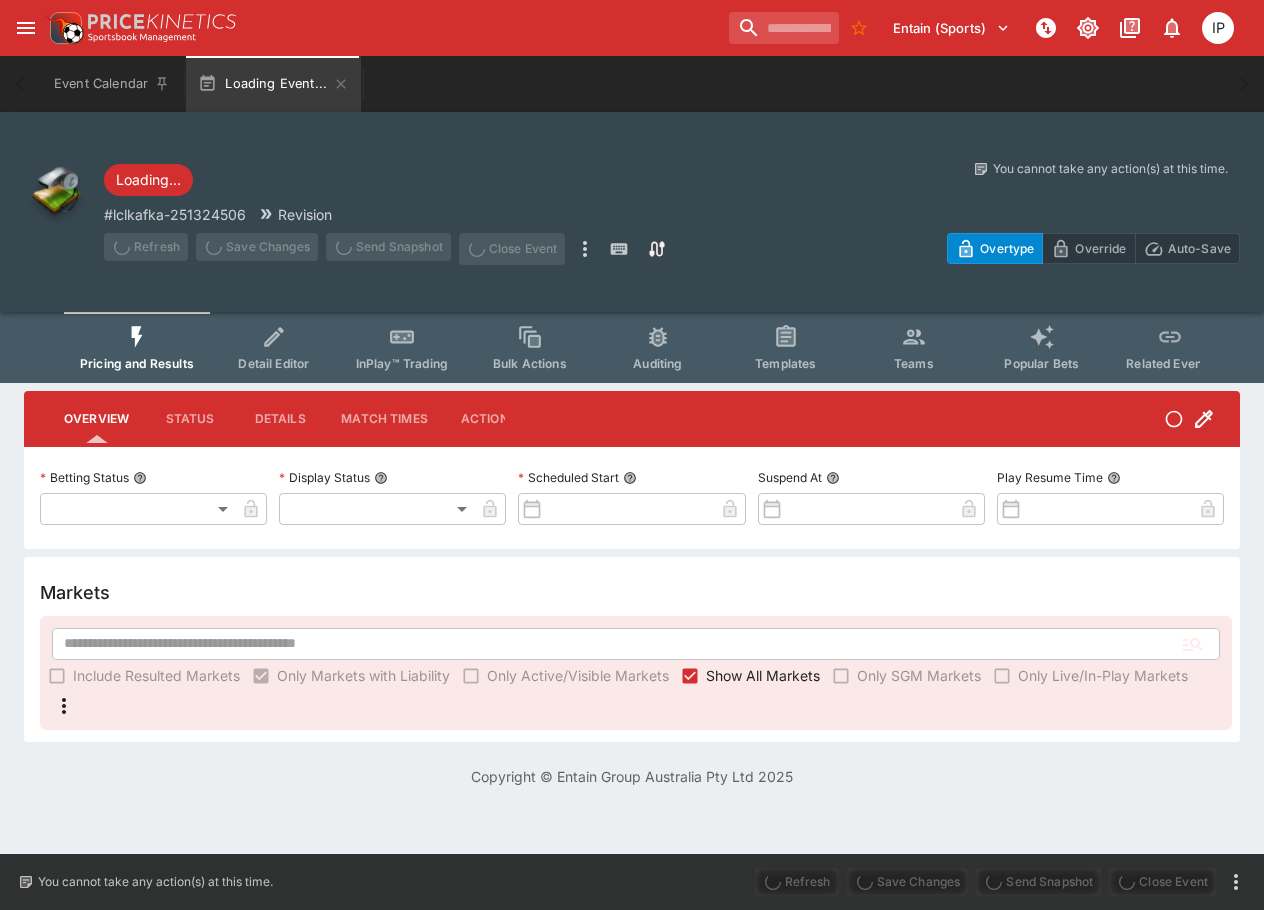 type on "**********" 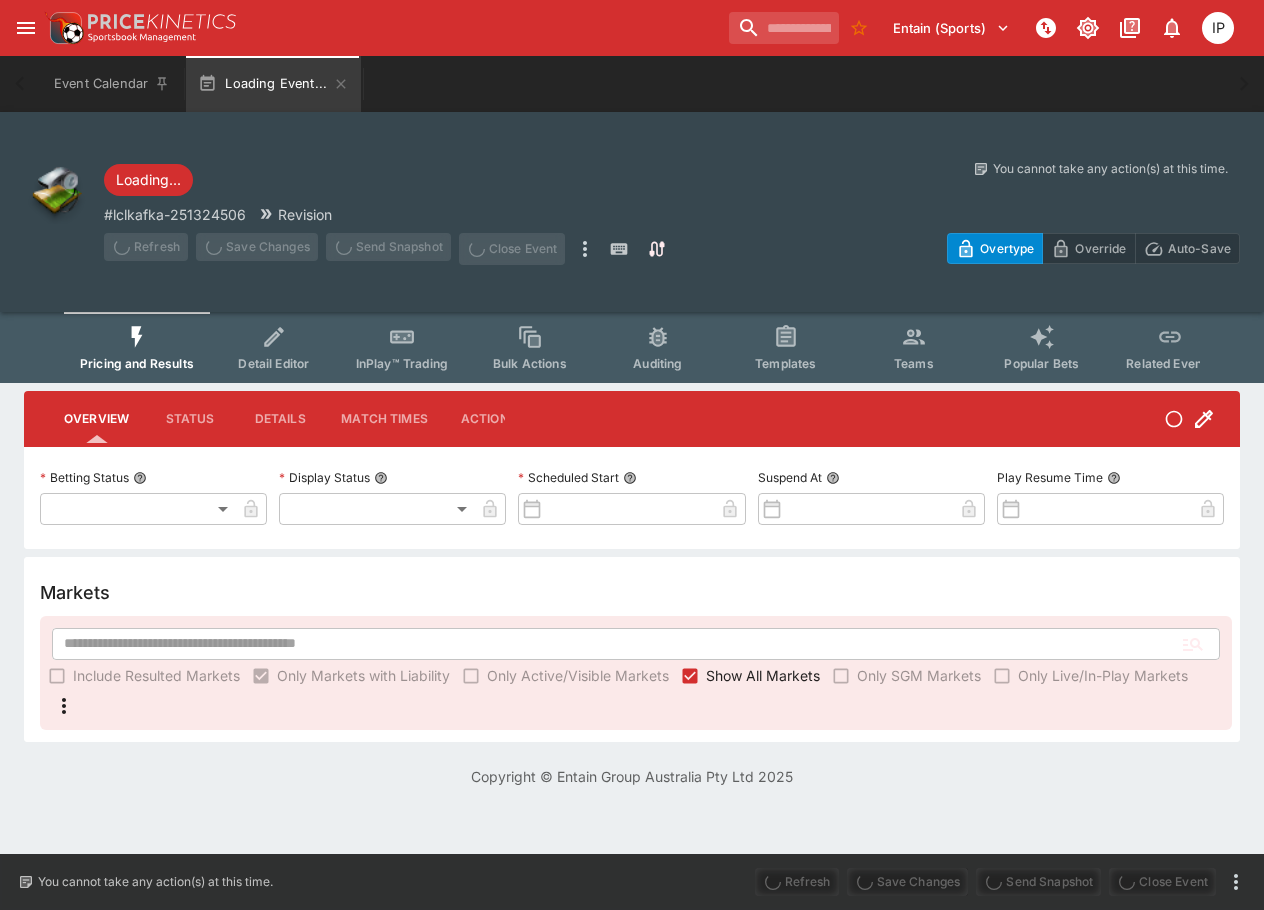 type on "******" 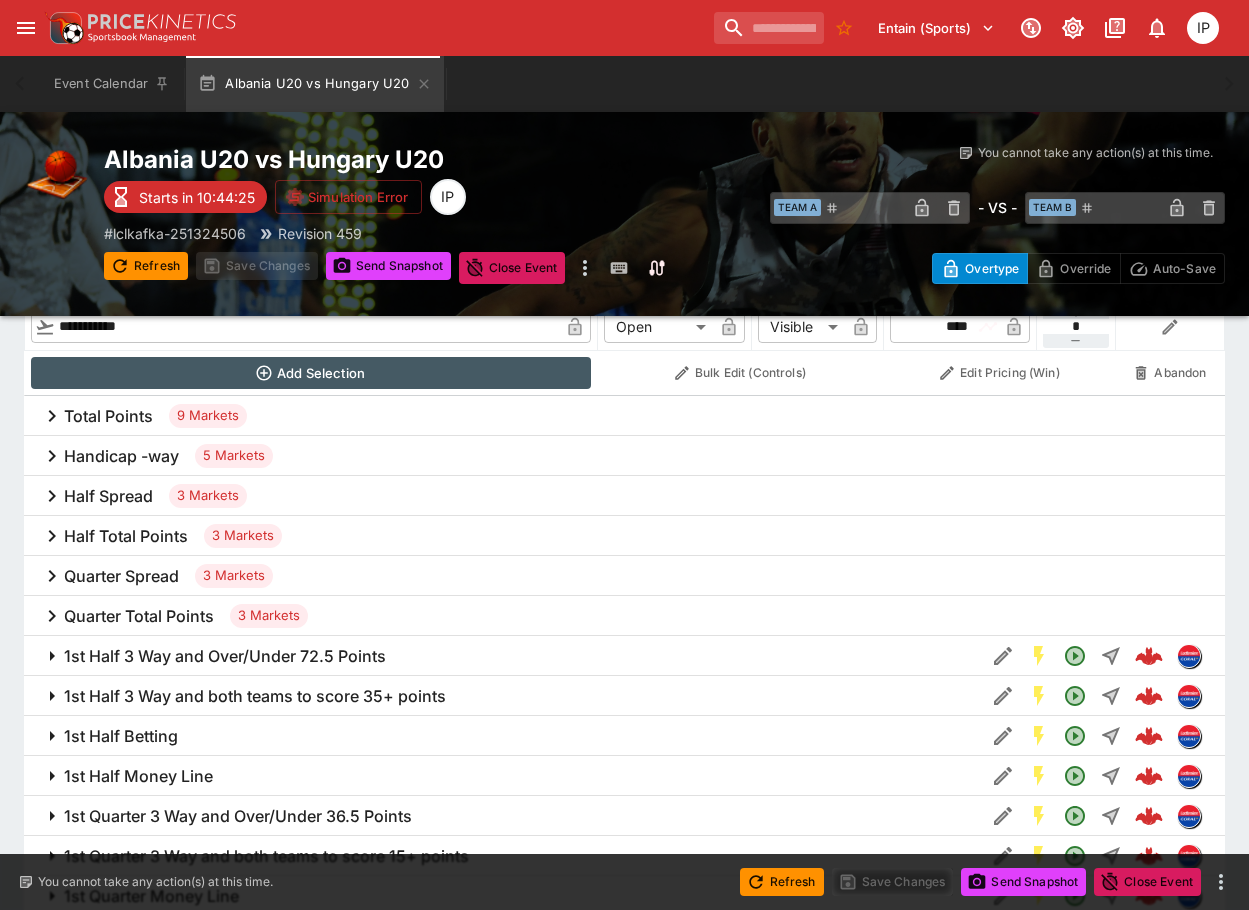 scroll, scrollTop: 1000, scrollLeft: 0, axis: vertical 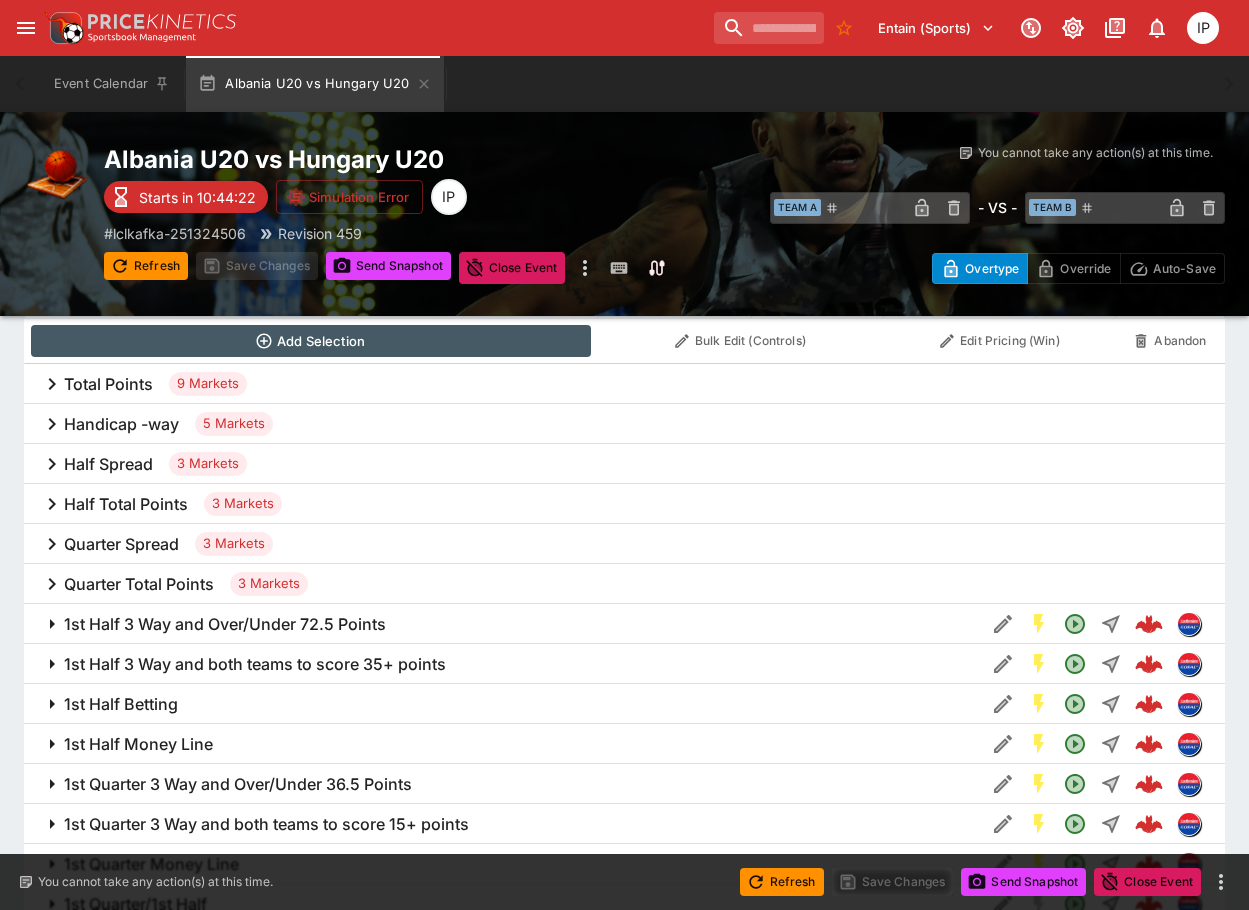 click on "1st Half Betting" at bounding box center [121, 704] 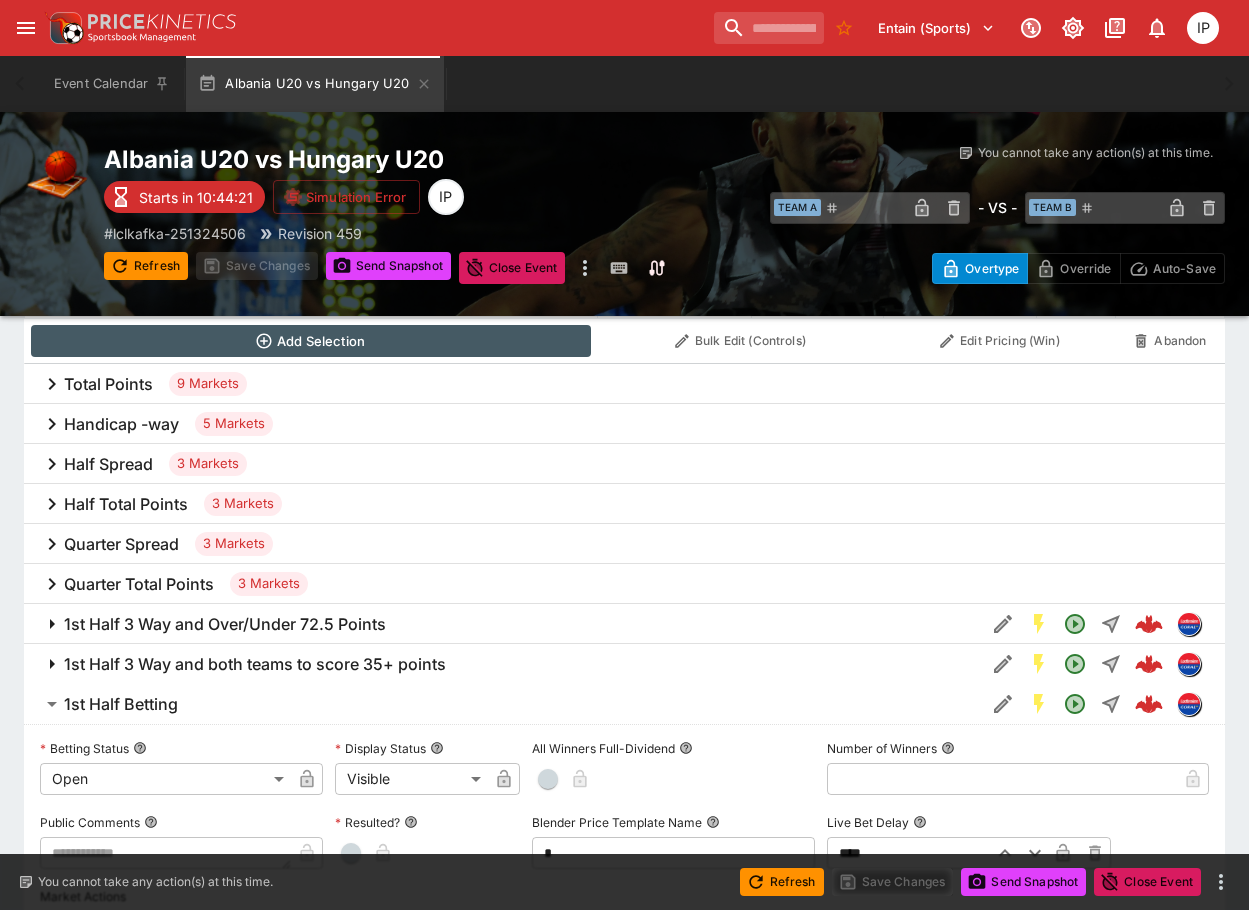 click on "1st Half Betting" at bounding box center [121, 704] 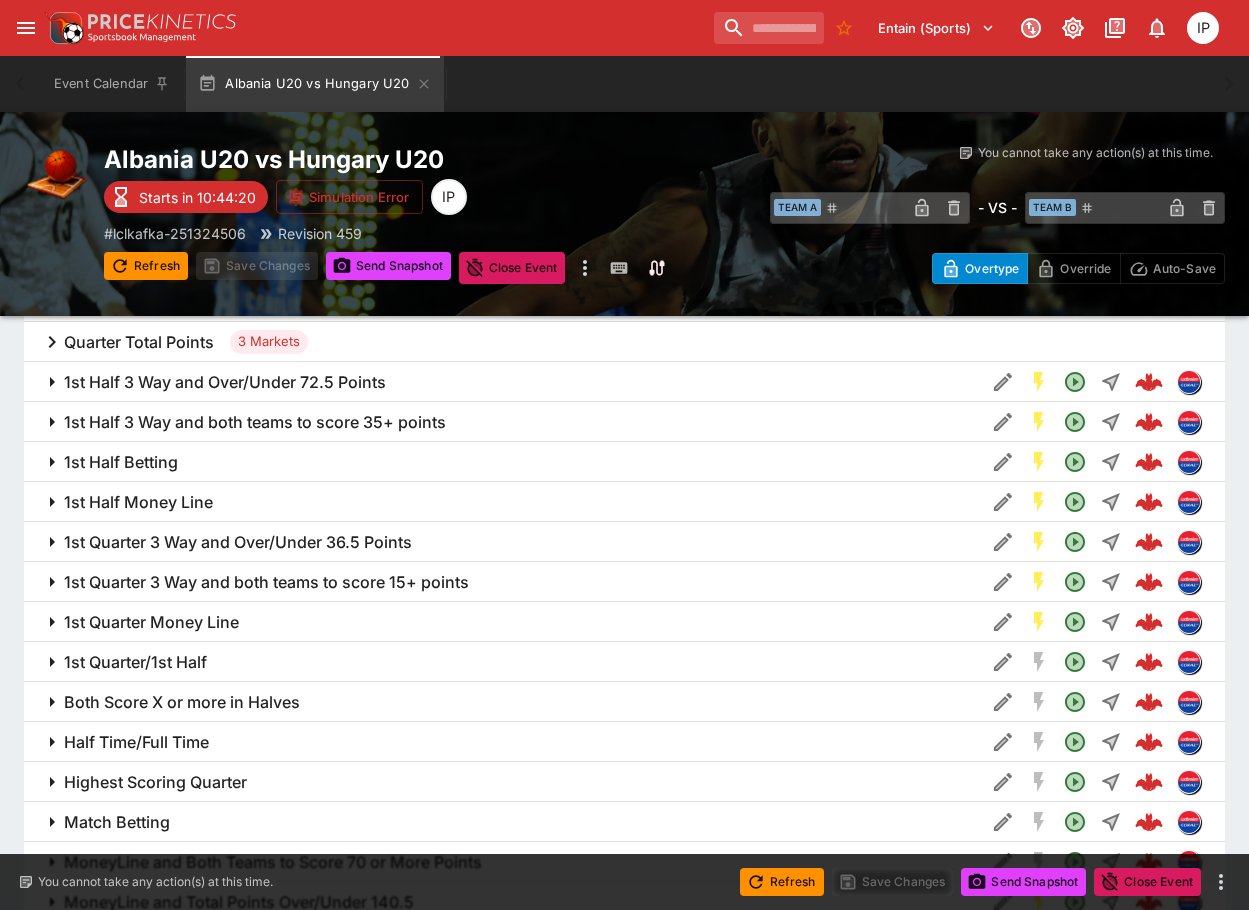 scroll, scrollTop: 1300, scrollLeft: 0, axis: vertical 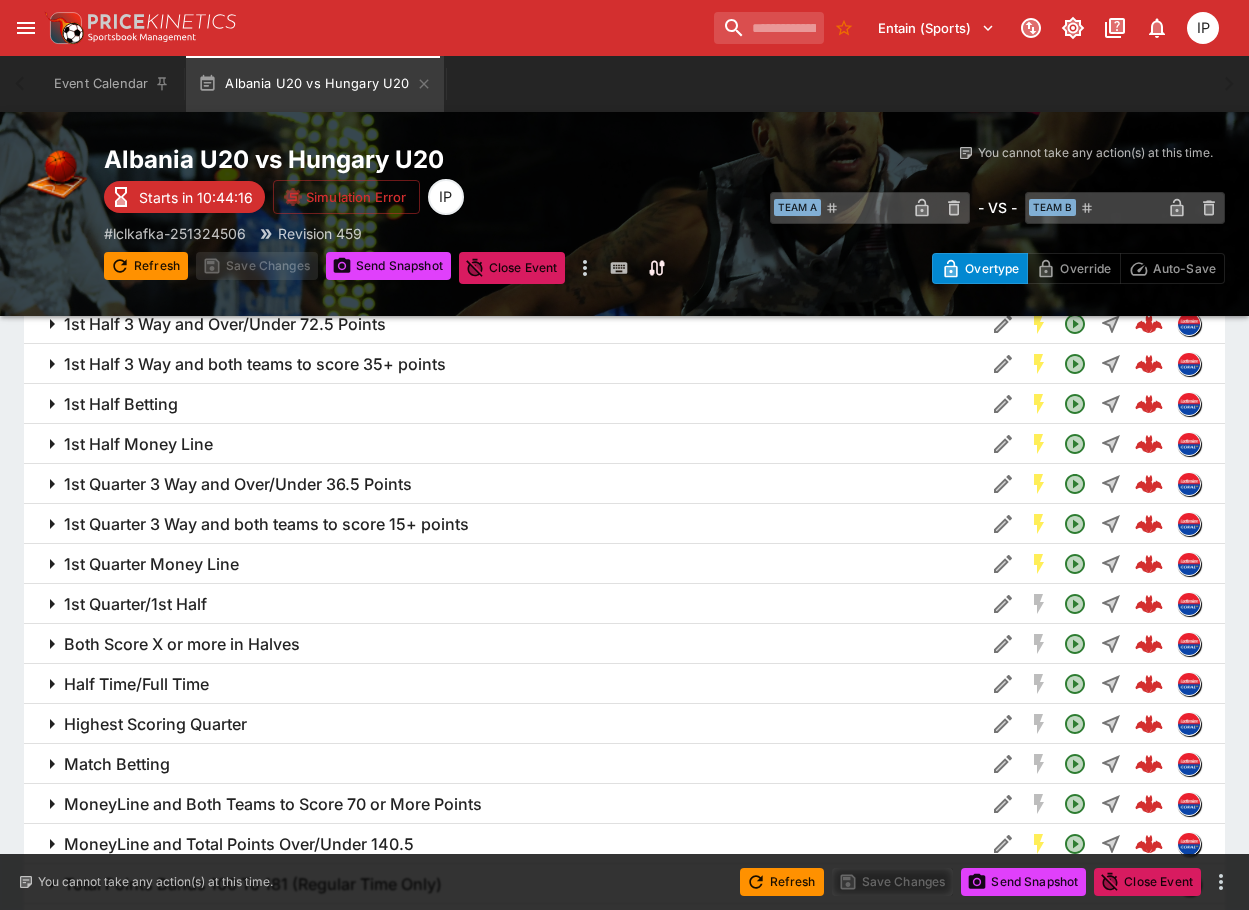 click on "Event Calendar Albania U20 vs Hungary U20" at bounding box center (624, 84) 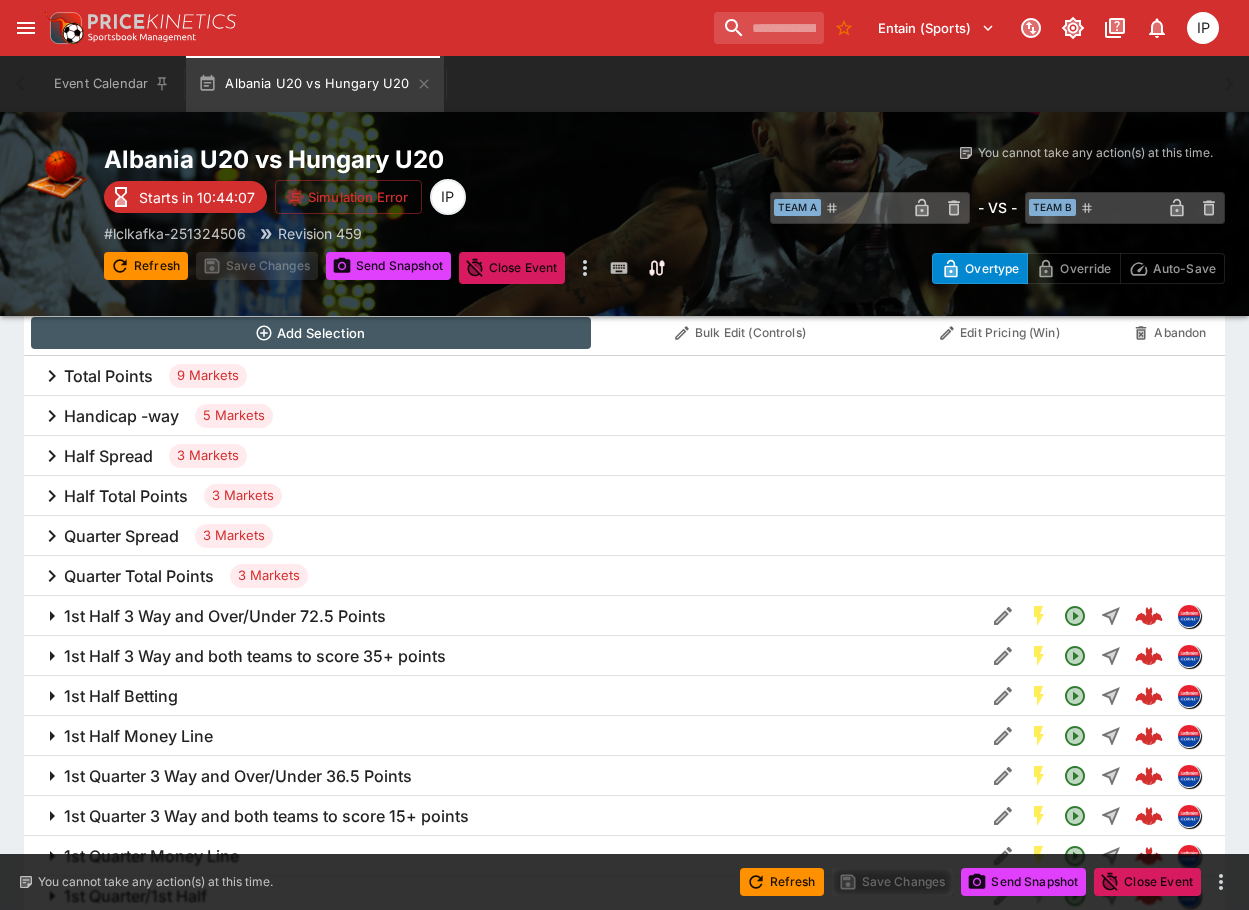 scroll, scrollTop: 963, scrollLeft: 0, axis: vertical 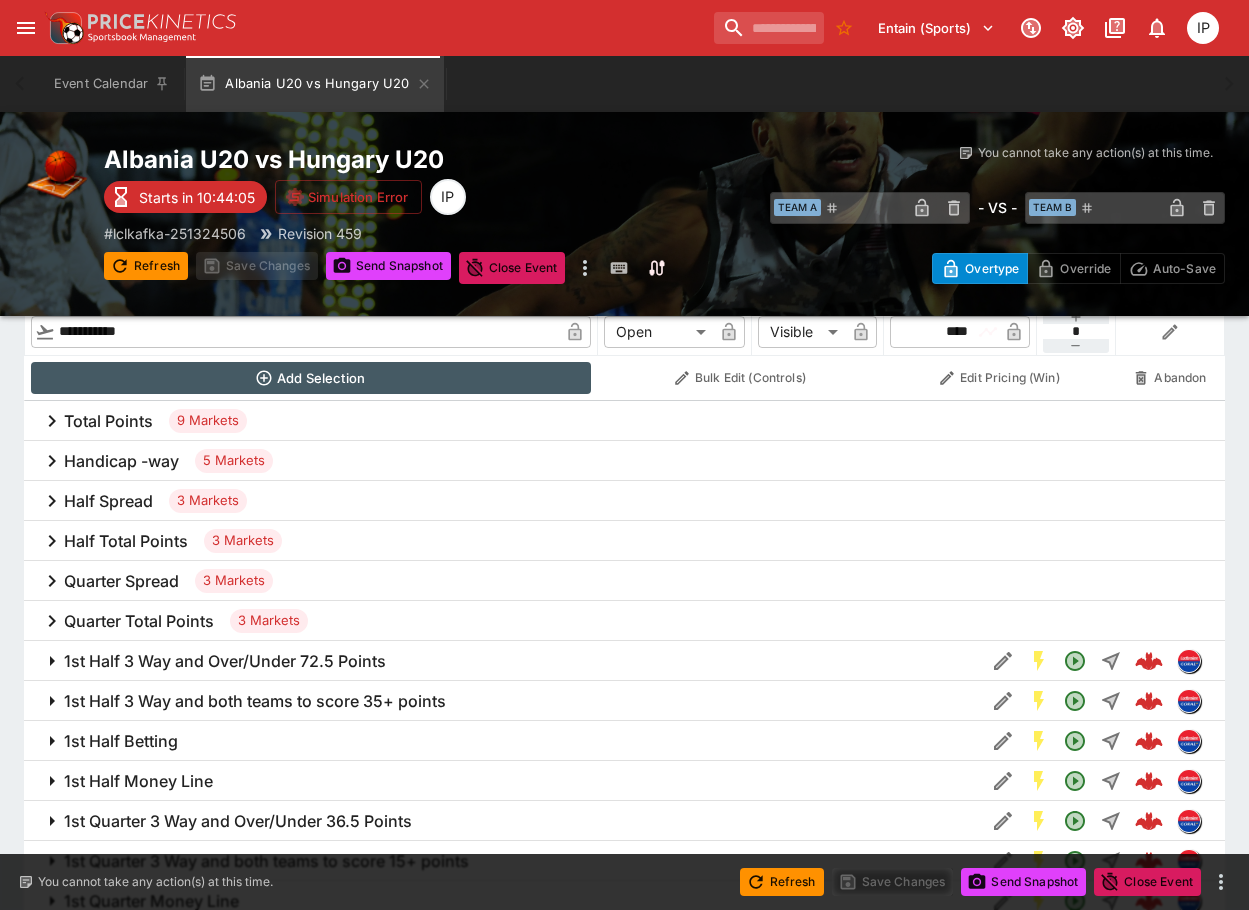 click on "Half Total Points 3 Markets" at bounding box center [624, 541] 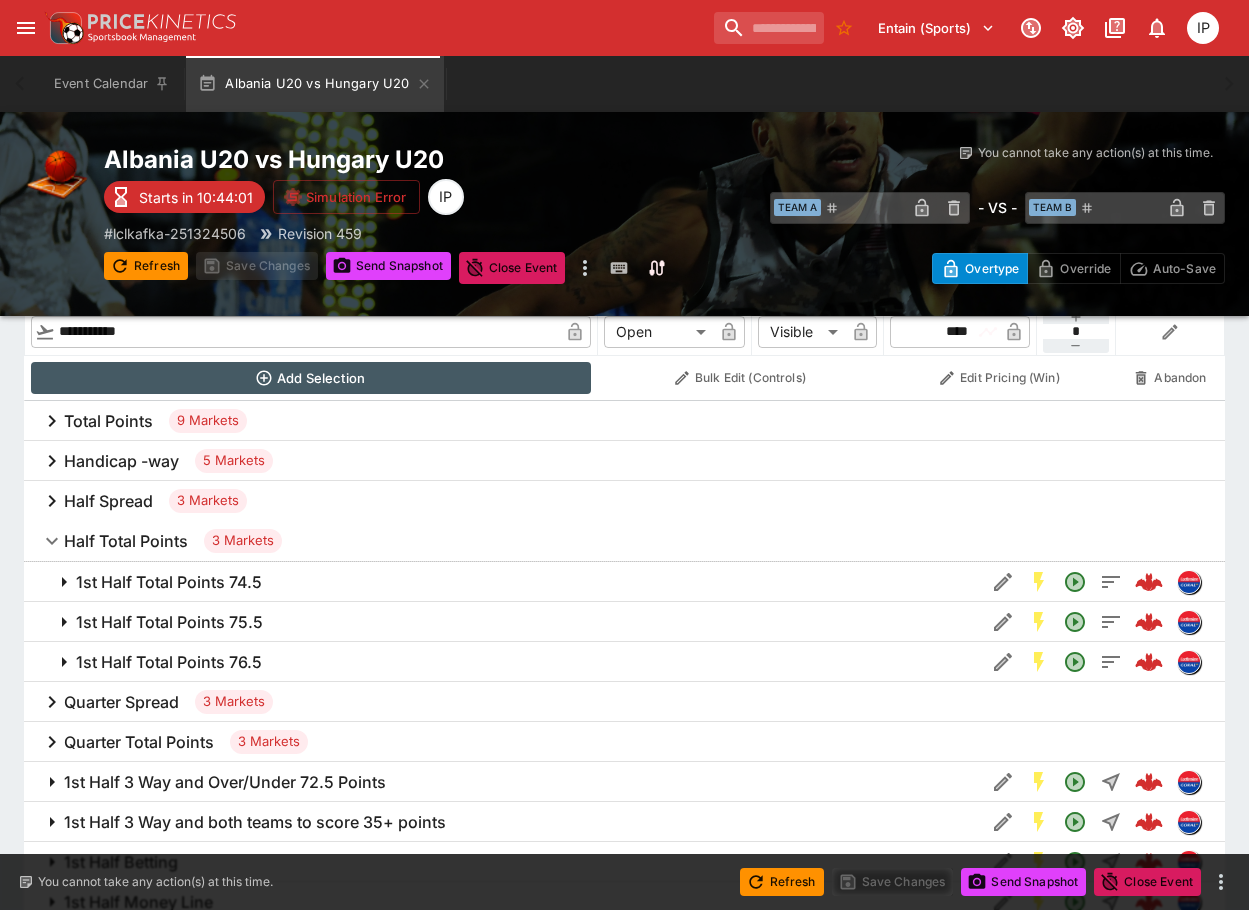 click on "Half Total Points" at bounding box center [126, 541] 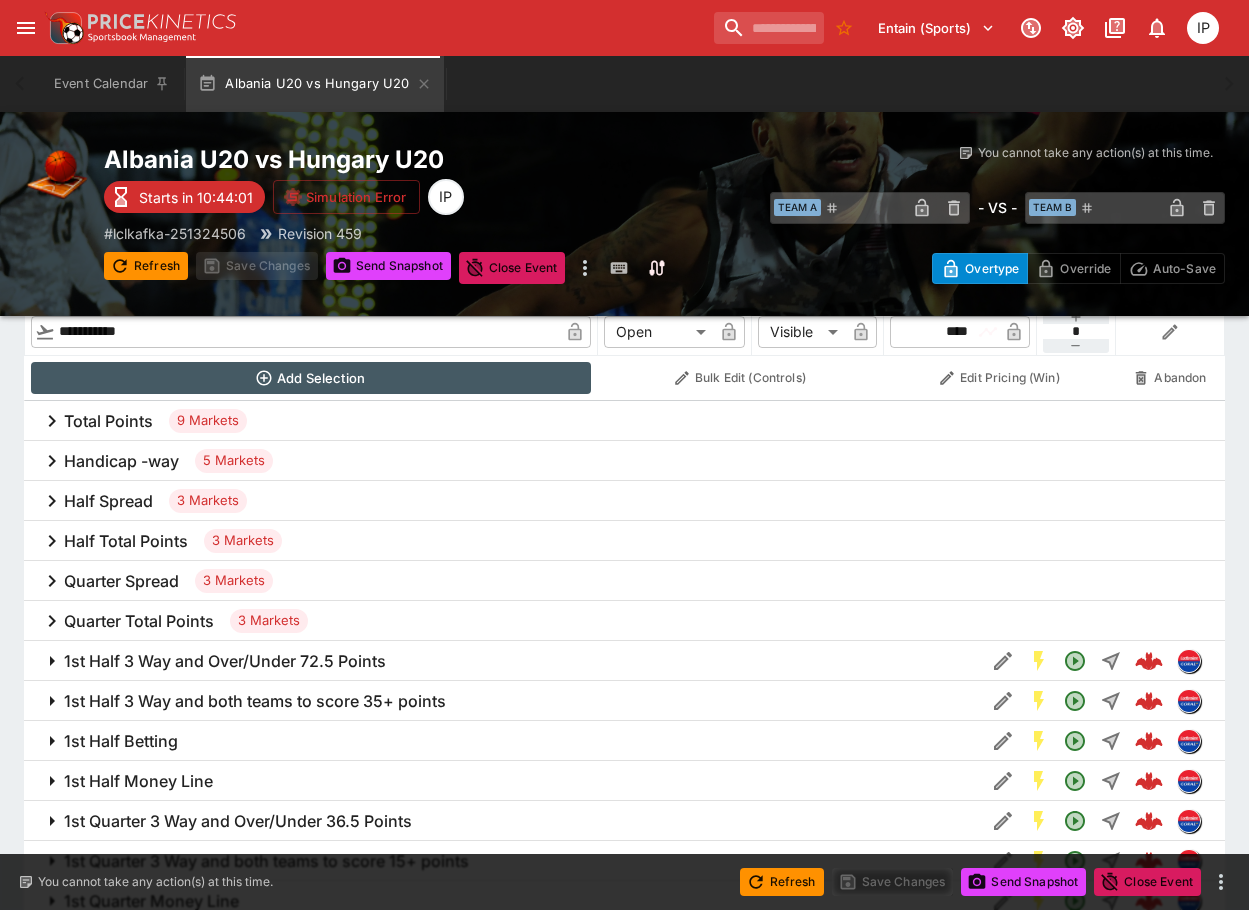click on "Half Spread" at bounding box center (108, 501) 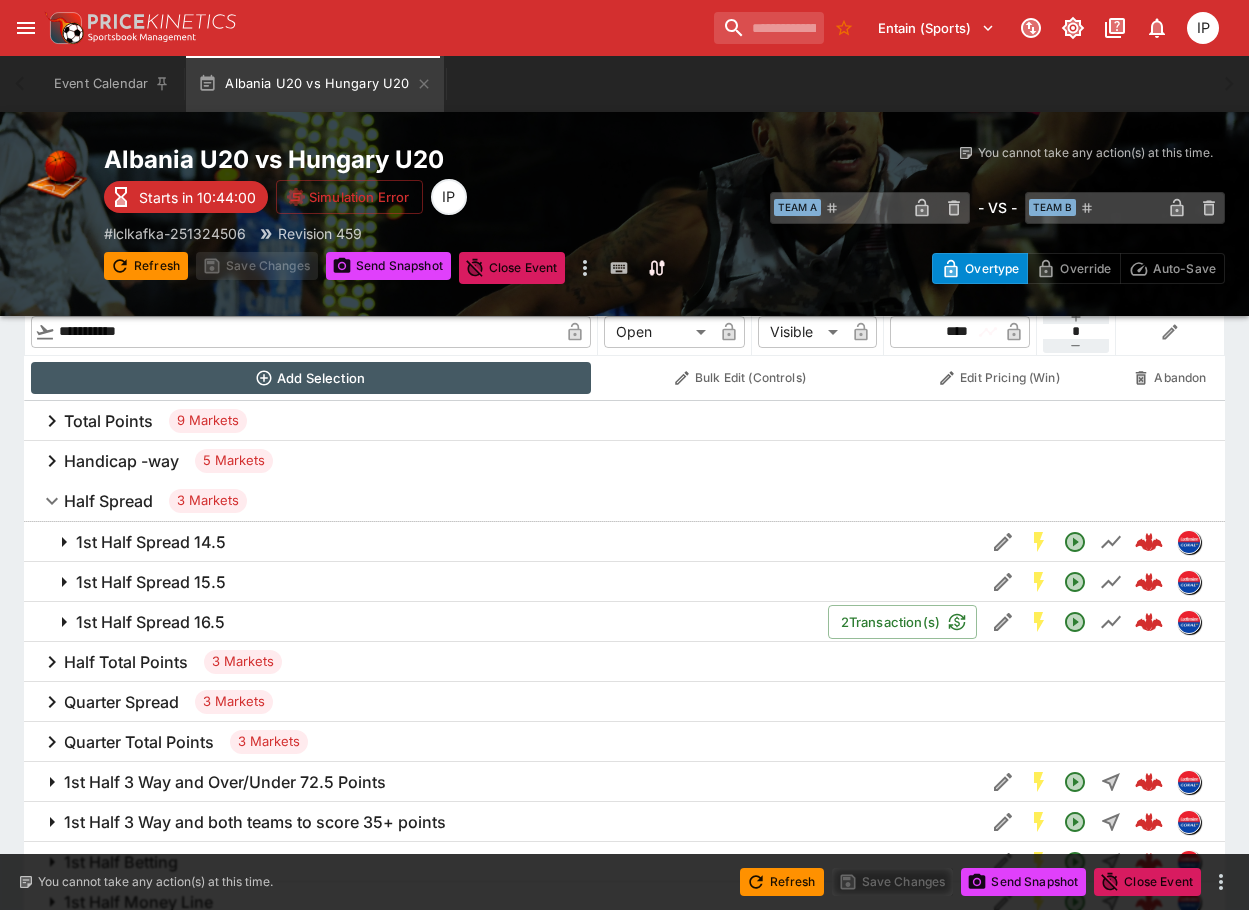 click on "1st Half Spread 16.5" at bounding box center [150, 622] 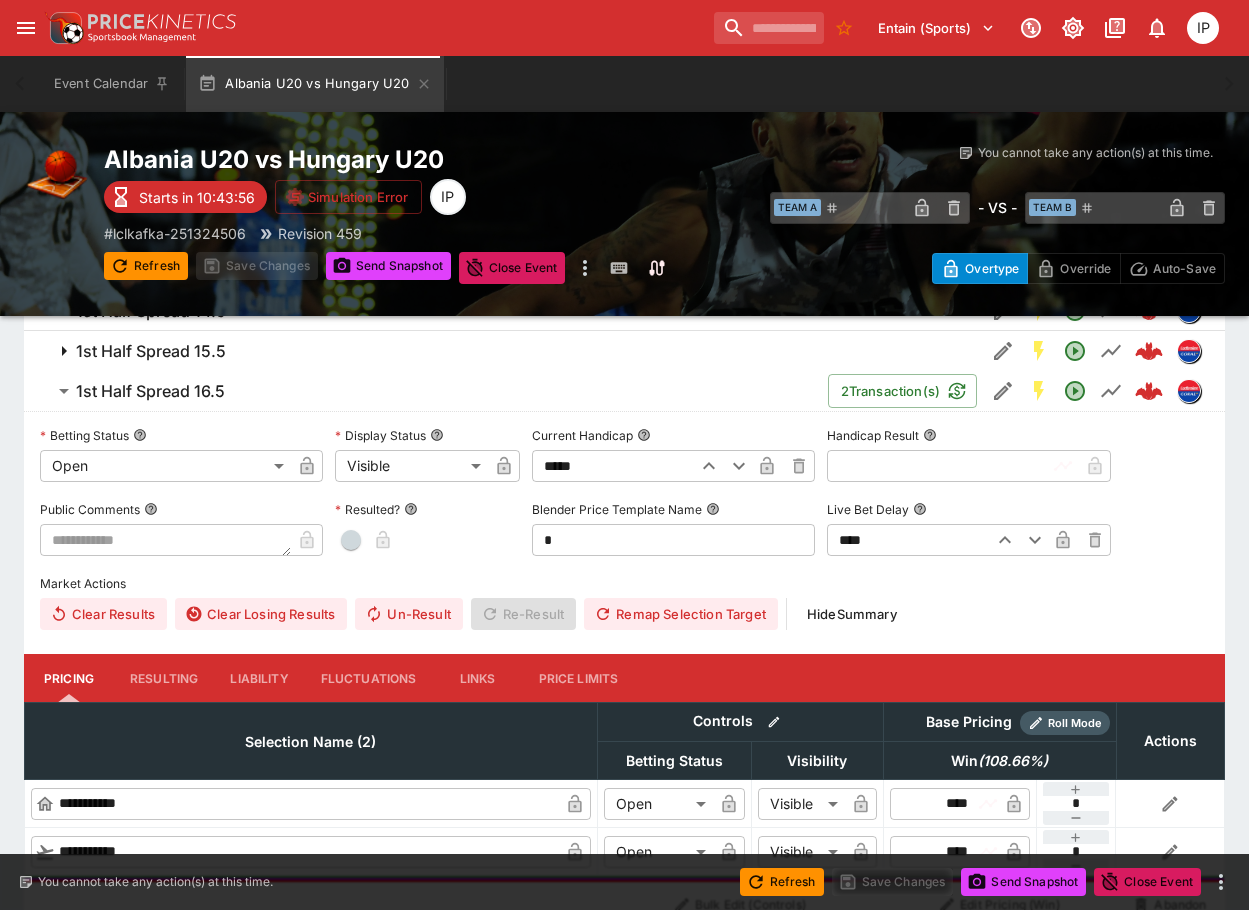 scroll, scrollTop: 1063, scrollLeft: 0, axis: vertical 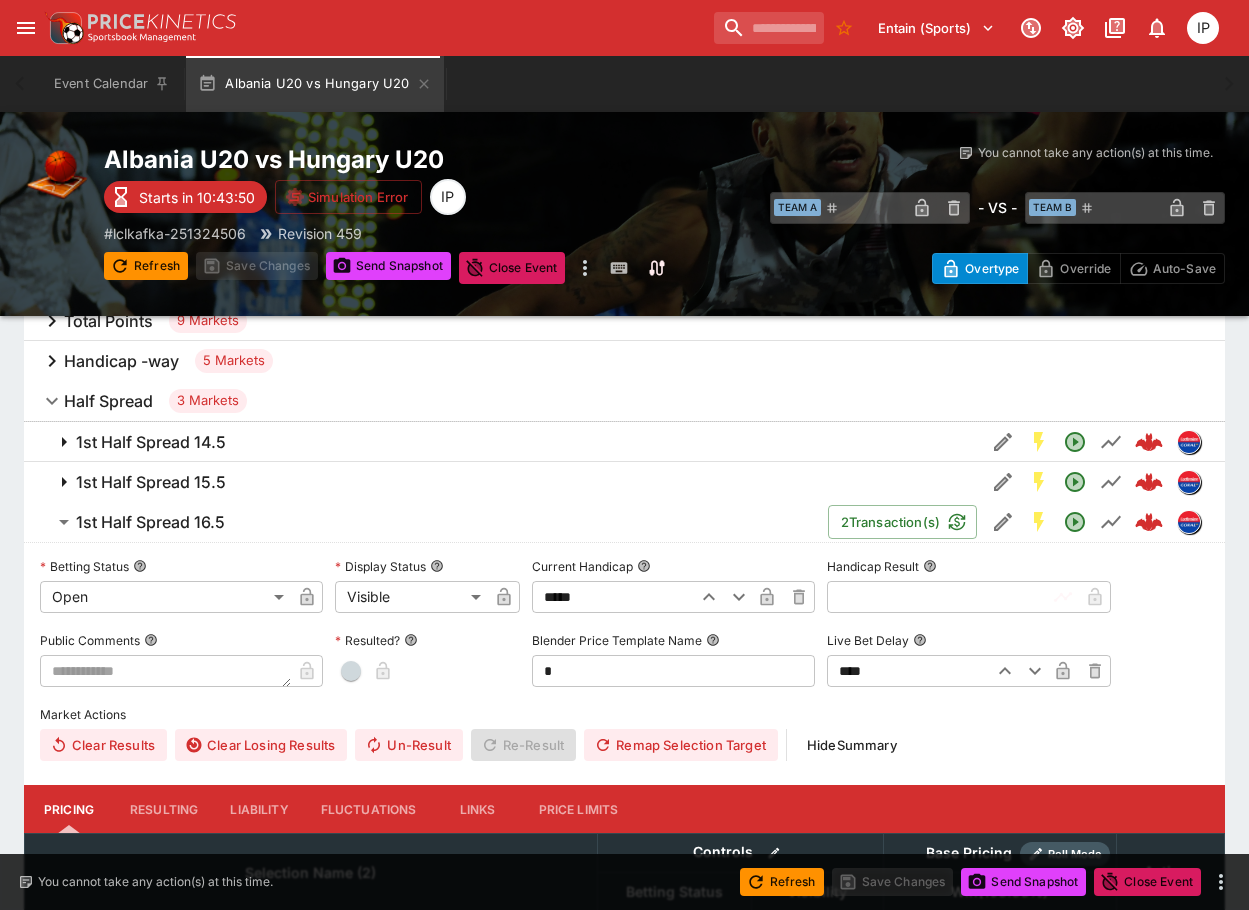 click on "Albania U20 vs Hungary U20 Starts in 10:43:50 Simulation Error IP #  lclkafka-251324506 Revision   459 Refresh Save Changes Send Snapshot Close Event Refresh Save Changes Send Snapshot Close Event You cannot take any action(s) at this time. You cannot take any action(s) at this time. ​ Team A ​ - VS - ​ Team B ​ Overtype Override Auto-Save" at bounding box center [624, 214] 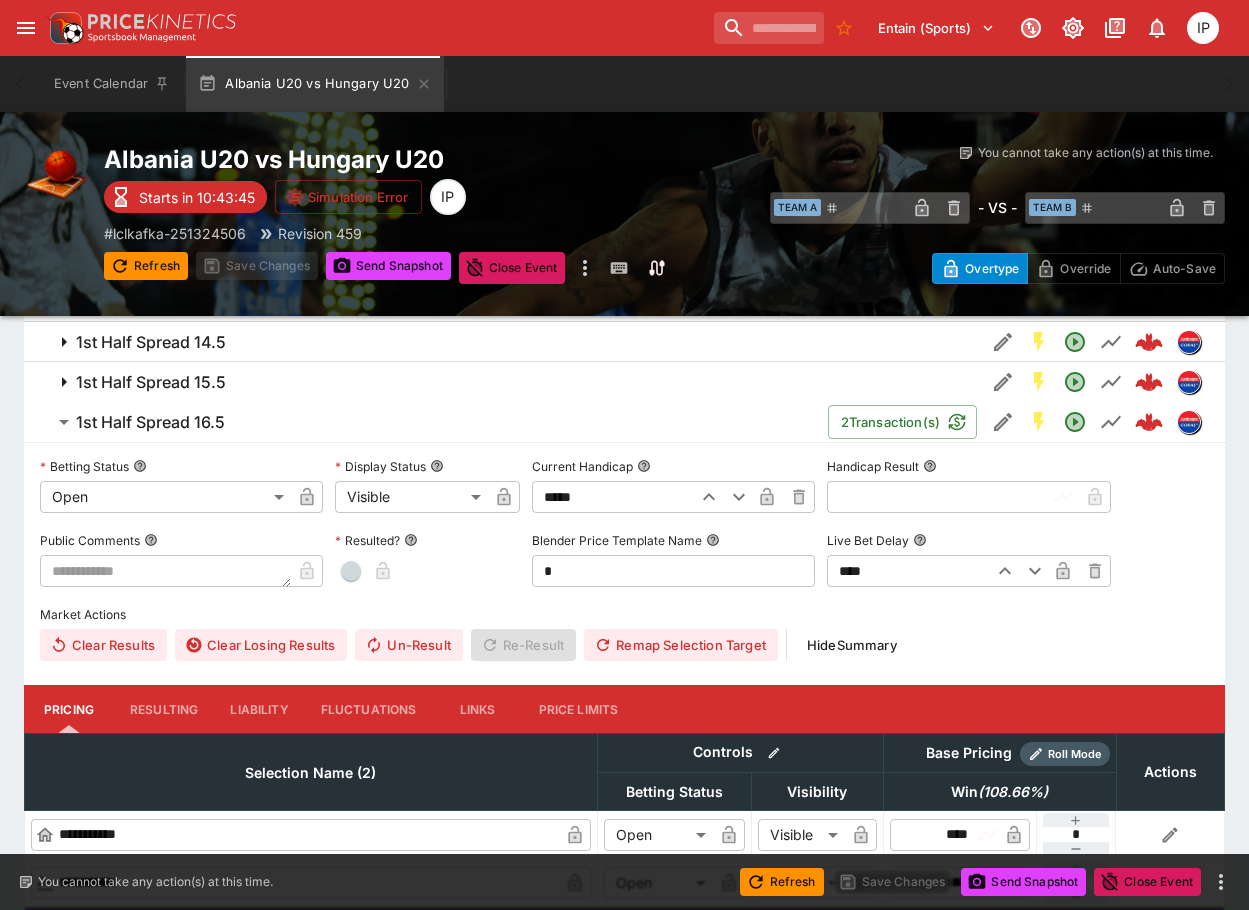 scroll, scrollTop: 1263, scrollLeft: 0, axis: vertical 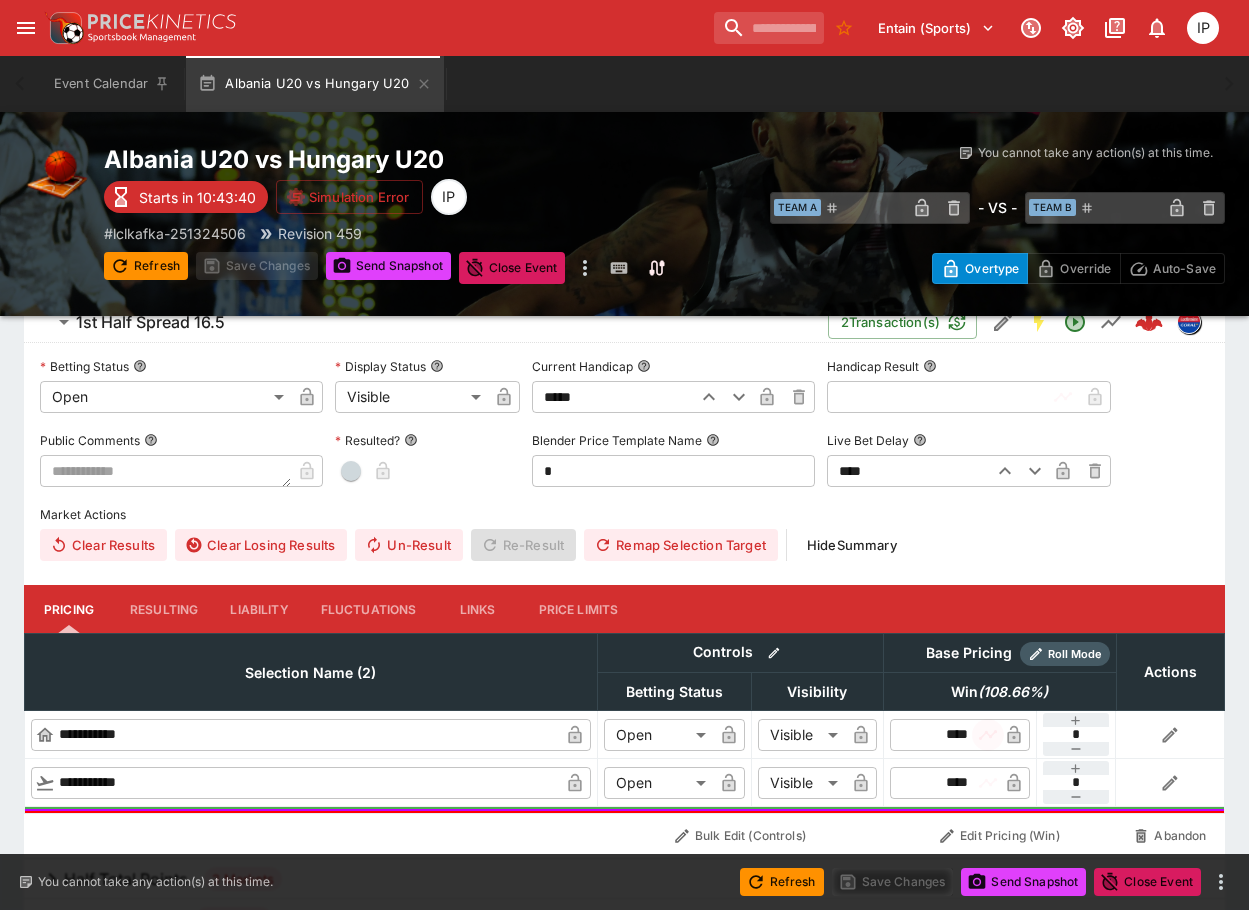 click at bounding box center (988, 735) 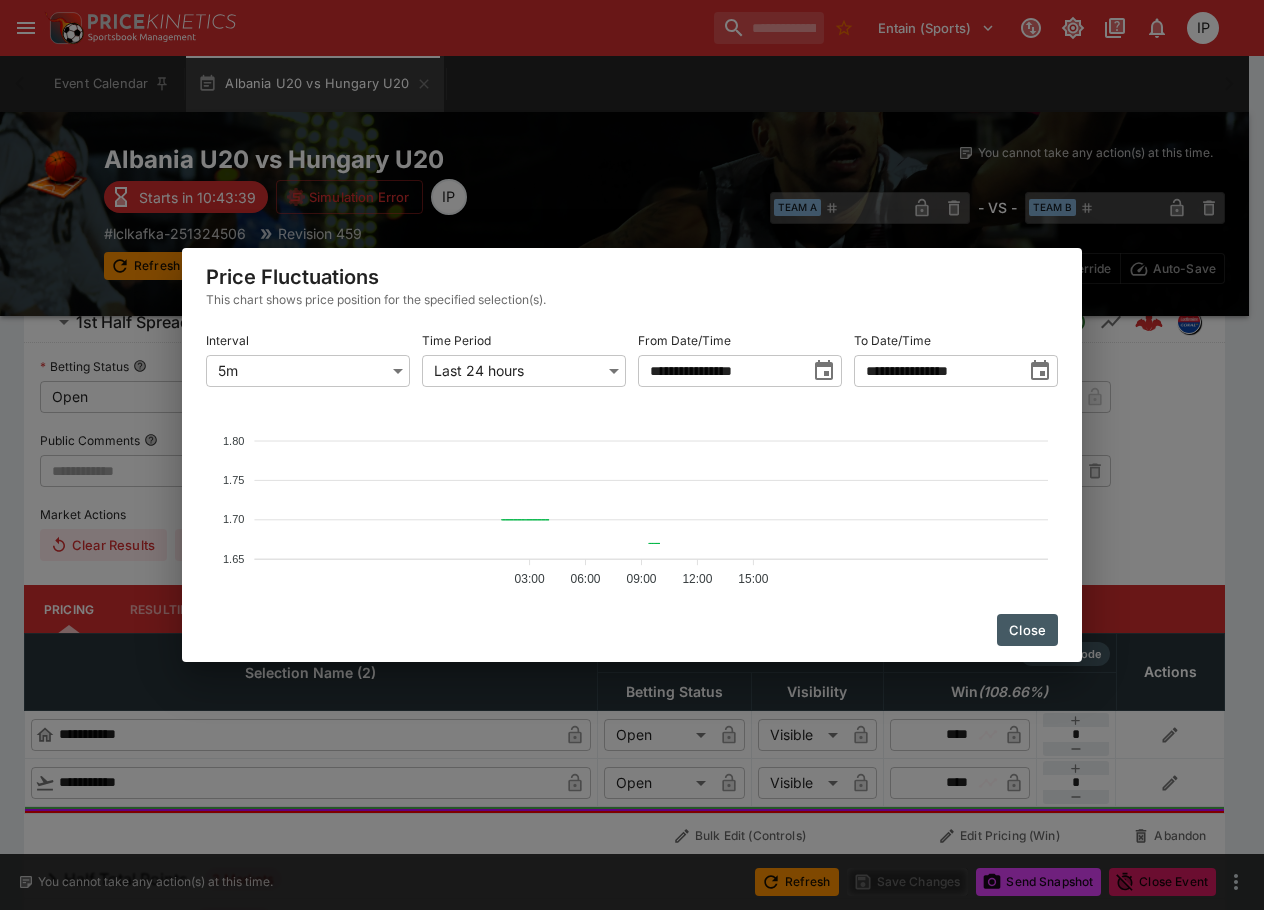 click on "**********" at bounding box center (632, 455) 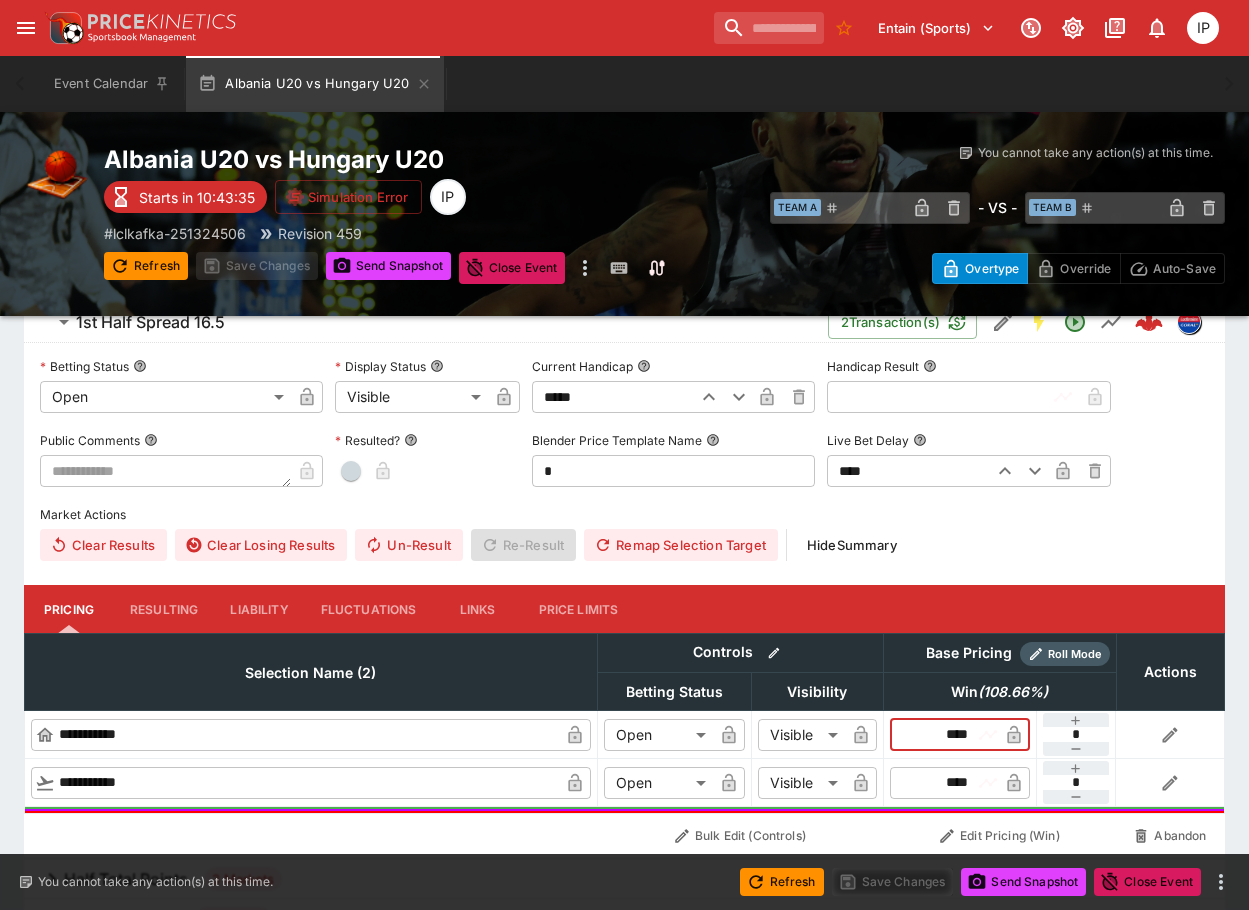 drag, startPoint x: 928, startPoint y: 738, endPoint x: 1018, endPoint y: 730, distance: 90.35486 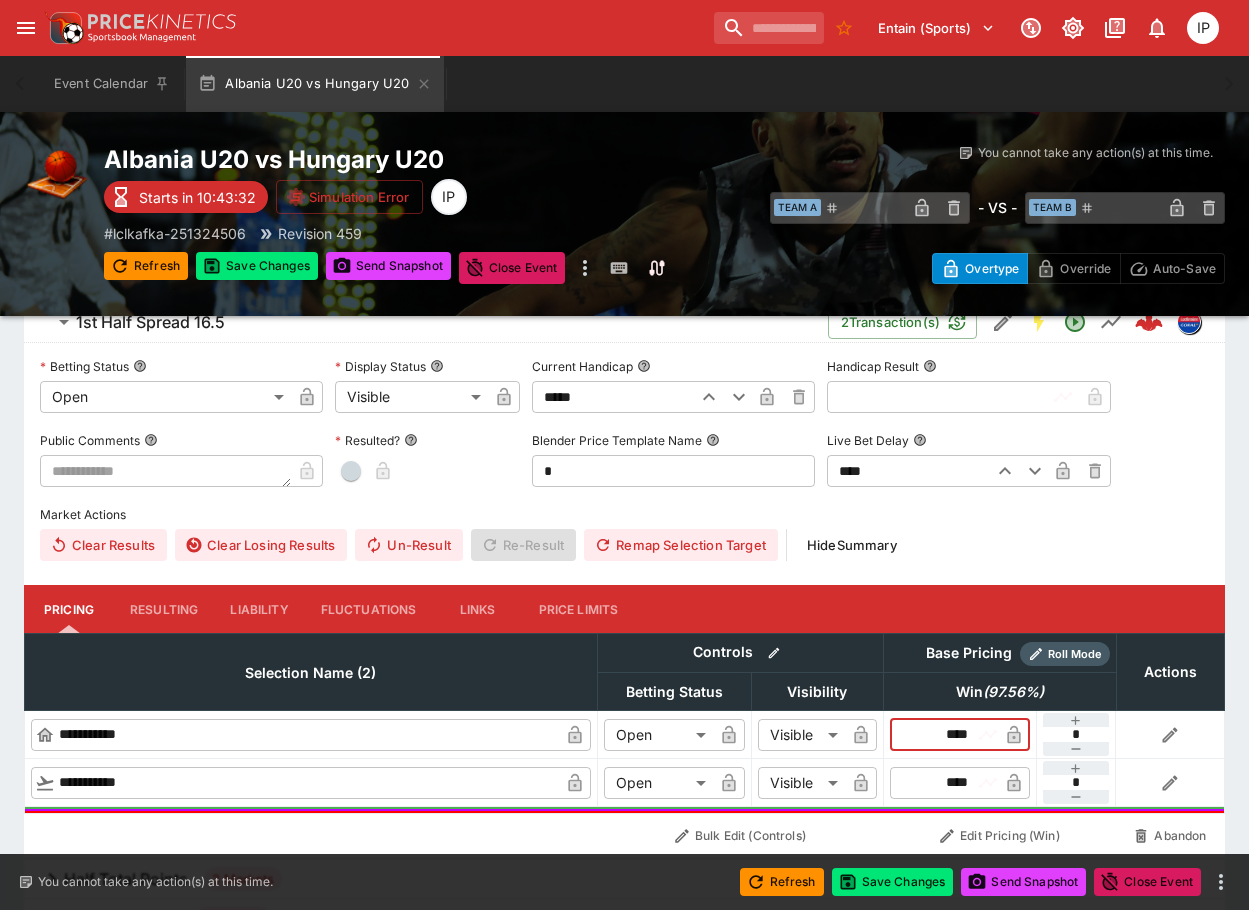 type on "****" 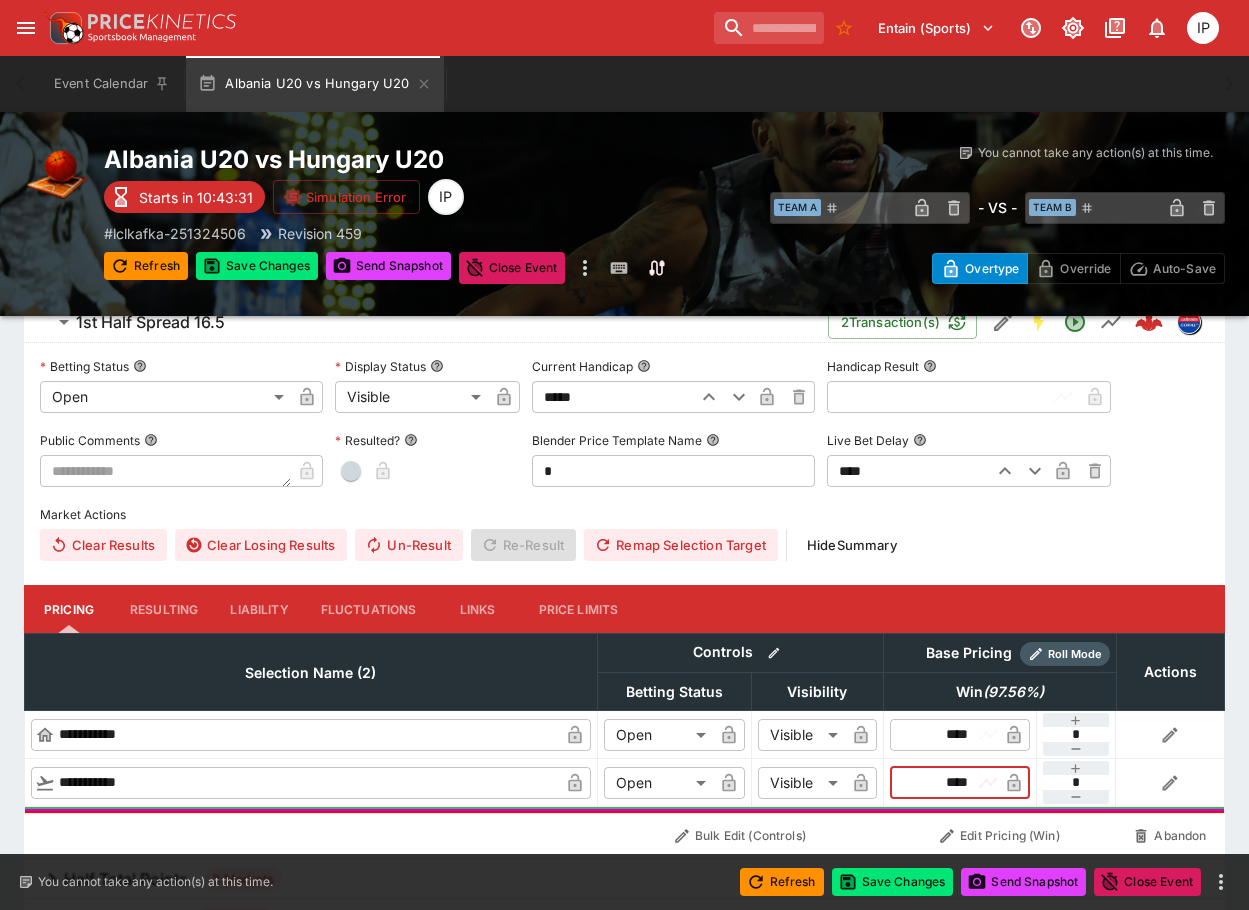 drag, startPoint x: 921, startPoint y: 786, endPoint x: 991, endPoint y: 788, distance: 70.028564 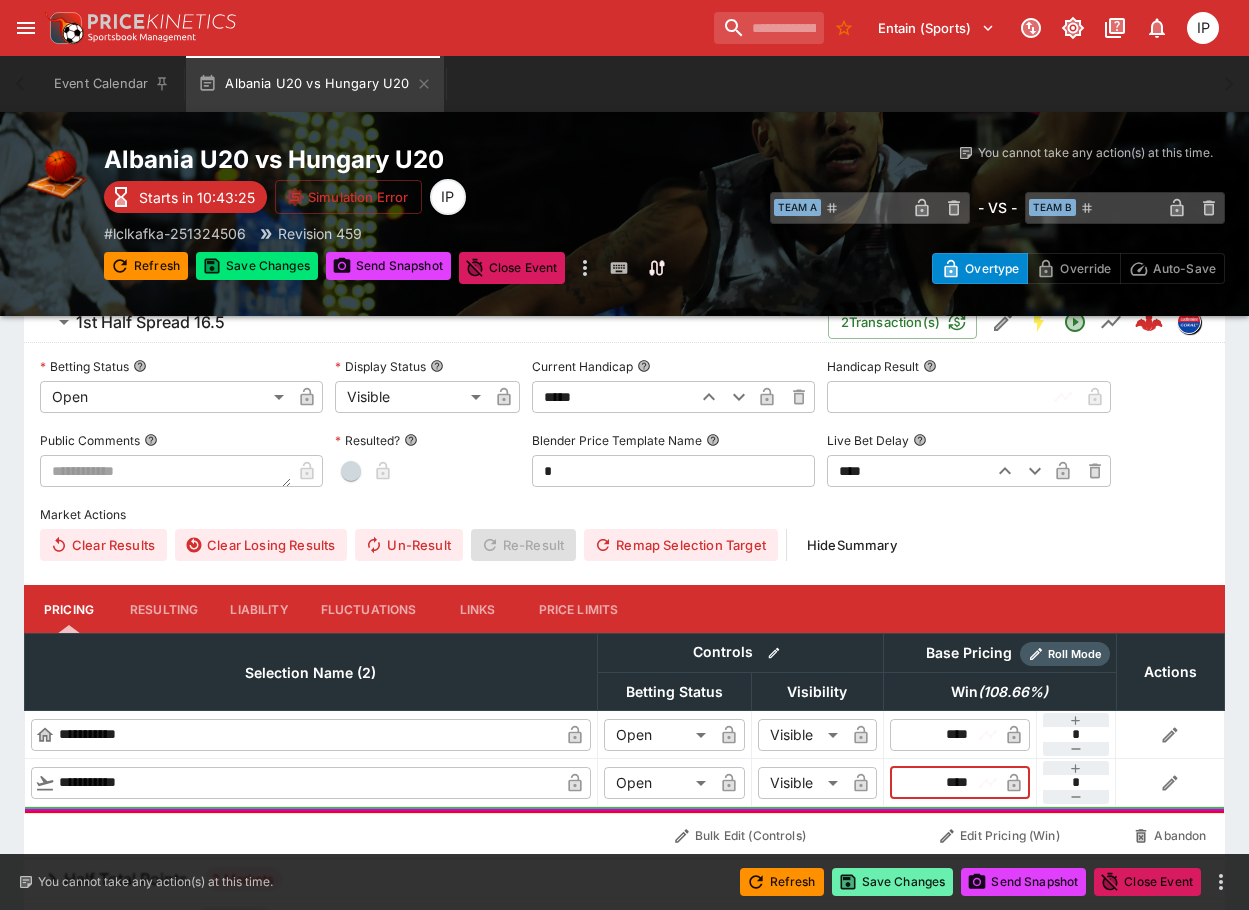 type on "****" 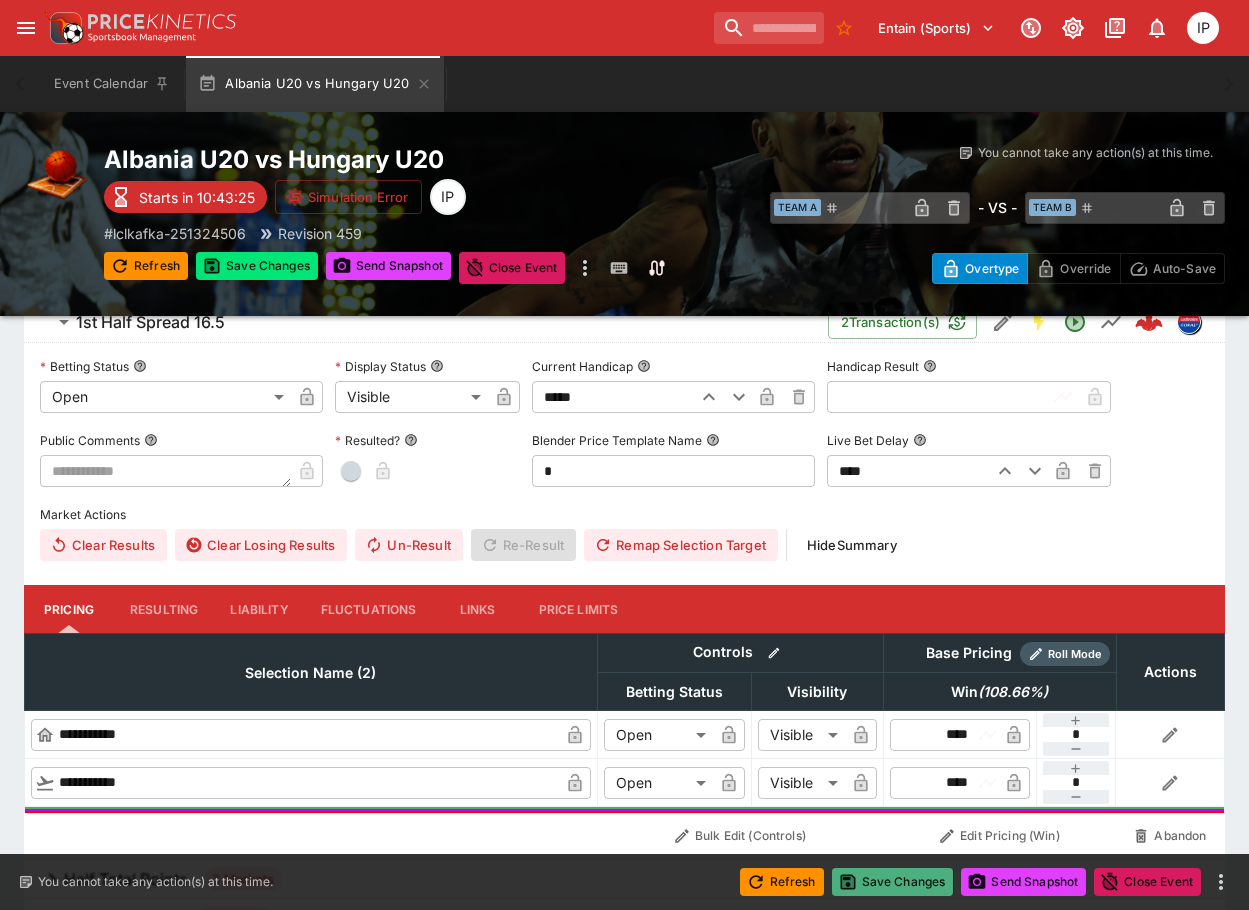 click on "Save Changes" at bounding box center [893, 882] 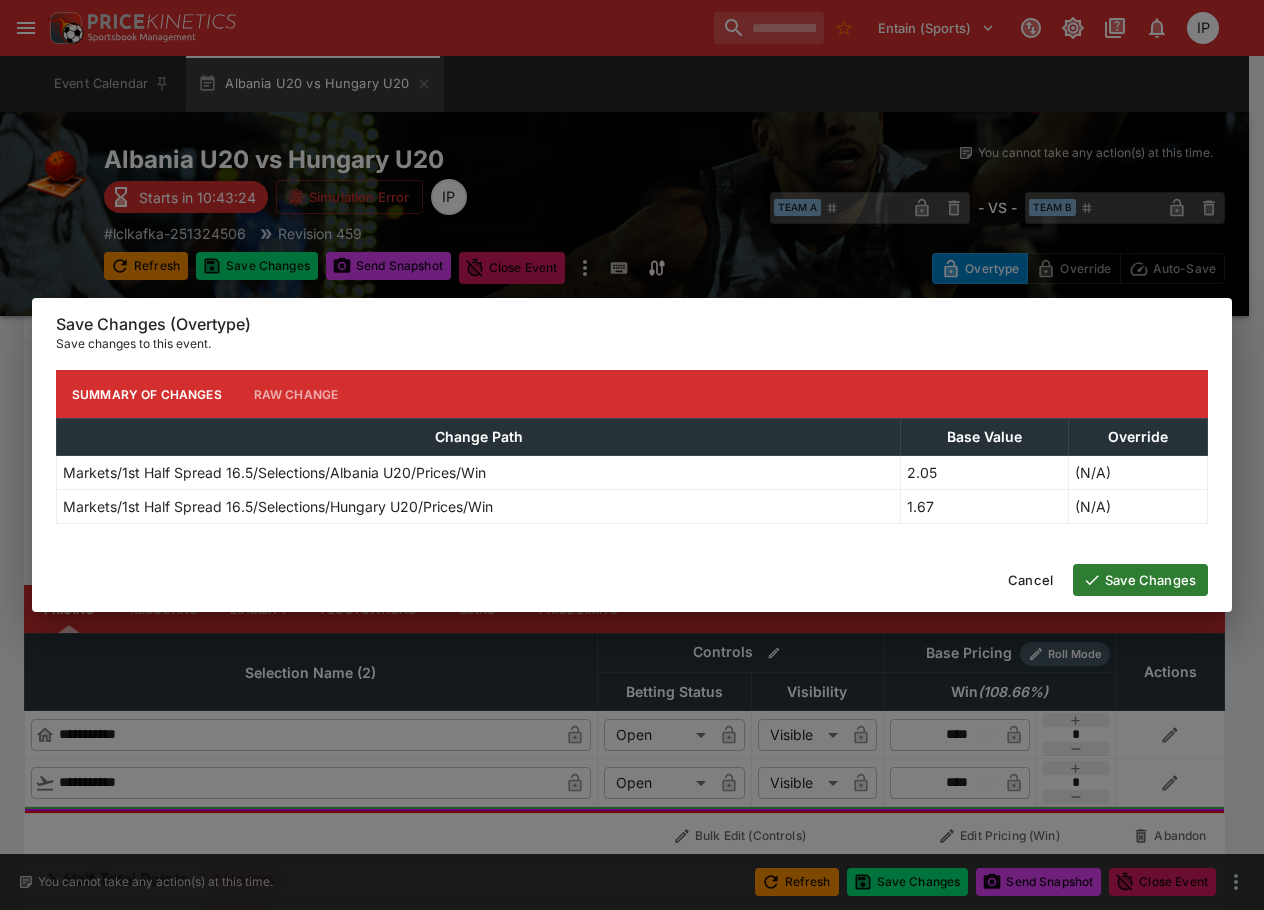 click on "Save Changes" at bounding box center (1140, 580) 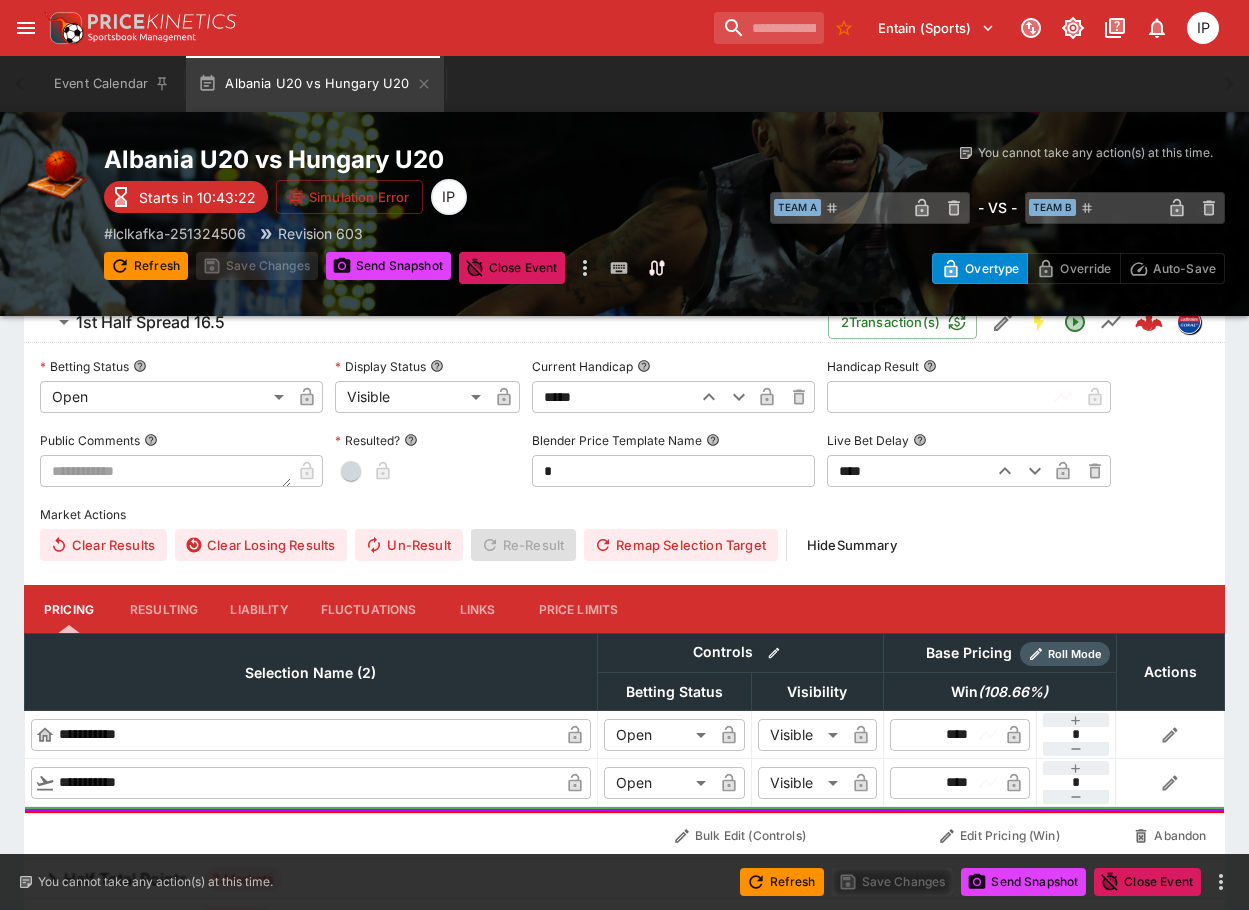 click on "**********" at bounding box center [624, 456] 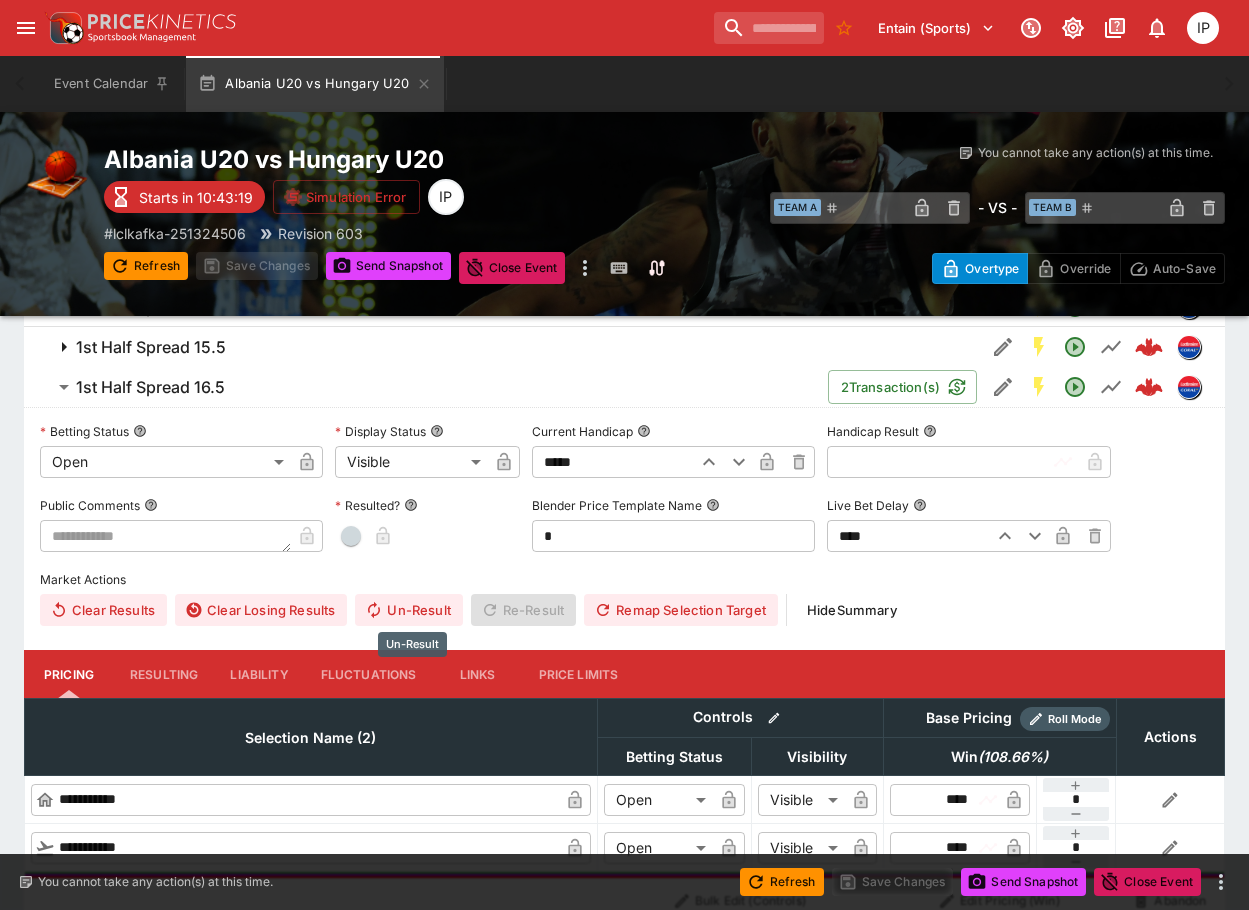 scroll, scrollTop: 1163, scrollLeft: 0, axis: vertical 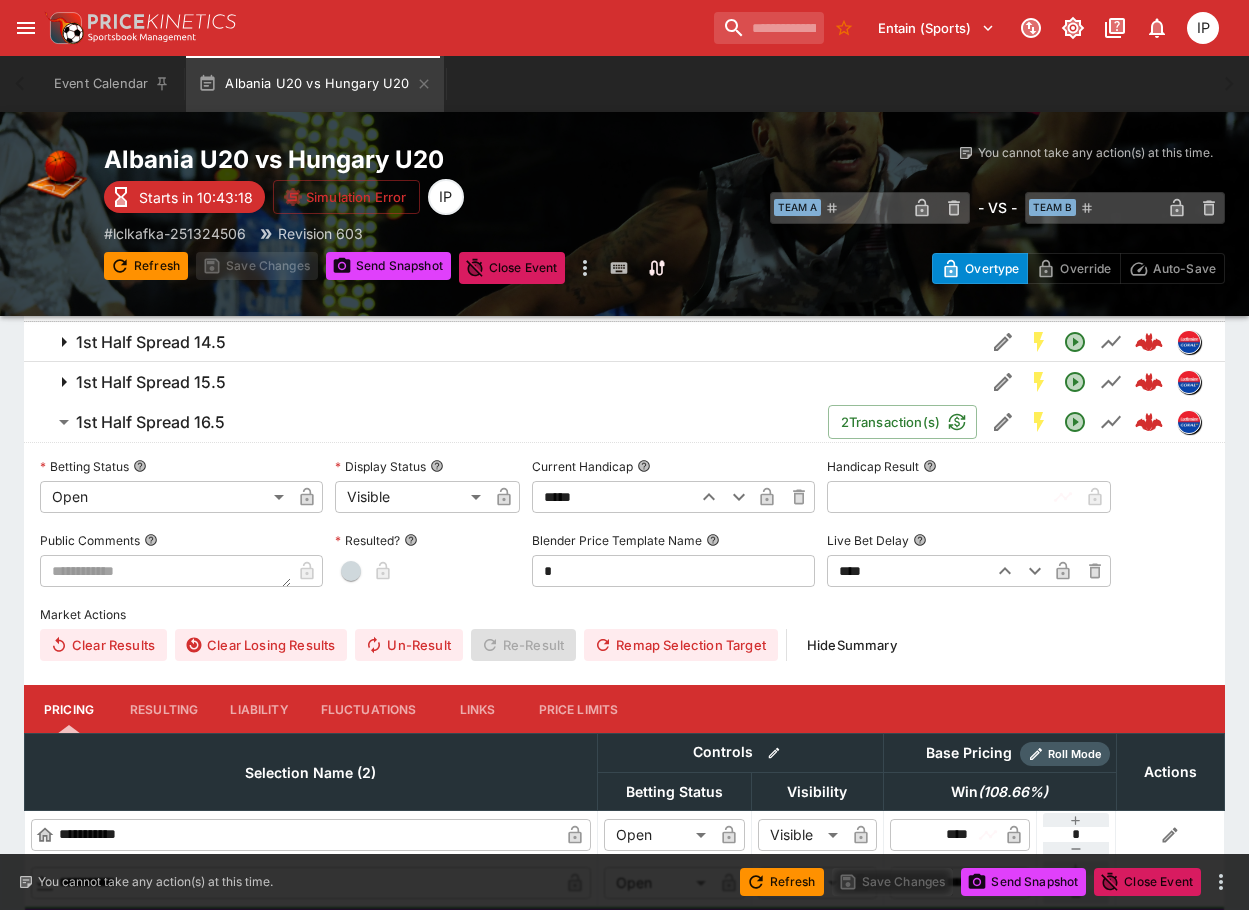 click on "1st Half Spread 15.5" at bounding box center (151, 382) 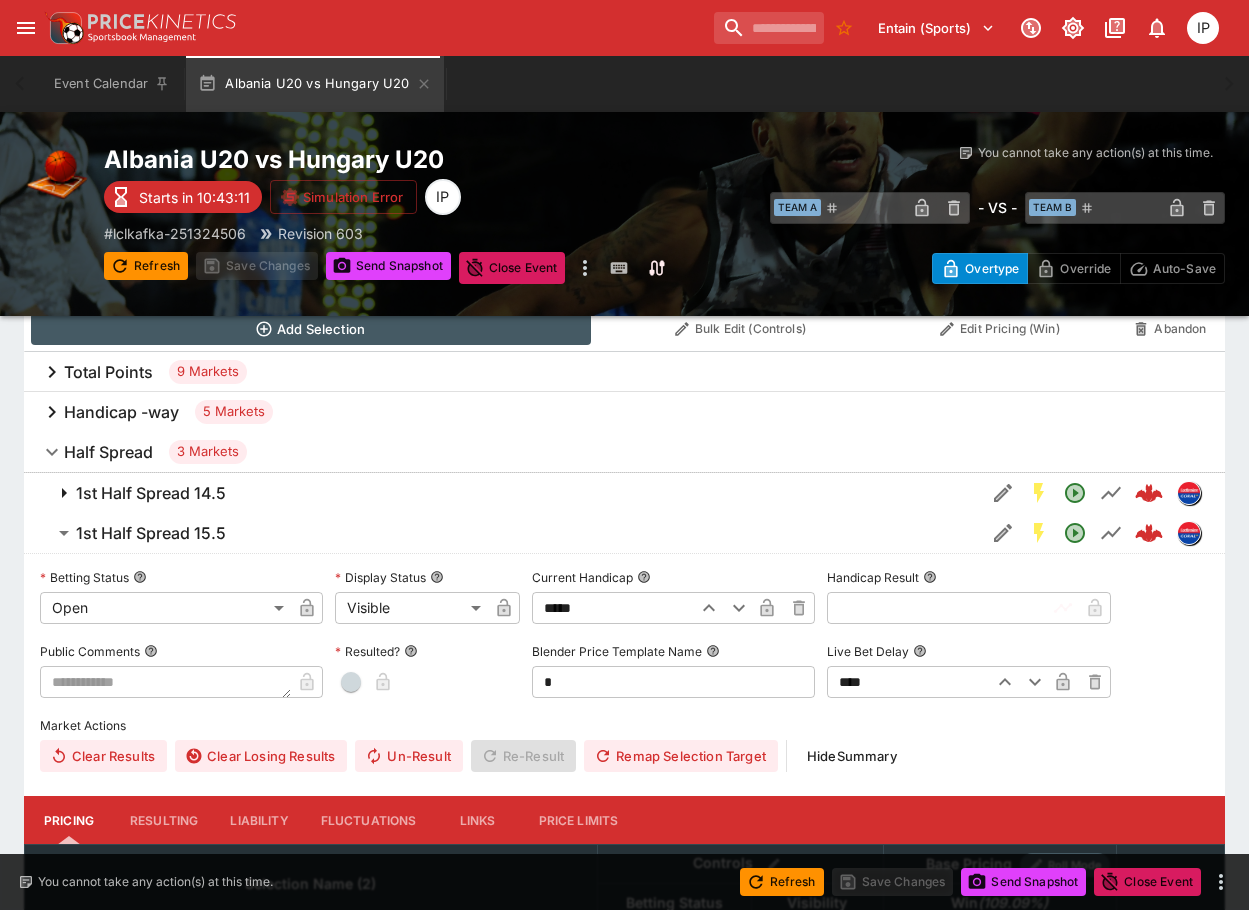 scroll, scrollTop: 963, scrollLeft: 0, axis: vertical 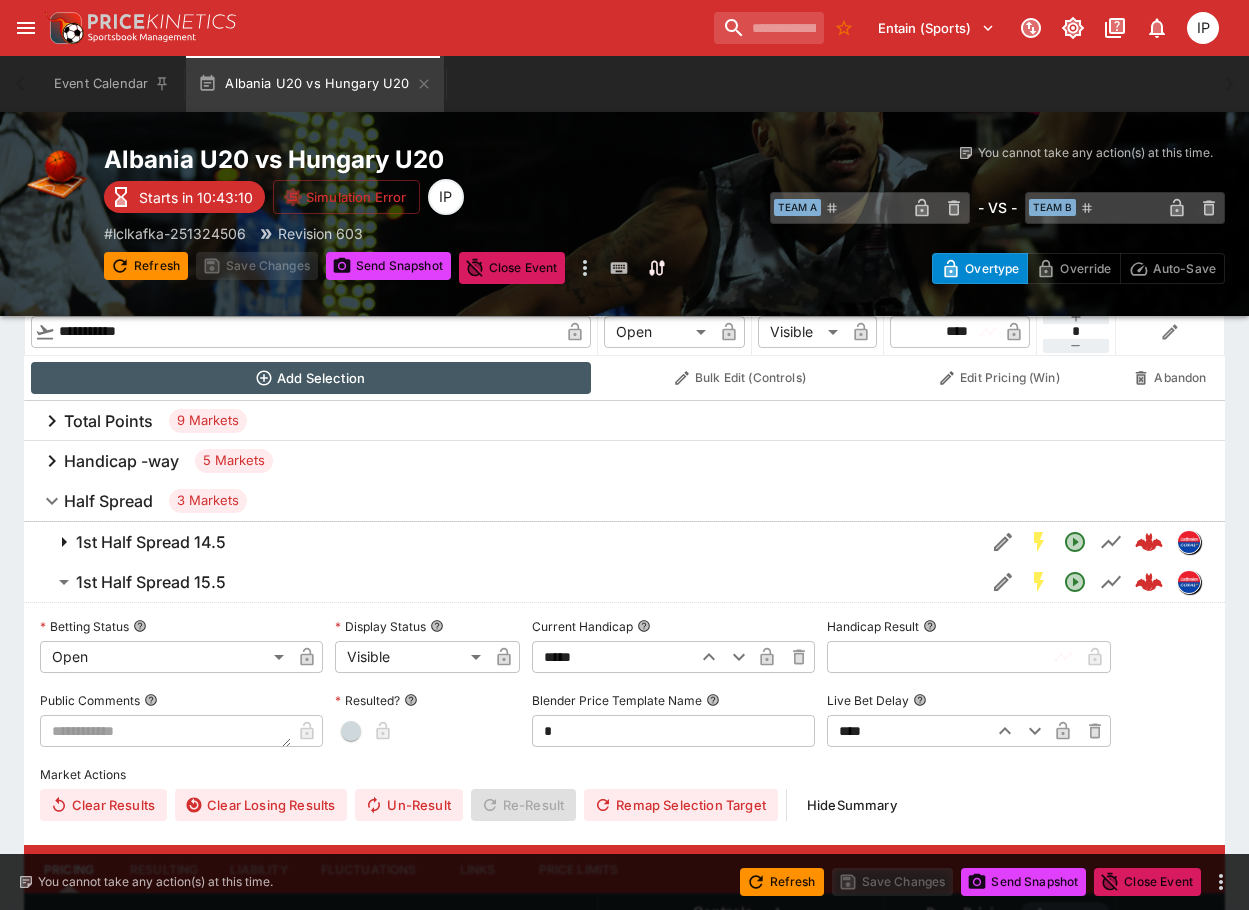 click on "1st Half Spread 14.5" at bounding box center [624, 542] 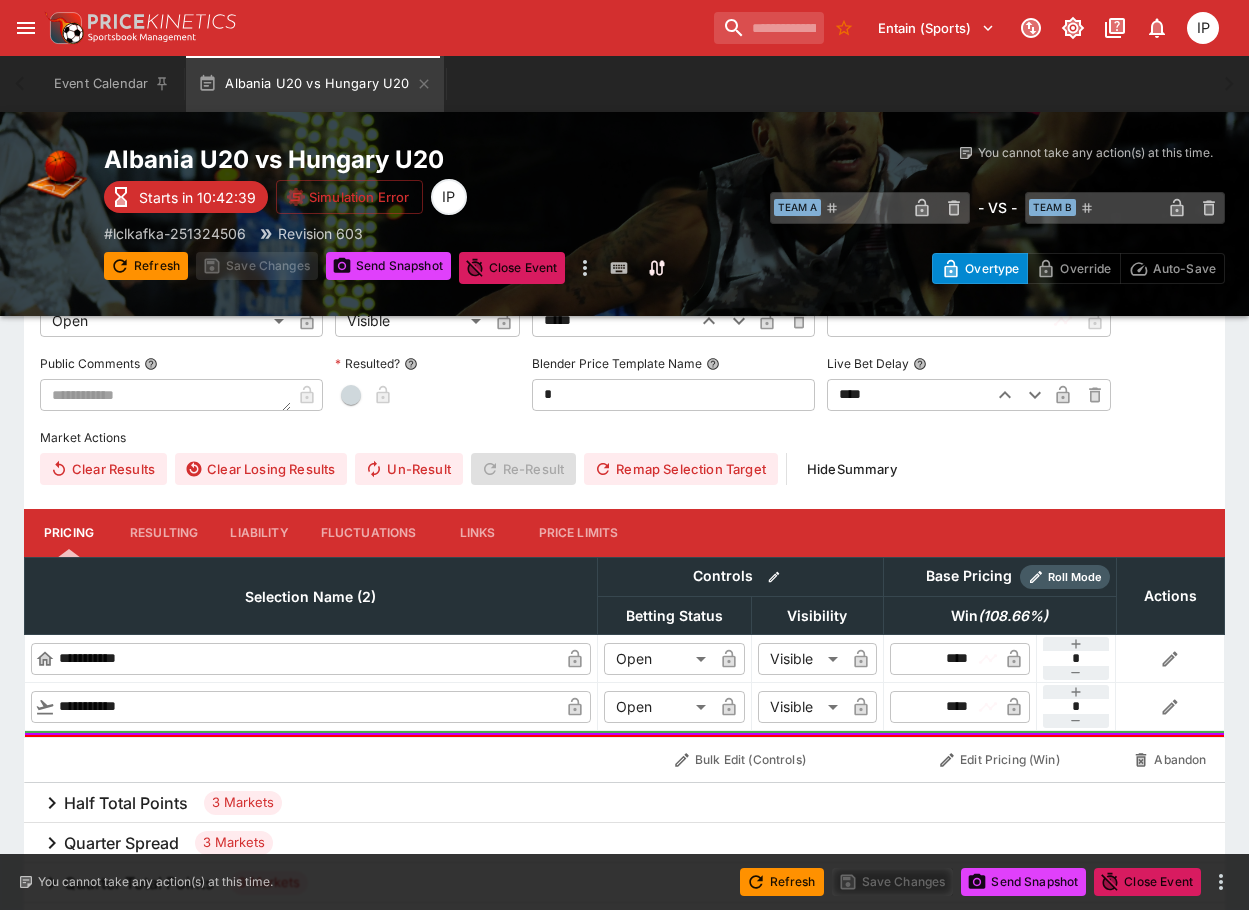 scroll, scrollTop: 2363, scrollLeft: 0, axis: vertical 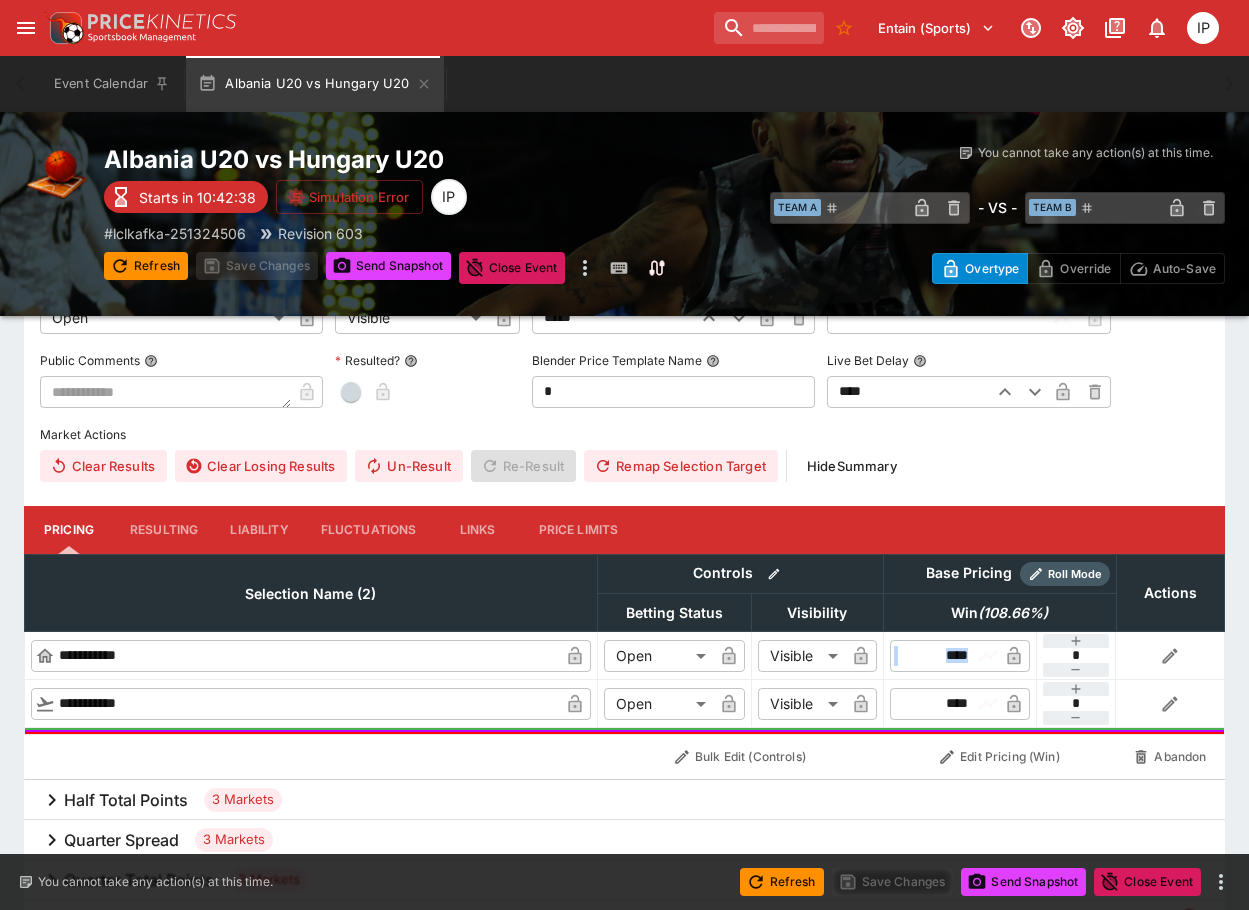 drag, startPoint x: 970, startPoint y: 664, endPoint x: 852, endPoint y: 664, distance: 118 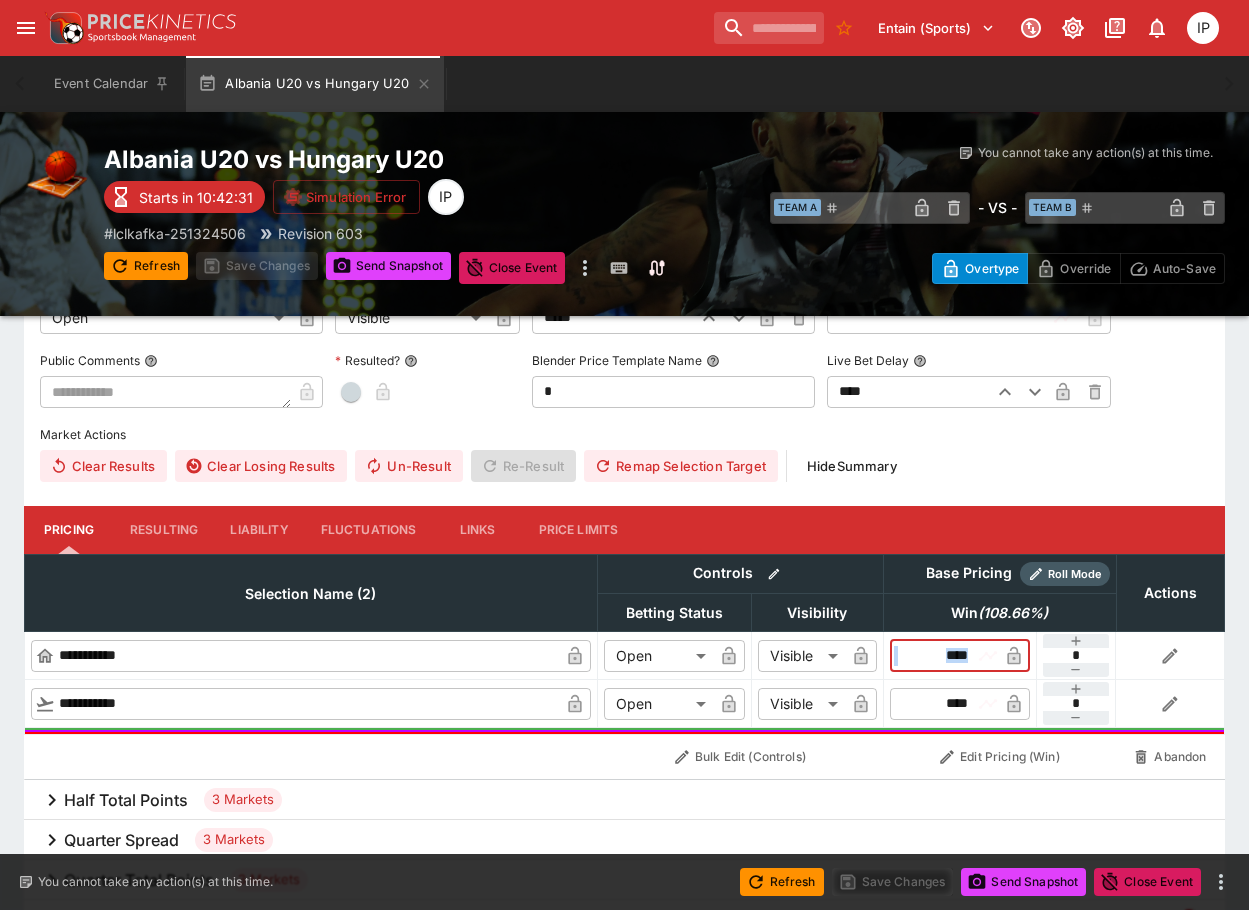 click on "****" at bounding box center (943, 656) 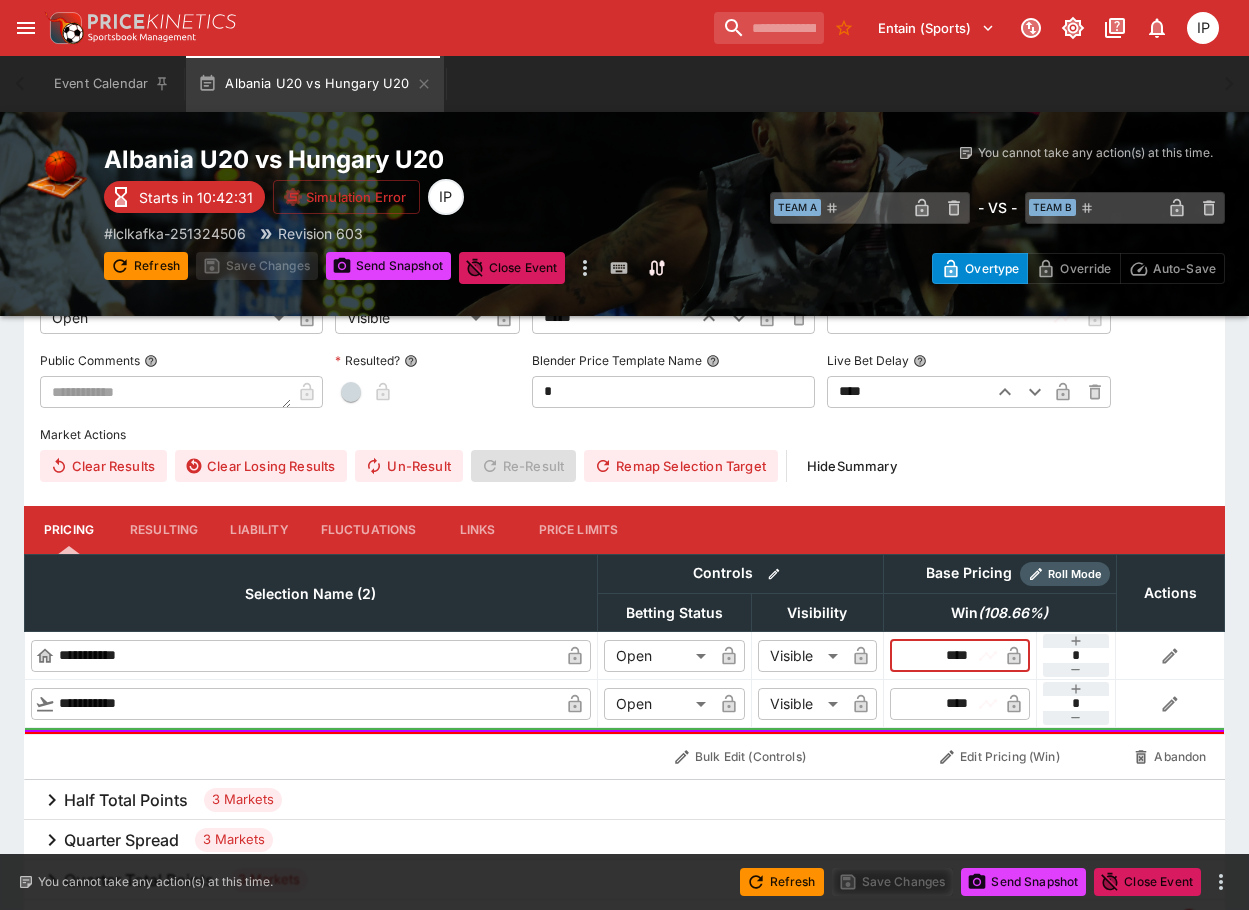 drag, startPoint x: 930, startPoint y: 654, endPoint x: 967, endPoint y: 655, distance: 37.01351 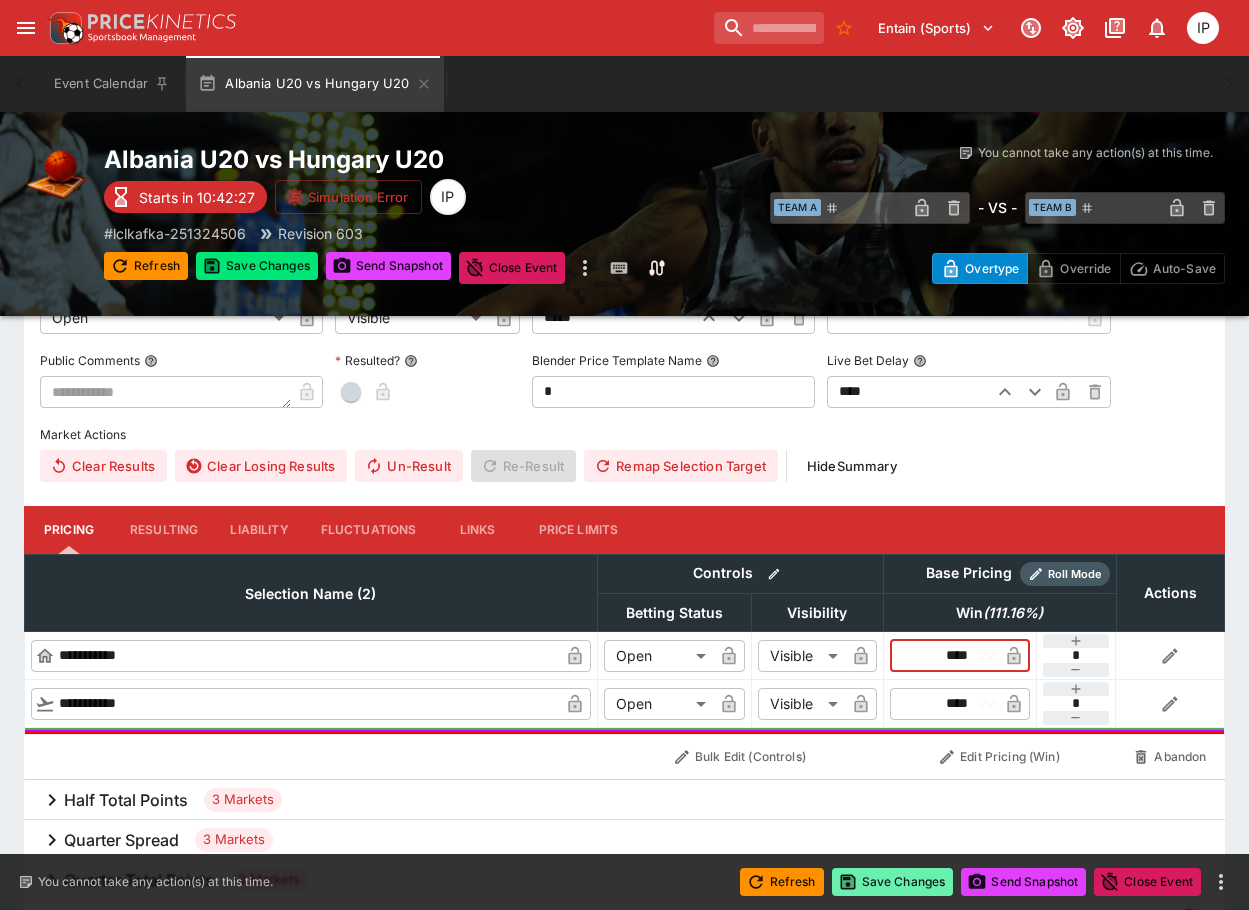 type on "****" 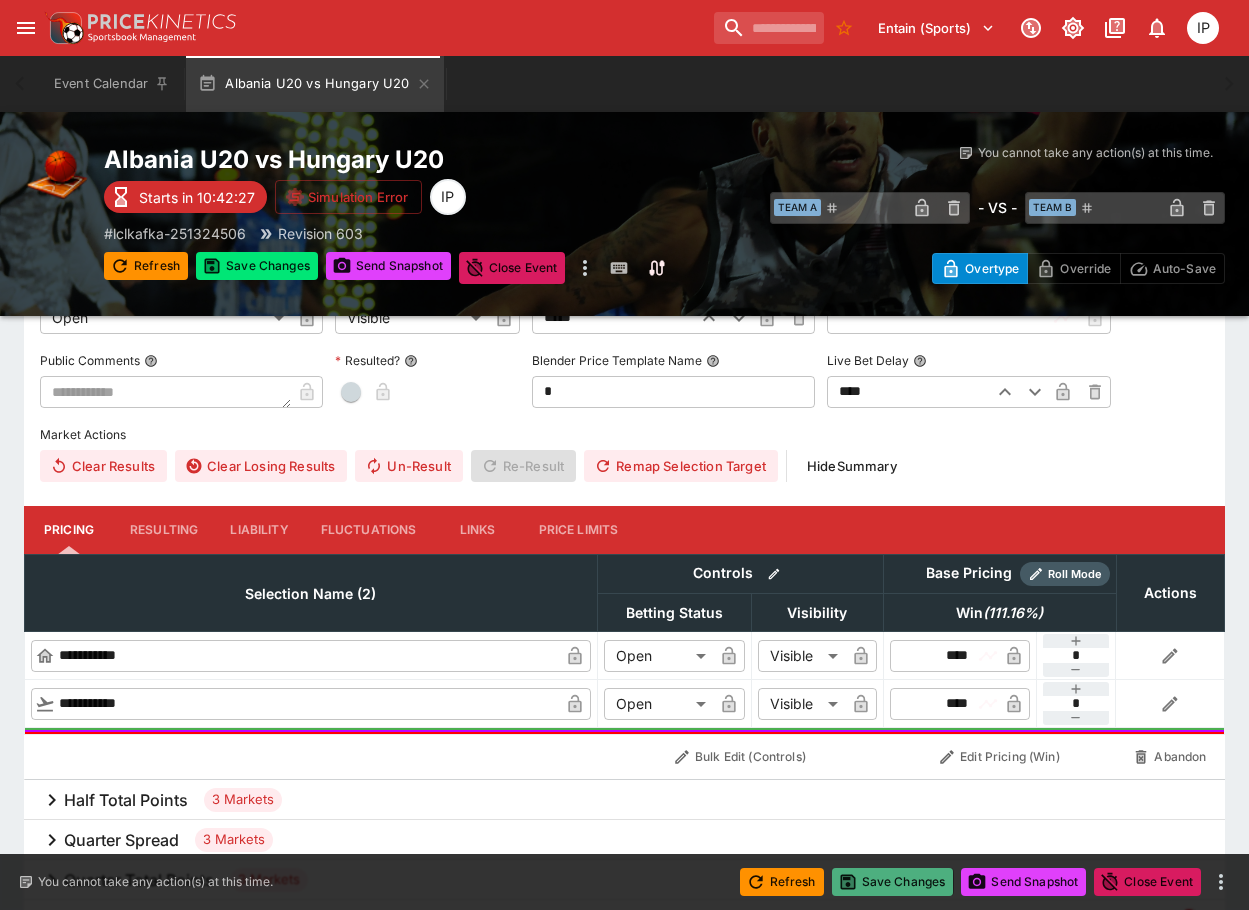 click on "Save Changes" at bounding box center (893, 882) 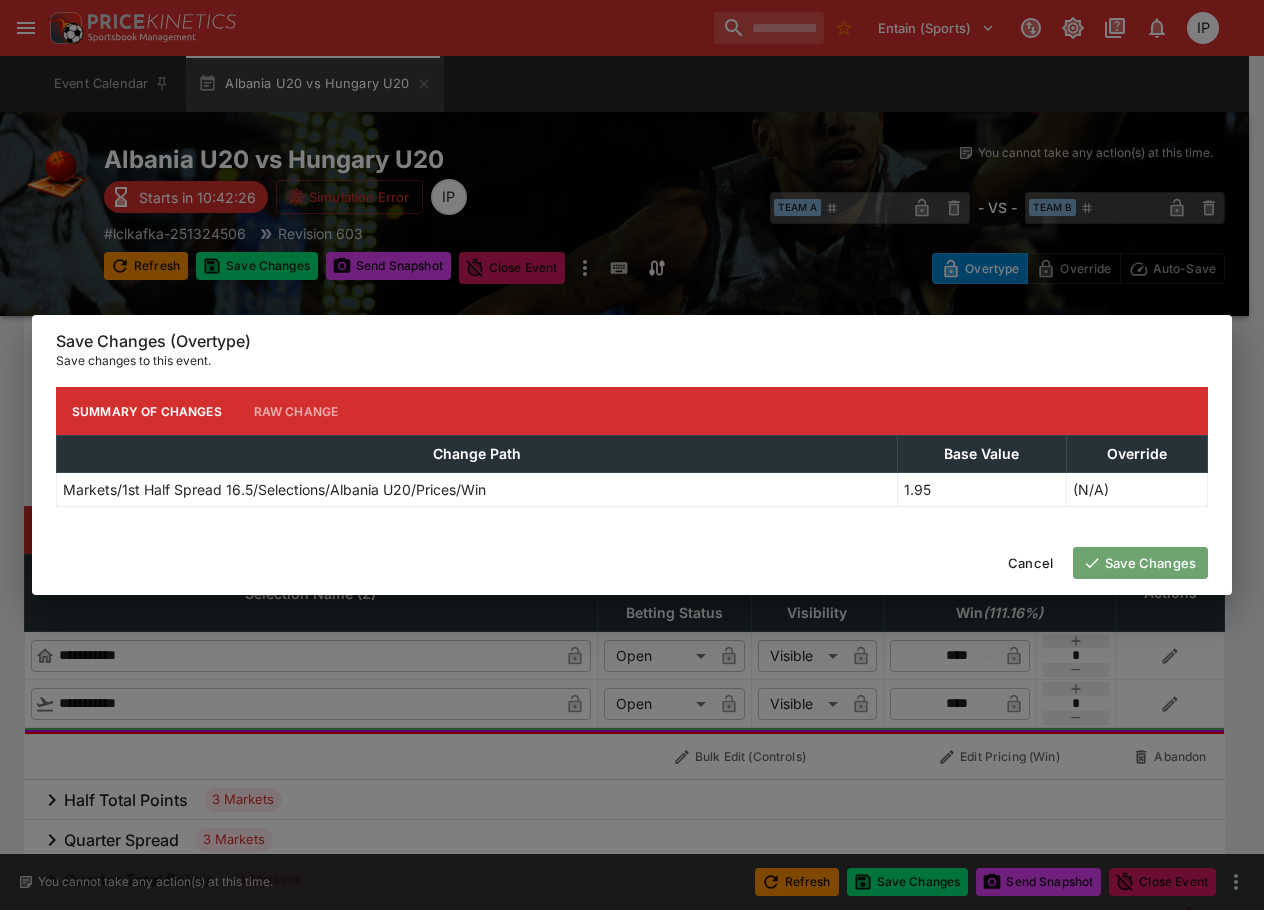 click on "Save Changes" at bounding box center (1140, 563) 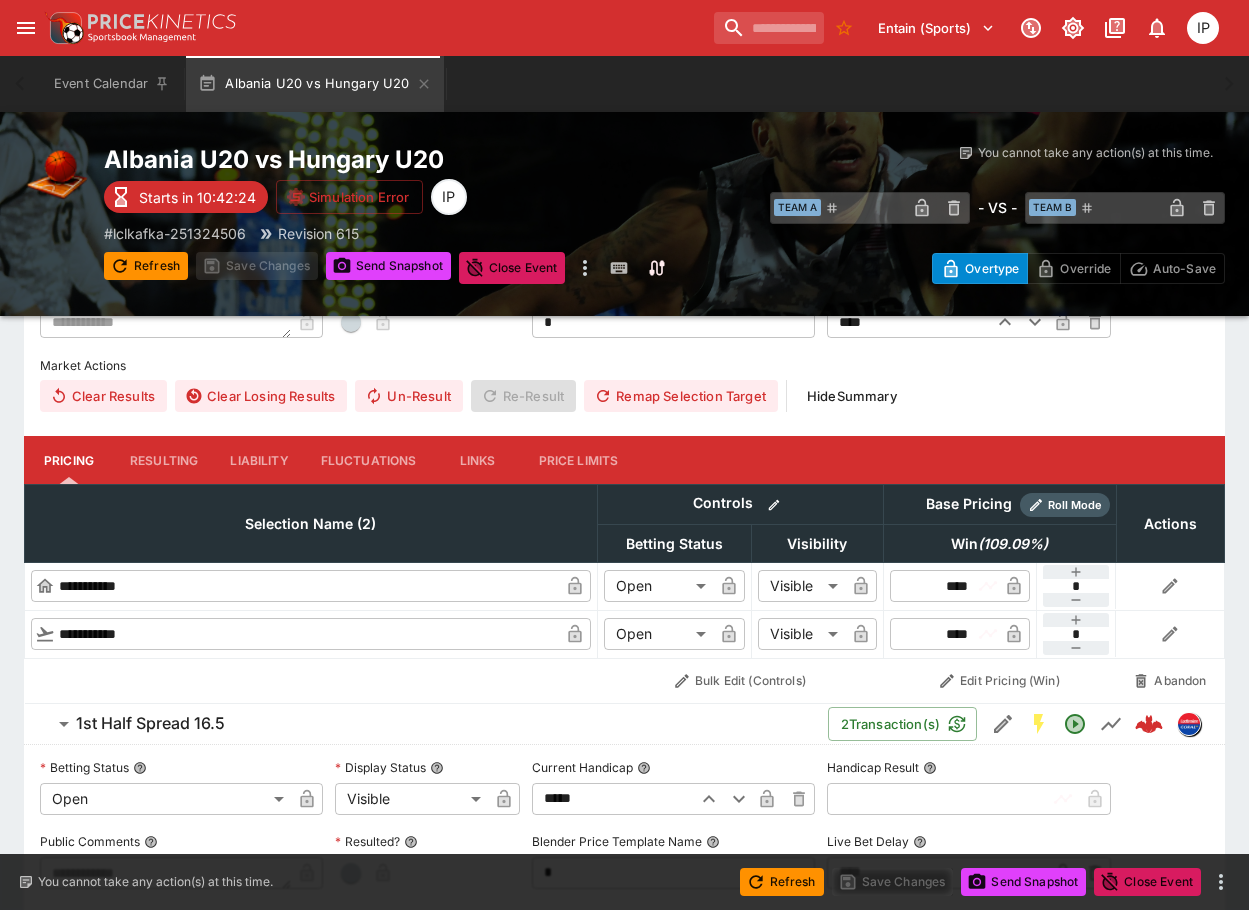 scroll, scrollTop: 1863, scrollLeft: 0, axis: vertical 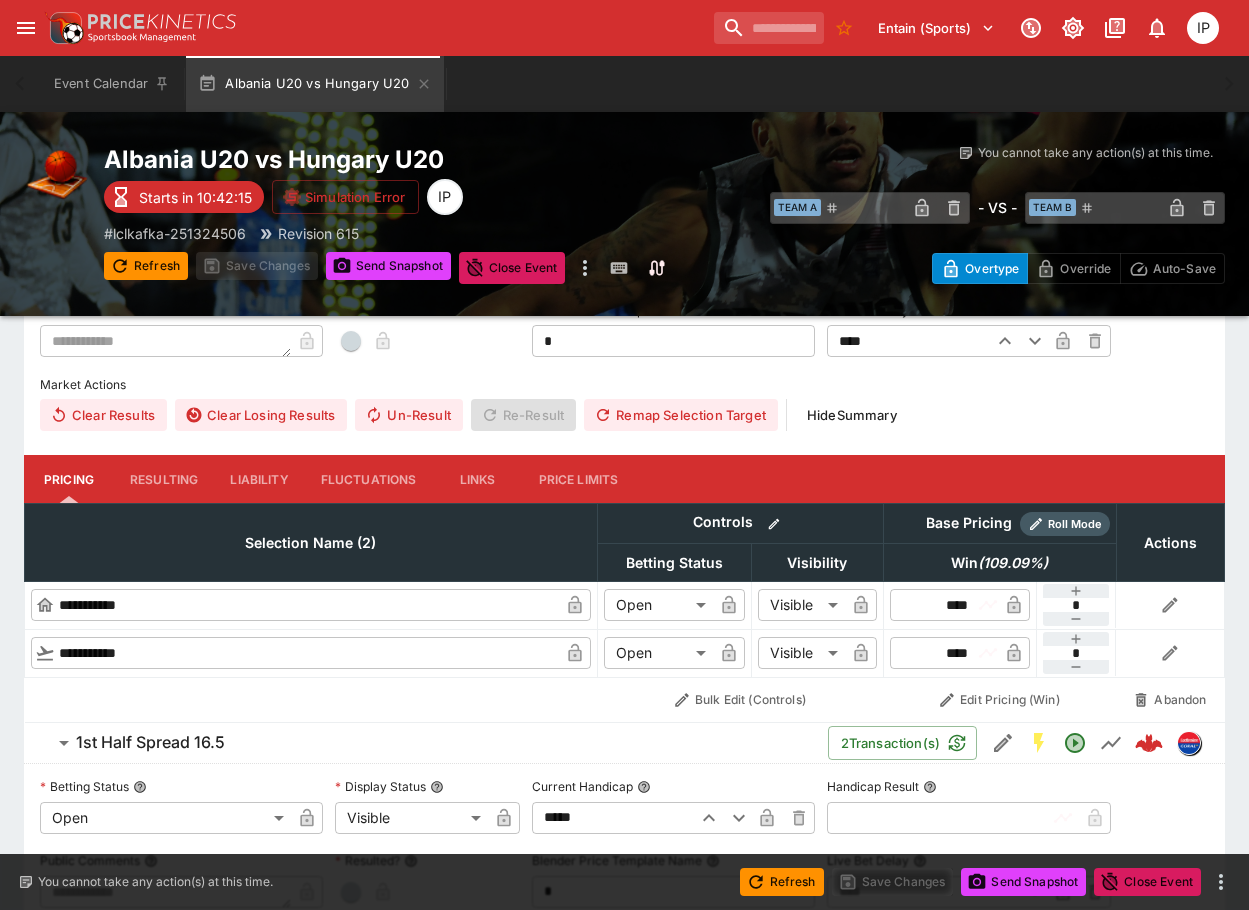 click on "Albania U20 vs Hungary U20 Starts in 10:42:15 Simulation Error IP #  lclkafka-251324506 Revision   615 Refresh Save Changes Send Snapshot Close Event Refresh Save Changes Send Snapshot Close Event You cannot take any action(s) at this time. You cannot take any action(s) at this time. ​ Team A ​ - VS - ​ Team B ​ Overtype Override Auto-Save" at bounding box center (624, 214) 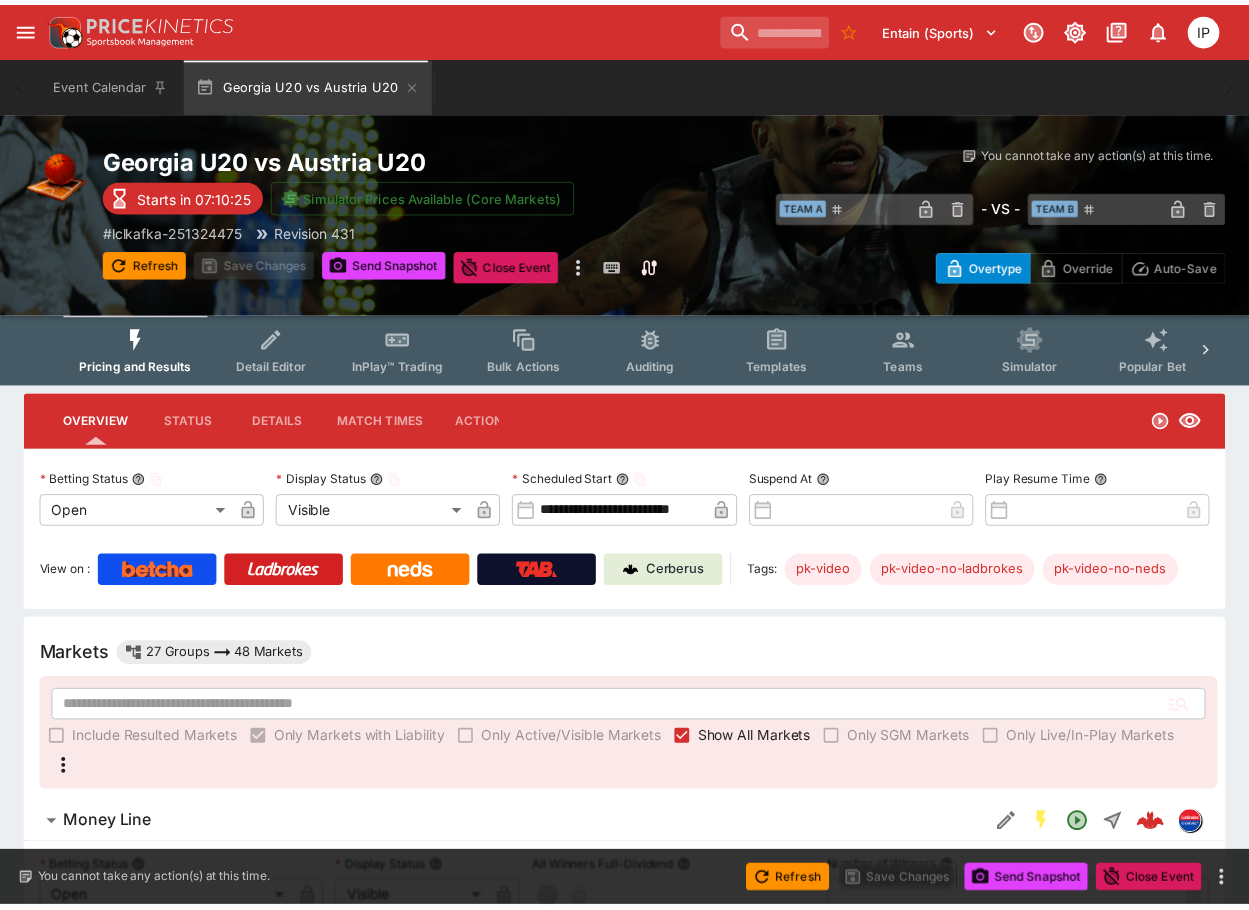 scroll, scrollTop: 0, scrollLeft: 0, axis: both 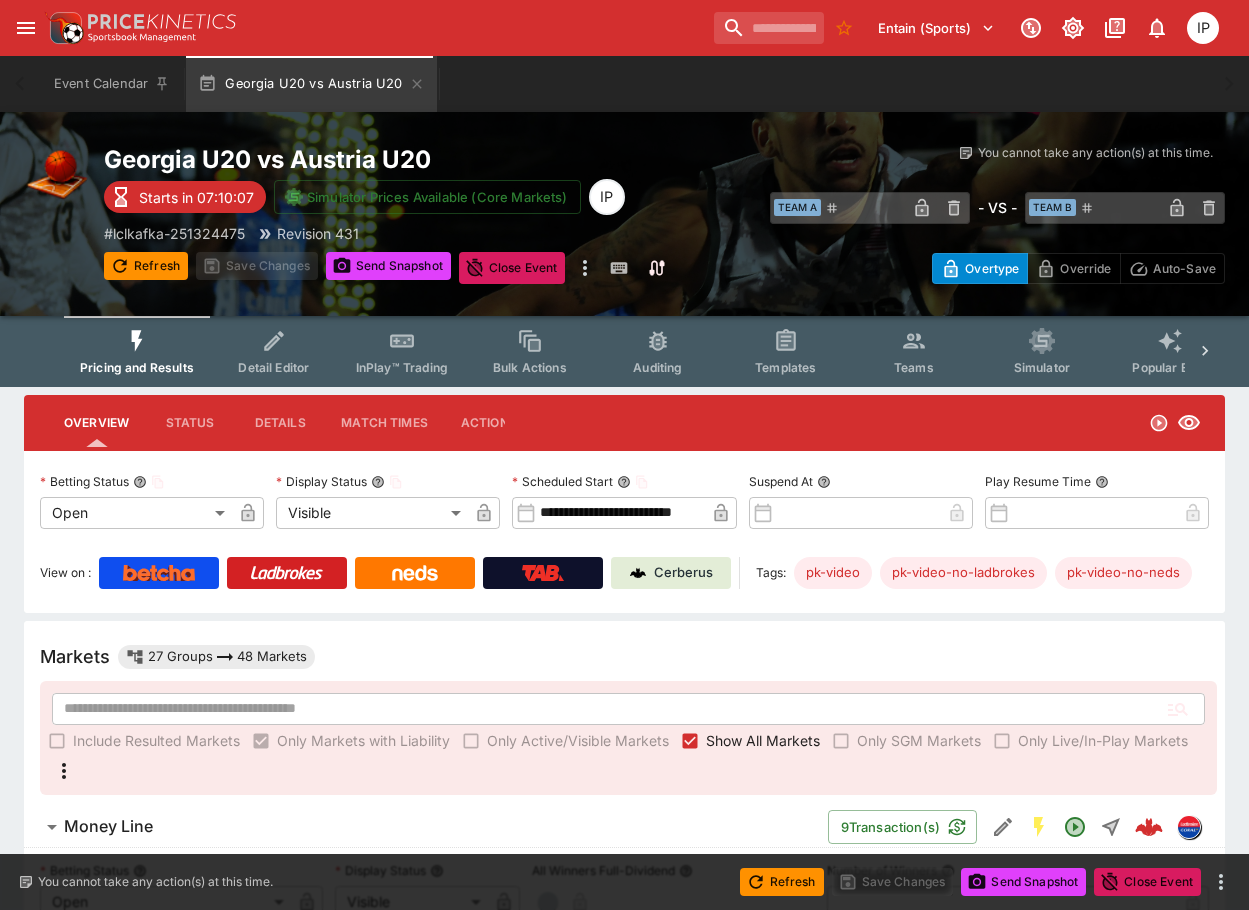 click on "Event Calendar Georgia U20 vs Austria U20" at bounding box center [624, 84] 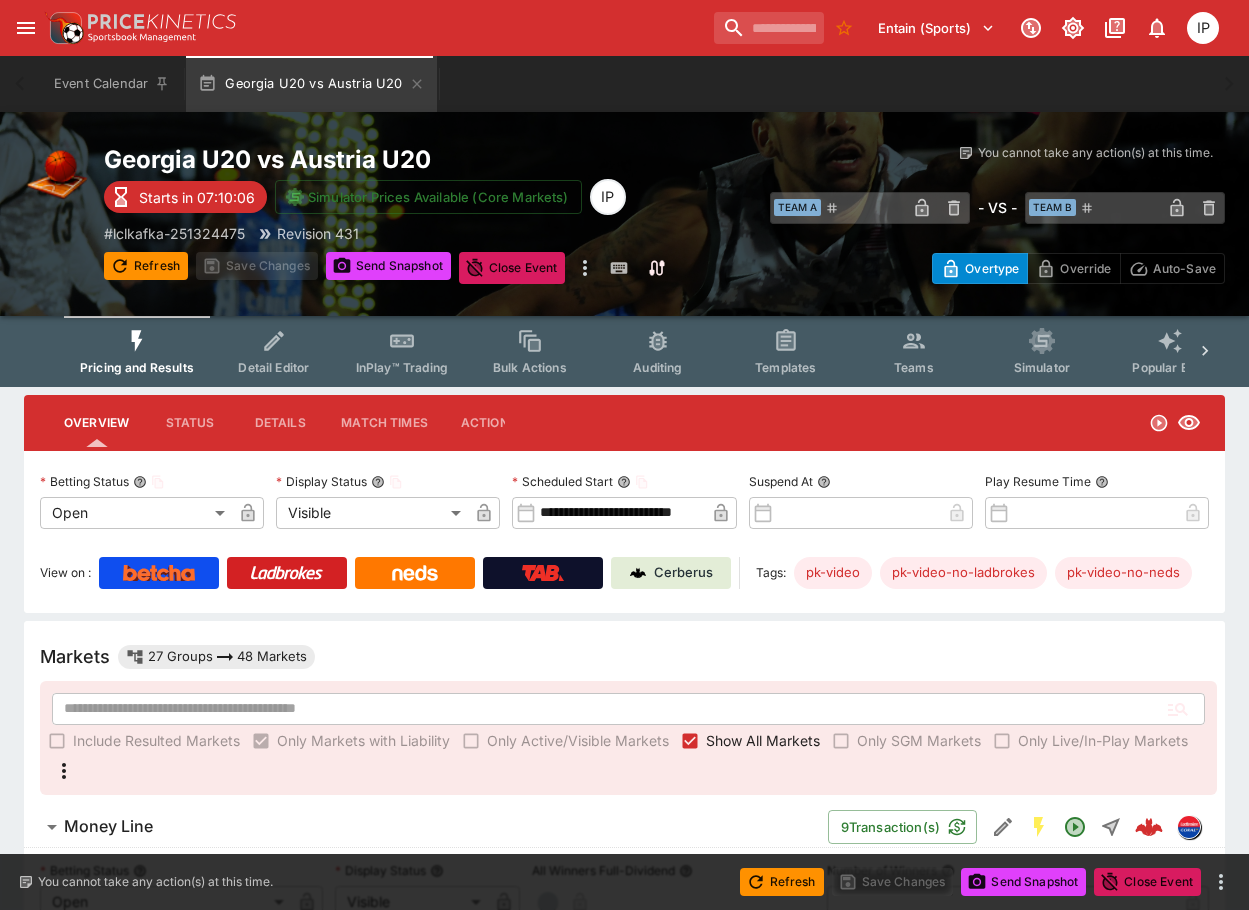 click on "**********" at bounding box center [624, 1240] 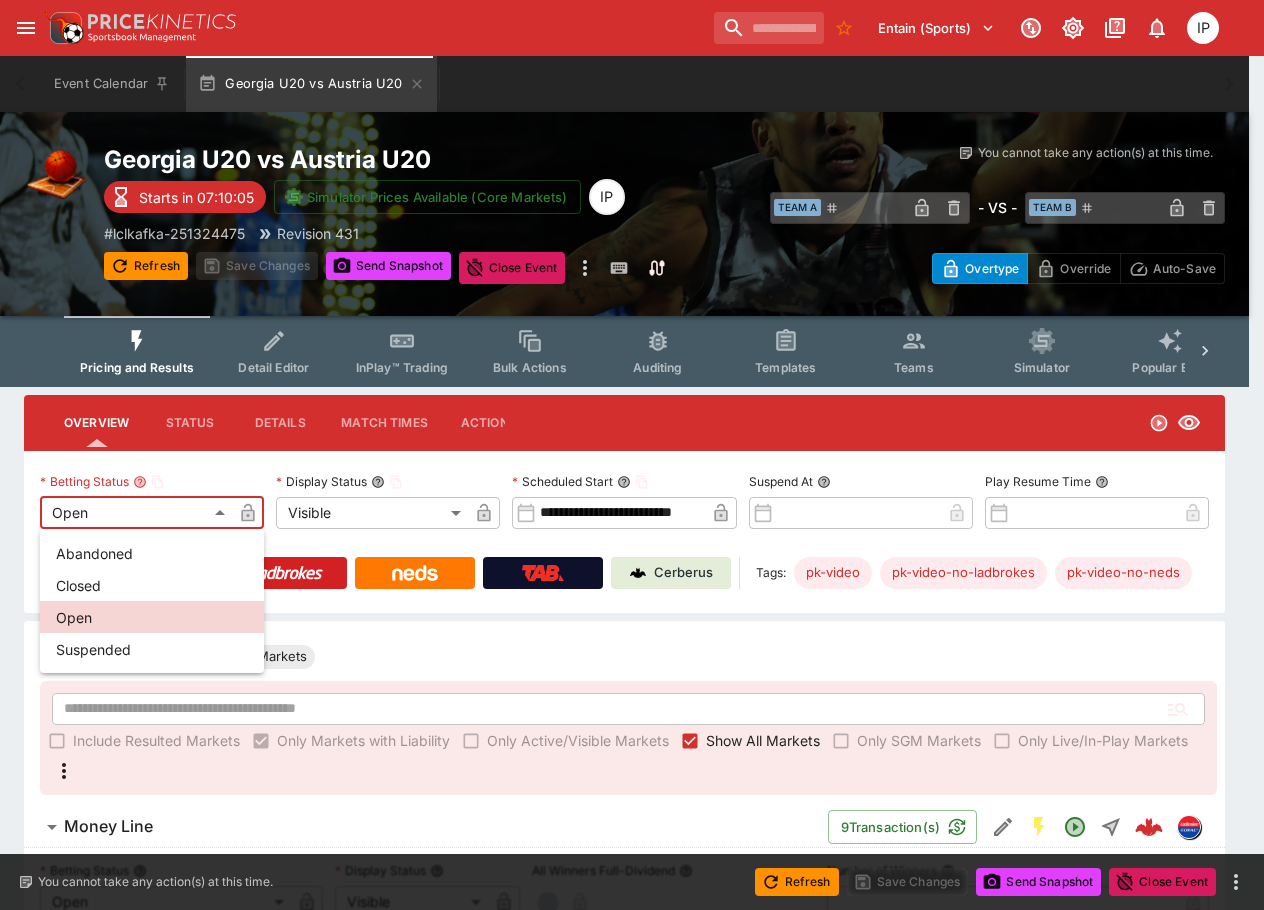 click on "Suspended" at bounding box center [152, 649] 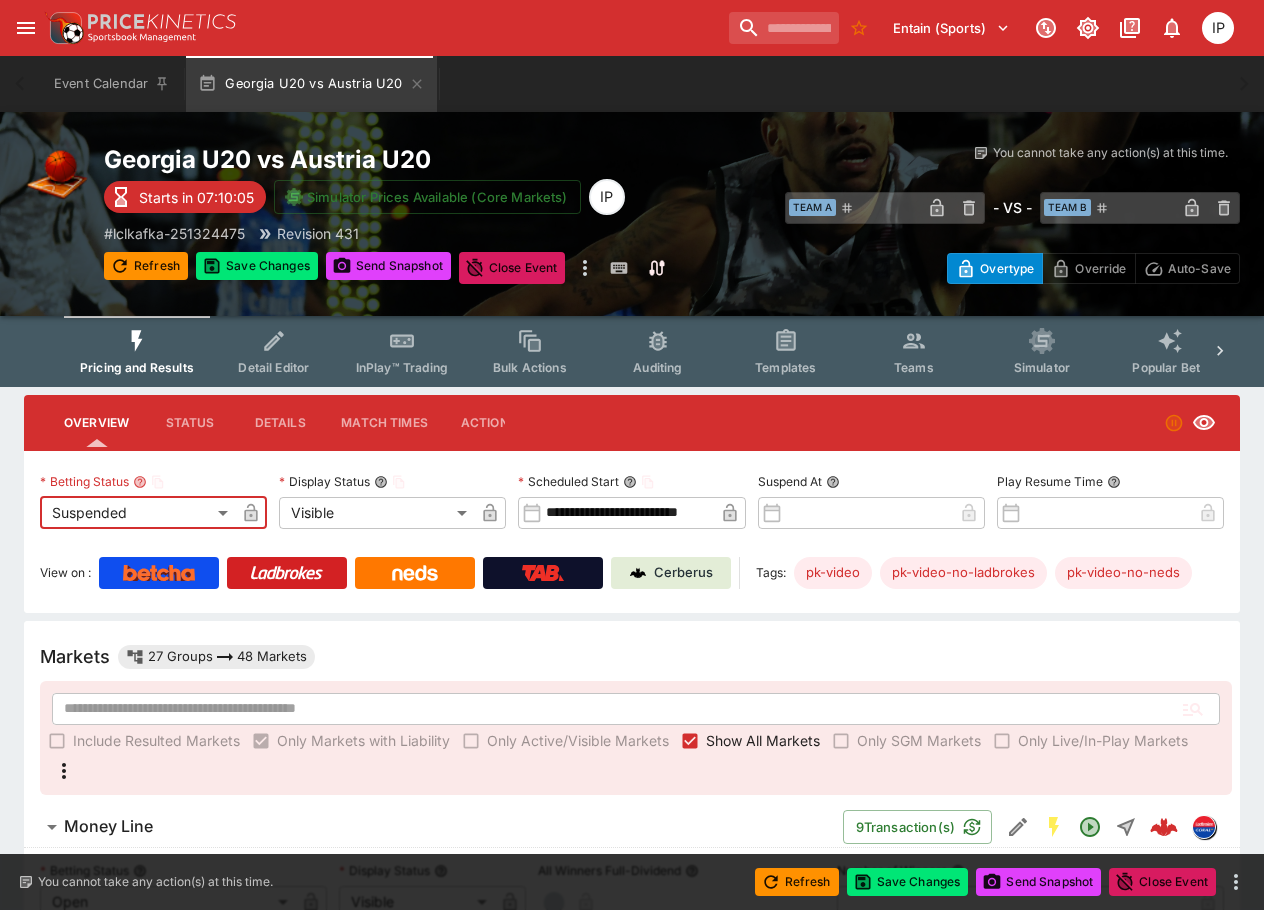 click on "**********" at bounding box center [632, 1240] 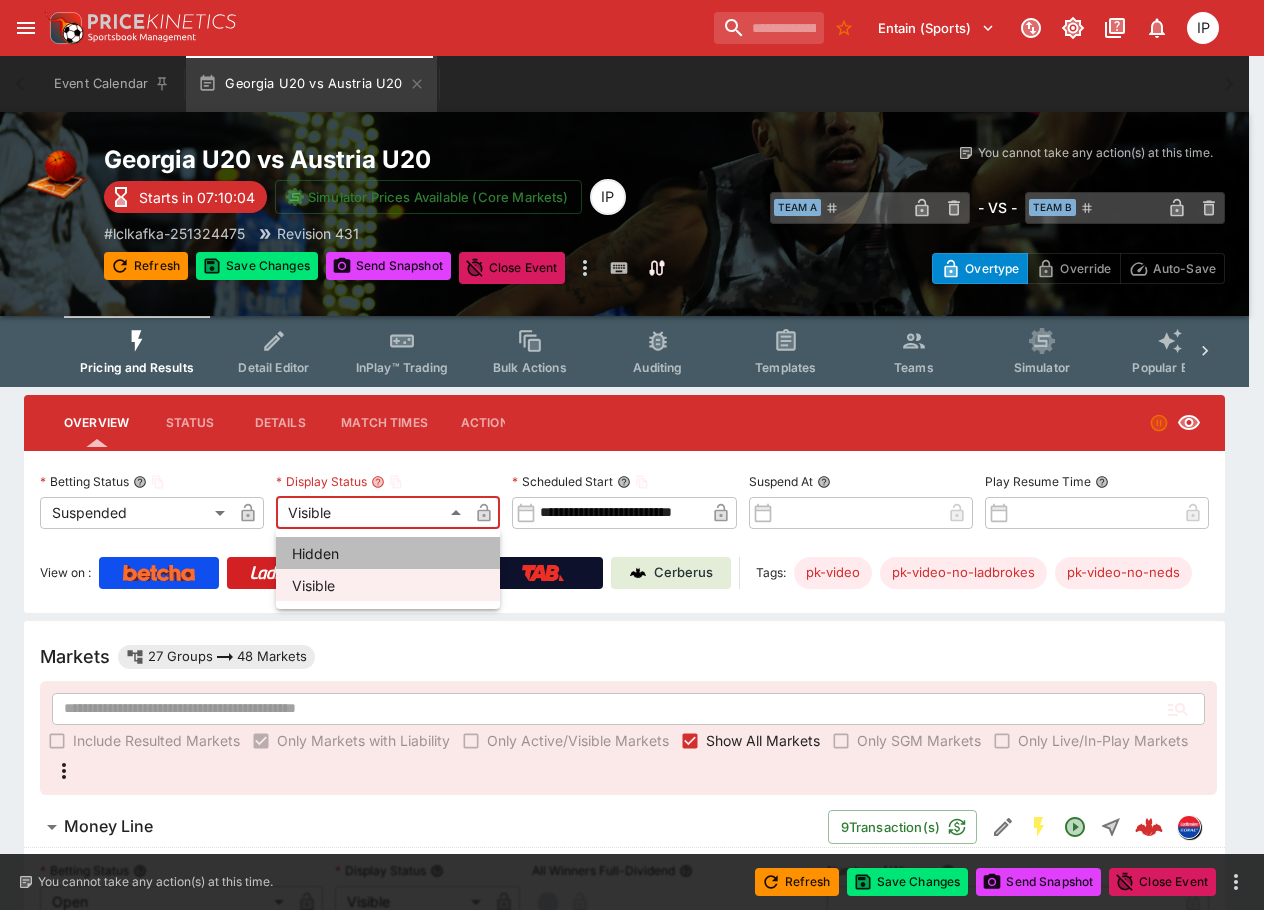 click on "Hidden" at bounding box center (388, 553) 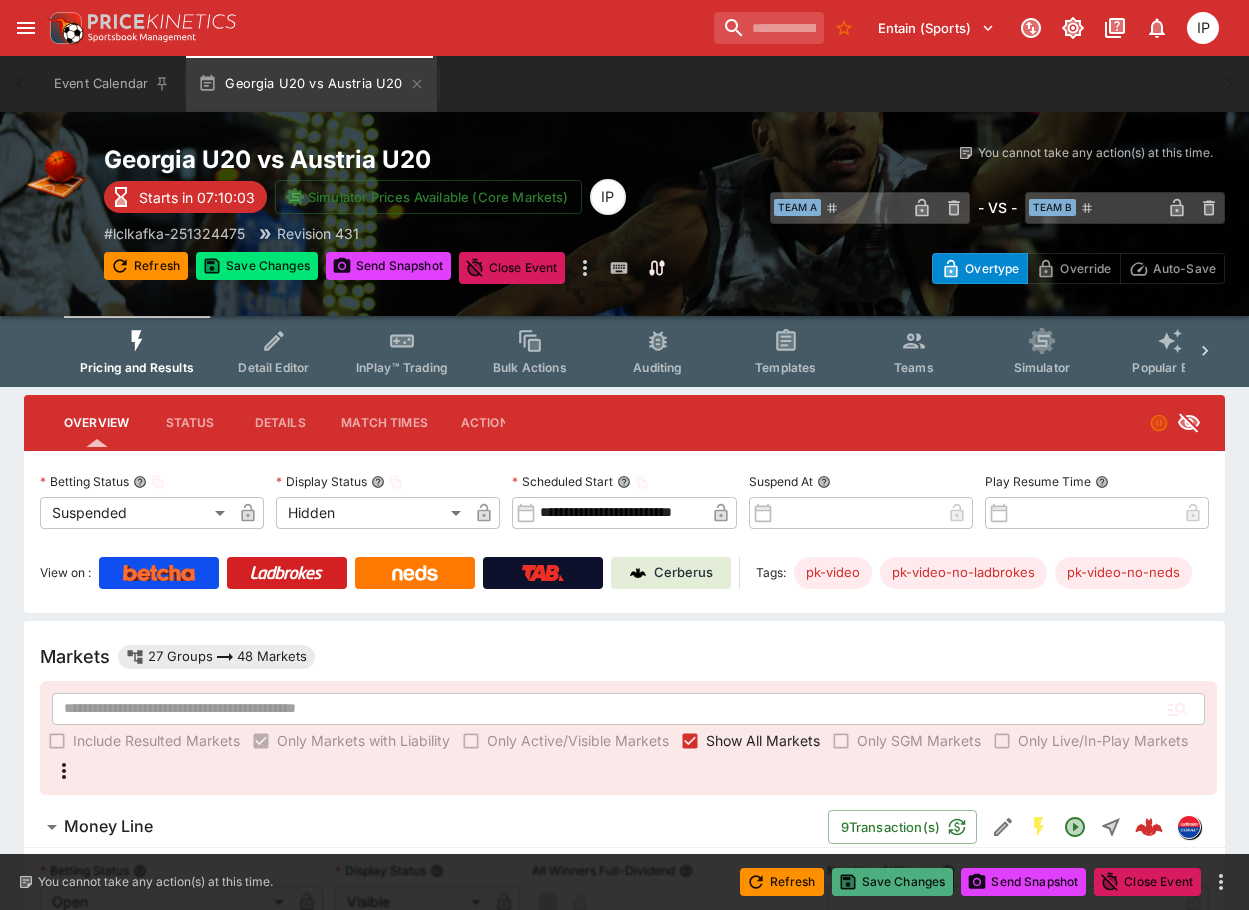 click on "Save Changes" at bounding box center [893, 882] 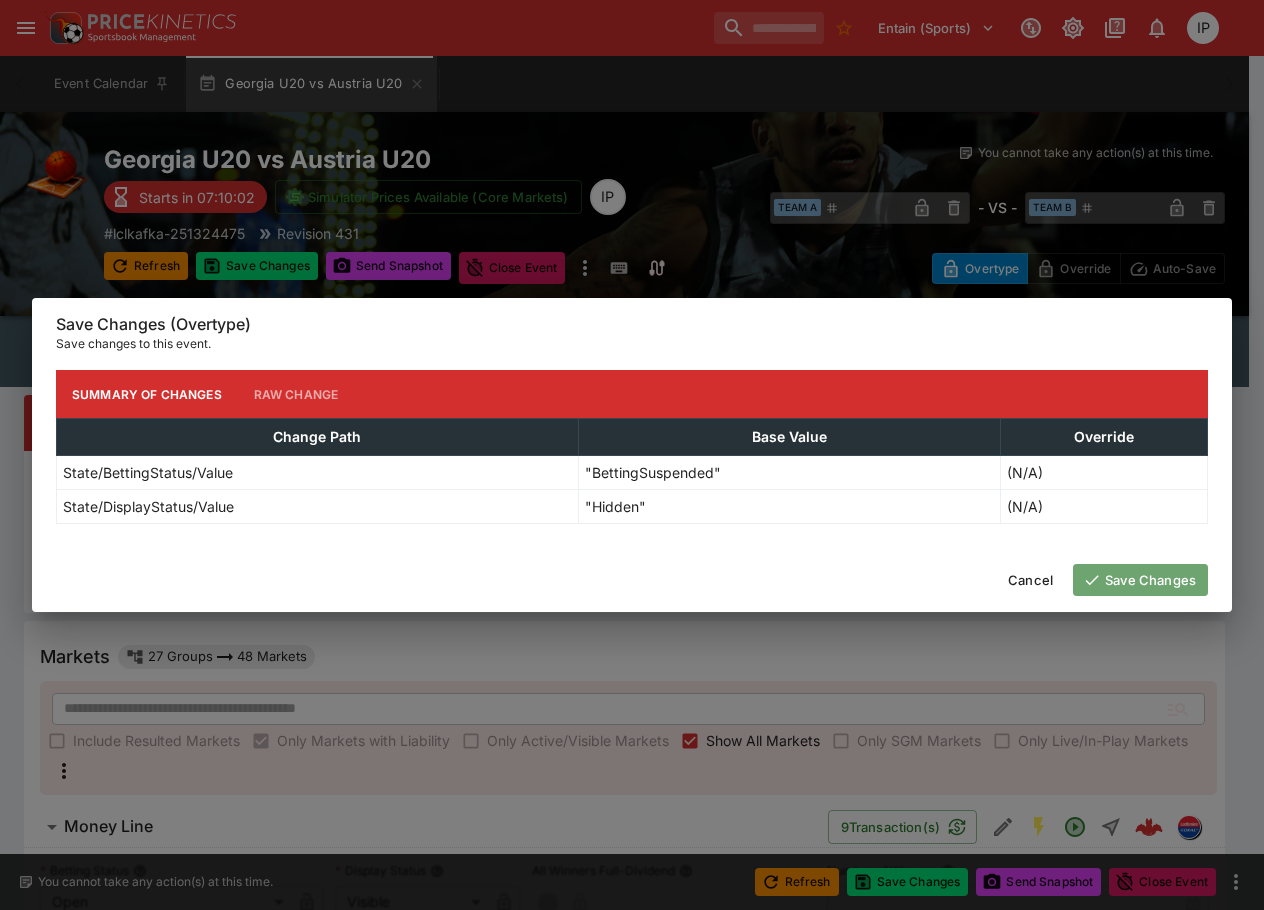 click on "Save Changes" at bounding box center (1140, 580) 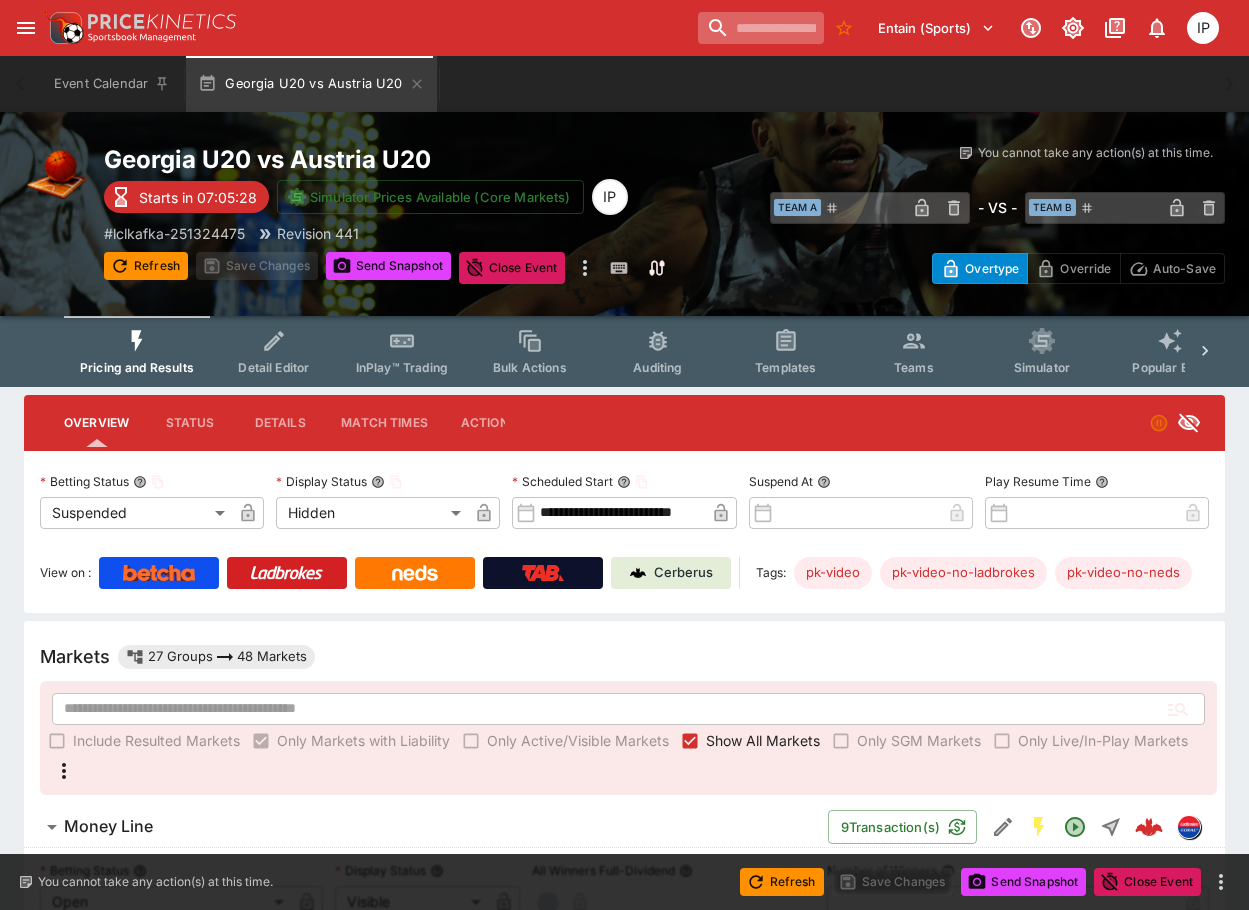 click at bounding box center [761, 28] 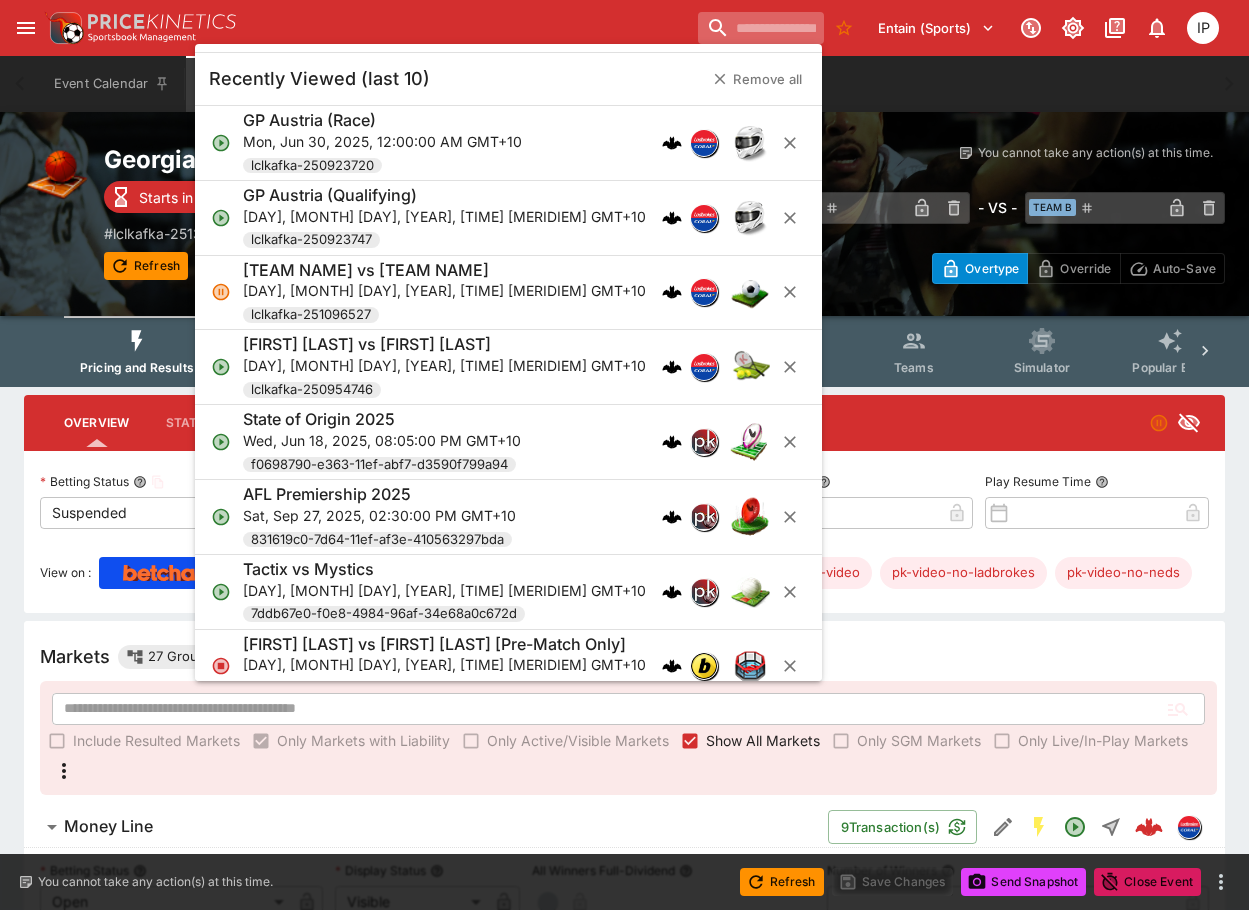 paste on "**********" 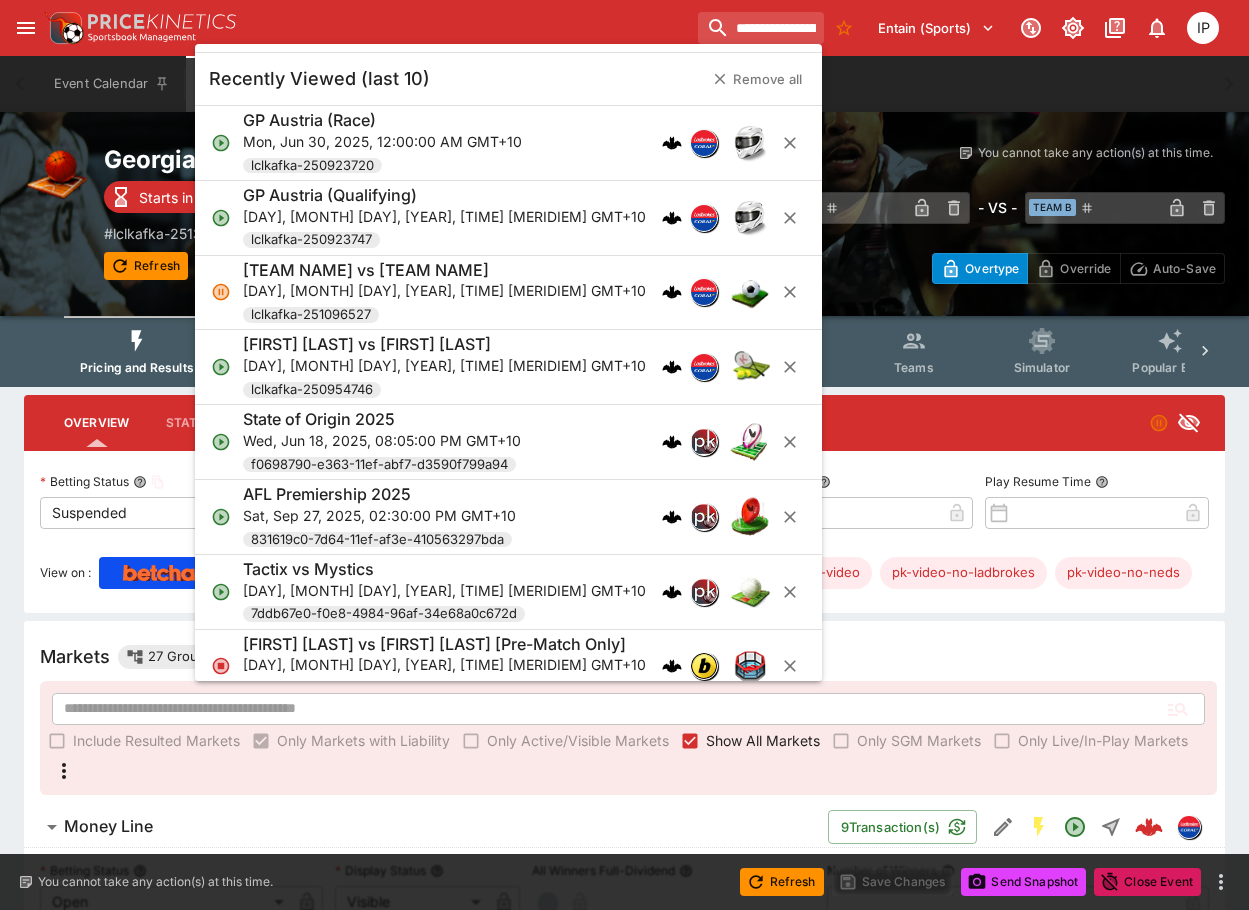 scroll, scrollTop: 0, scrollLeft: 109, axis: horizontal 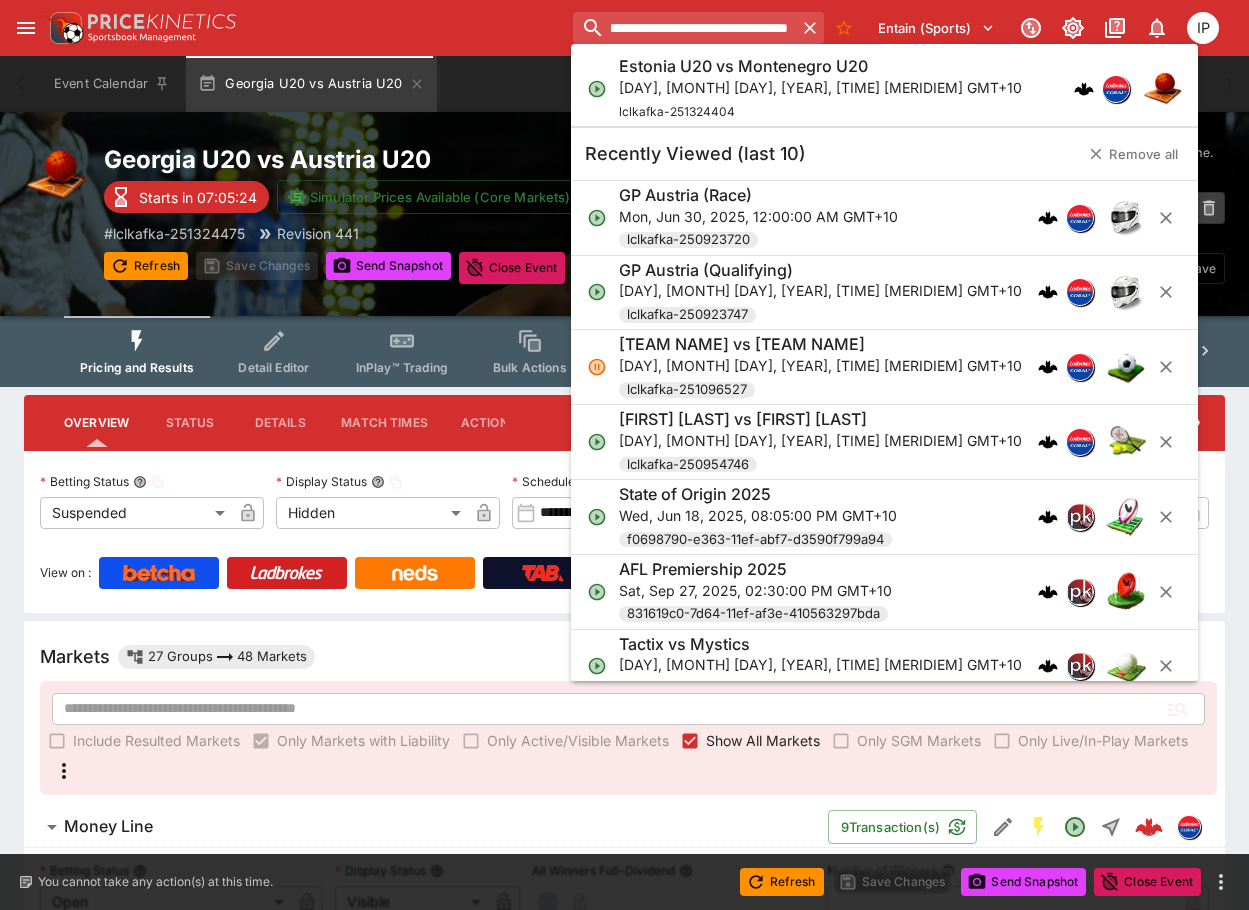 type on "**********" 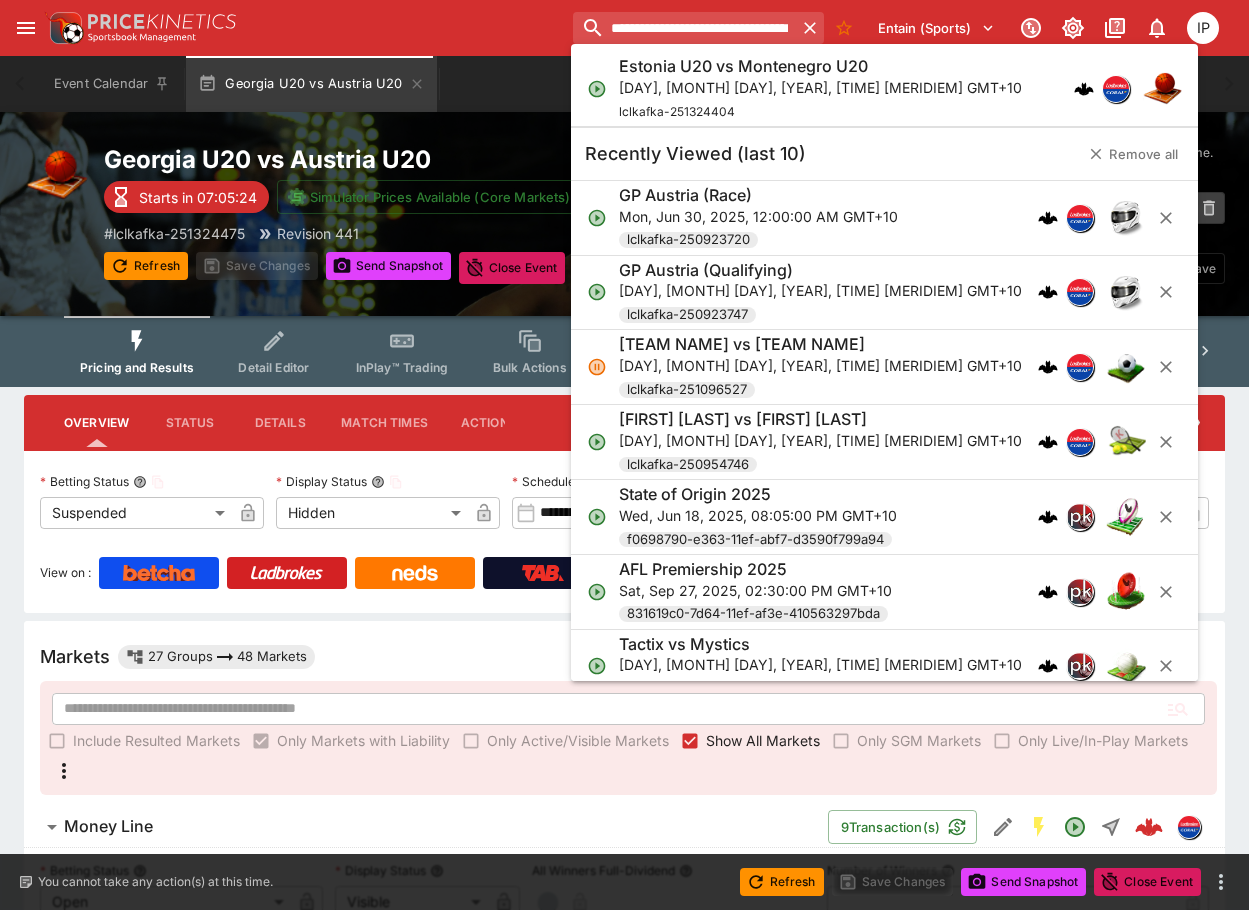 click on "Estonia U20 vs Montenegro U20 [DAY], [MONTH] [DAY], [YEAR], [TIME] [MERIDIEM] GMT+10 lclkafka-251324404" at bounding box center [820, 89] 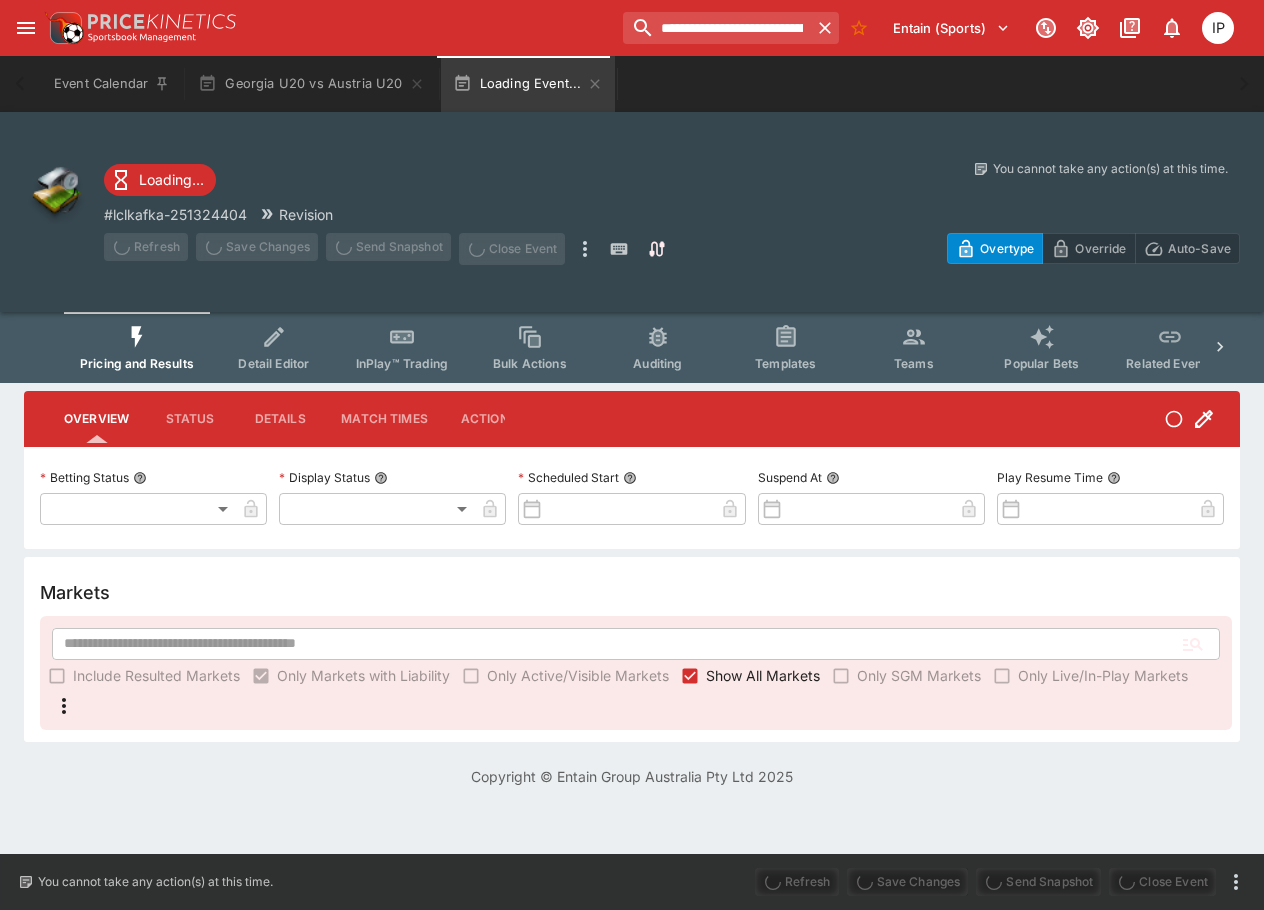 type on "**********" 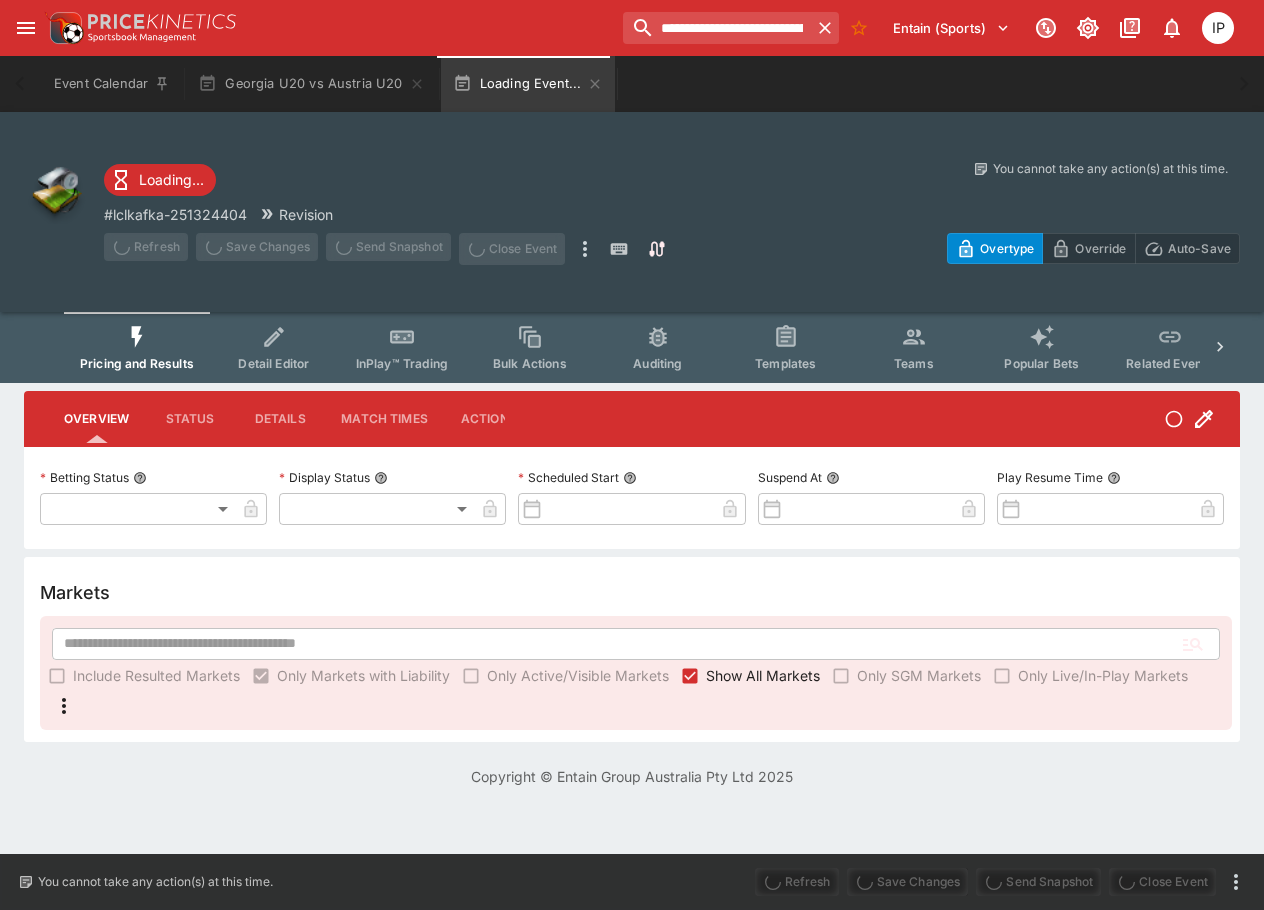 type on "*******" 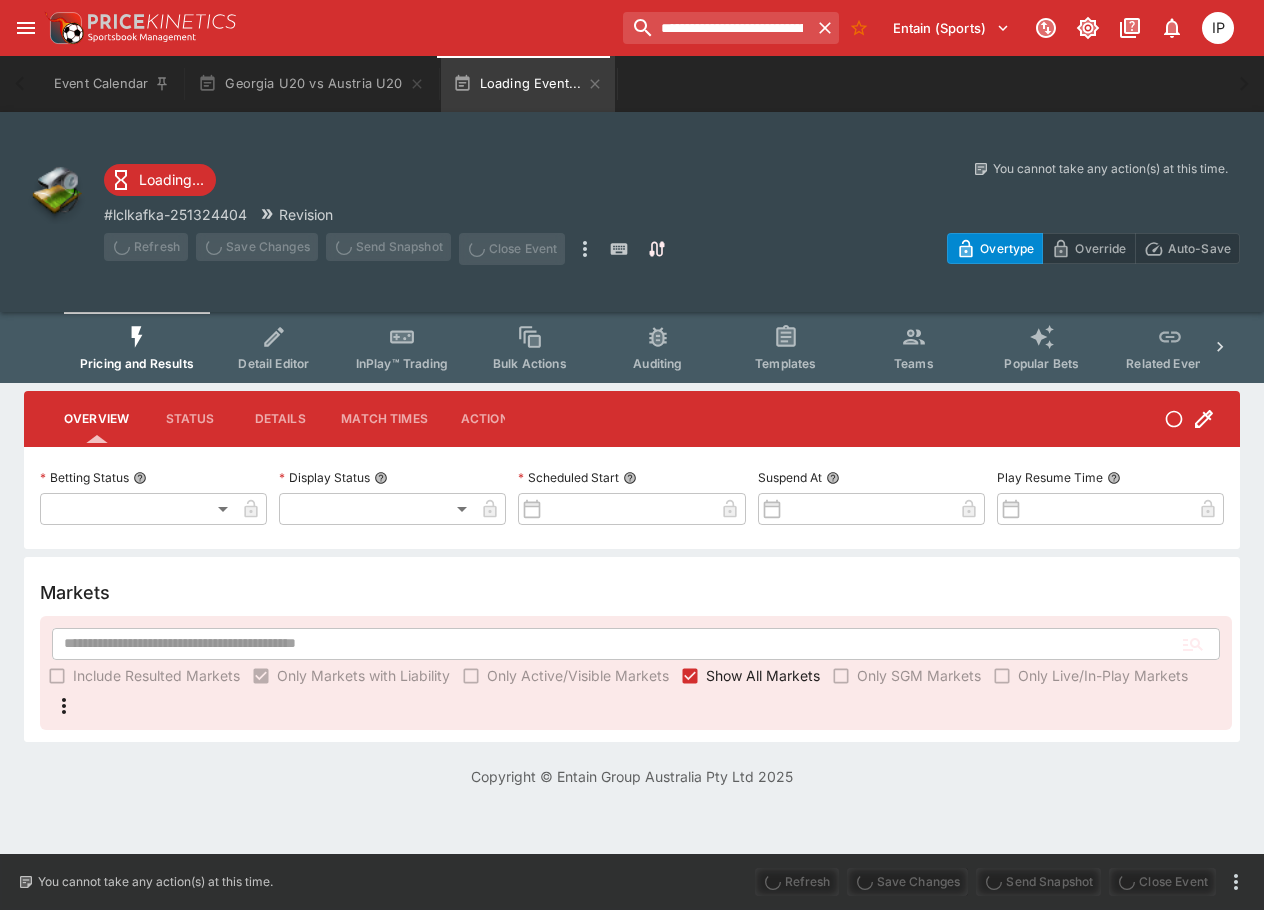 type on "**********" 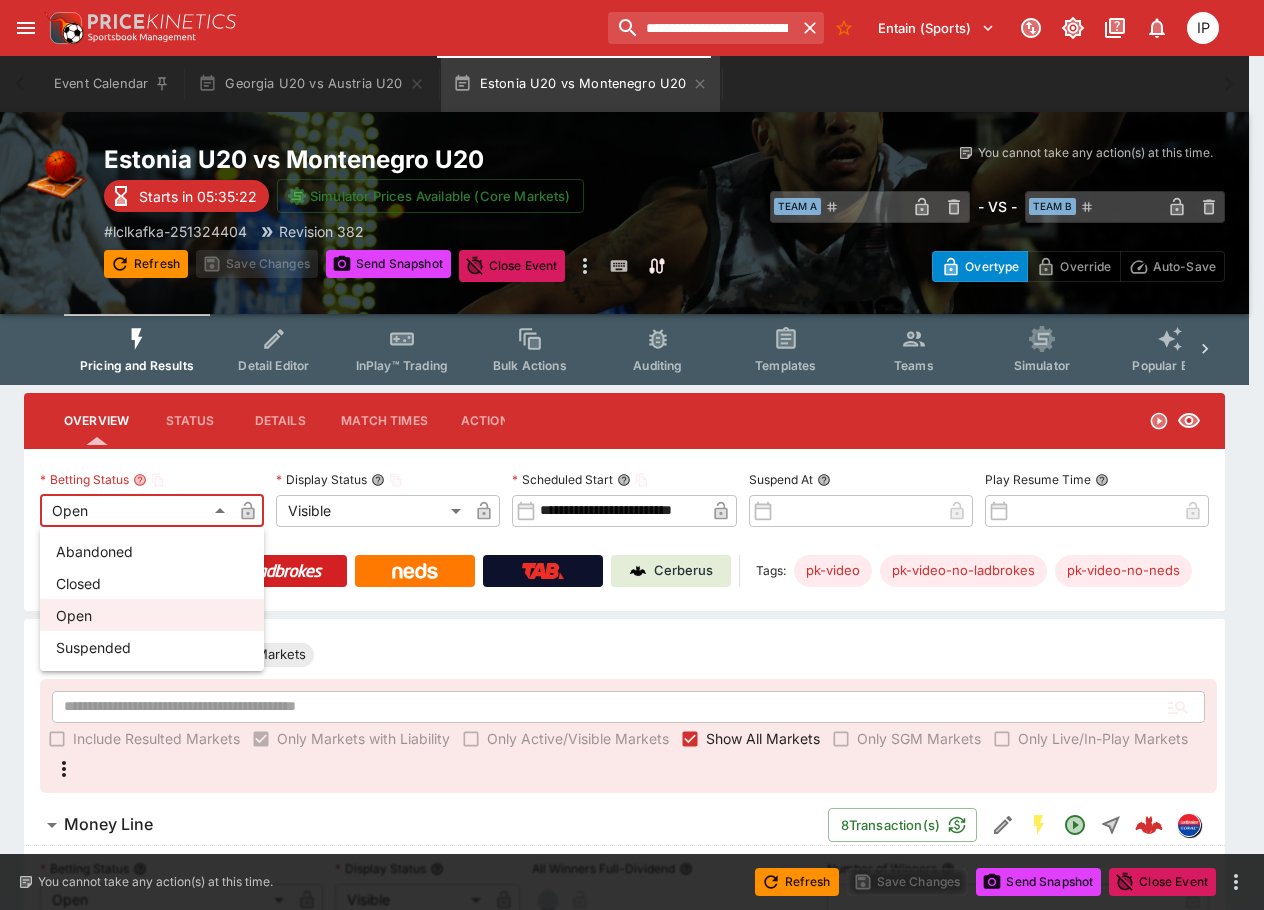 click on "**********" at bounding box center [632, 1239] 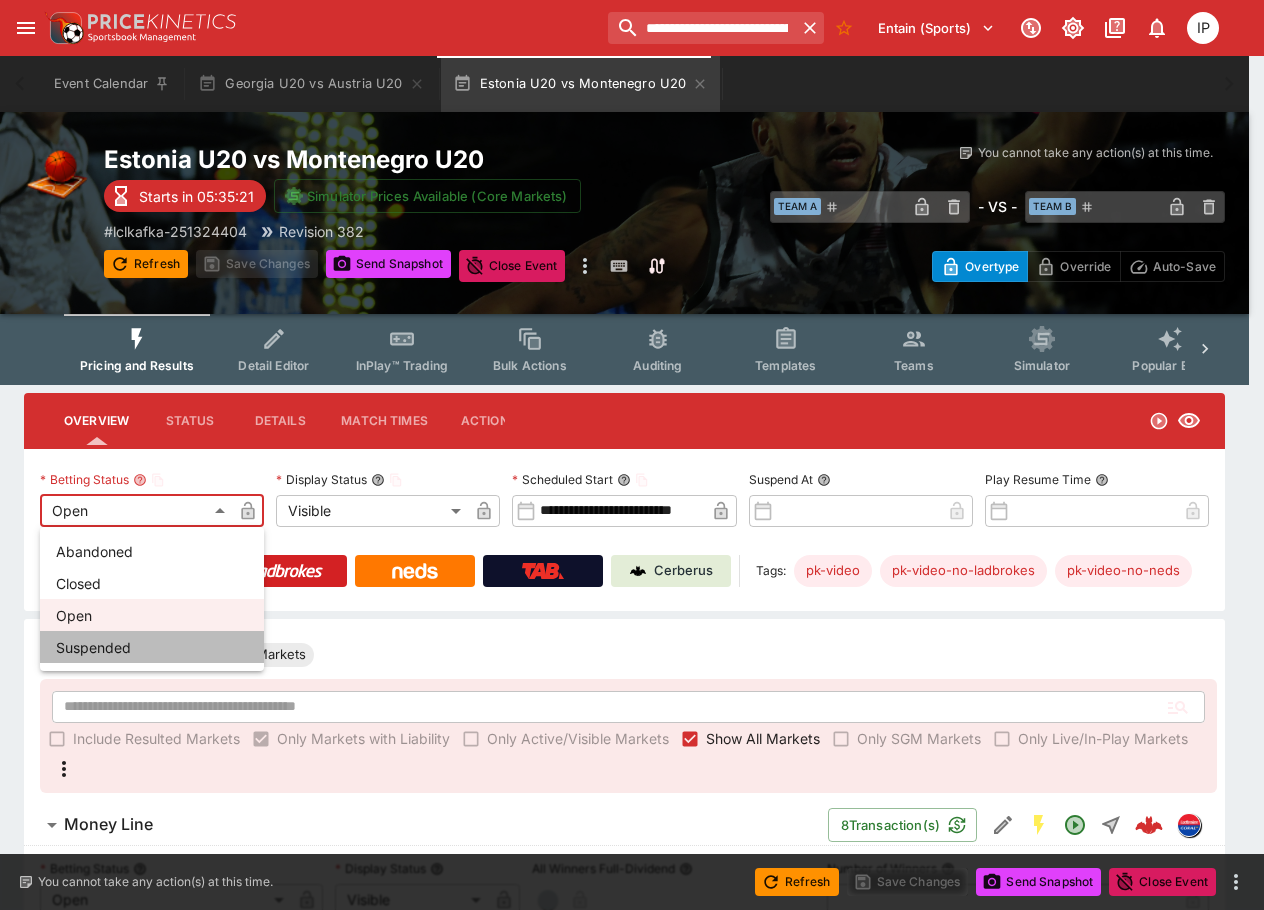 click on "Suspended" at bounding box center (152, 647) 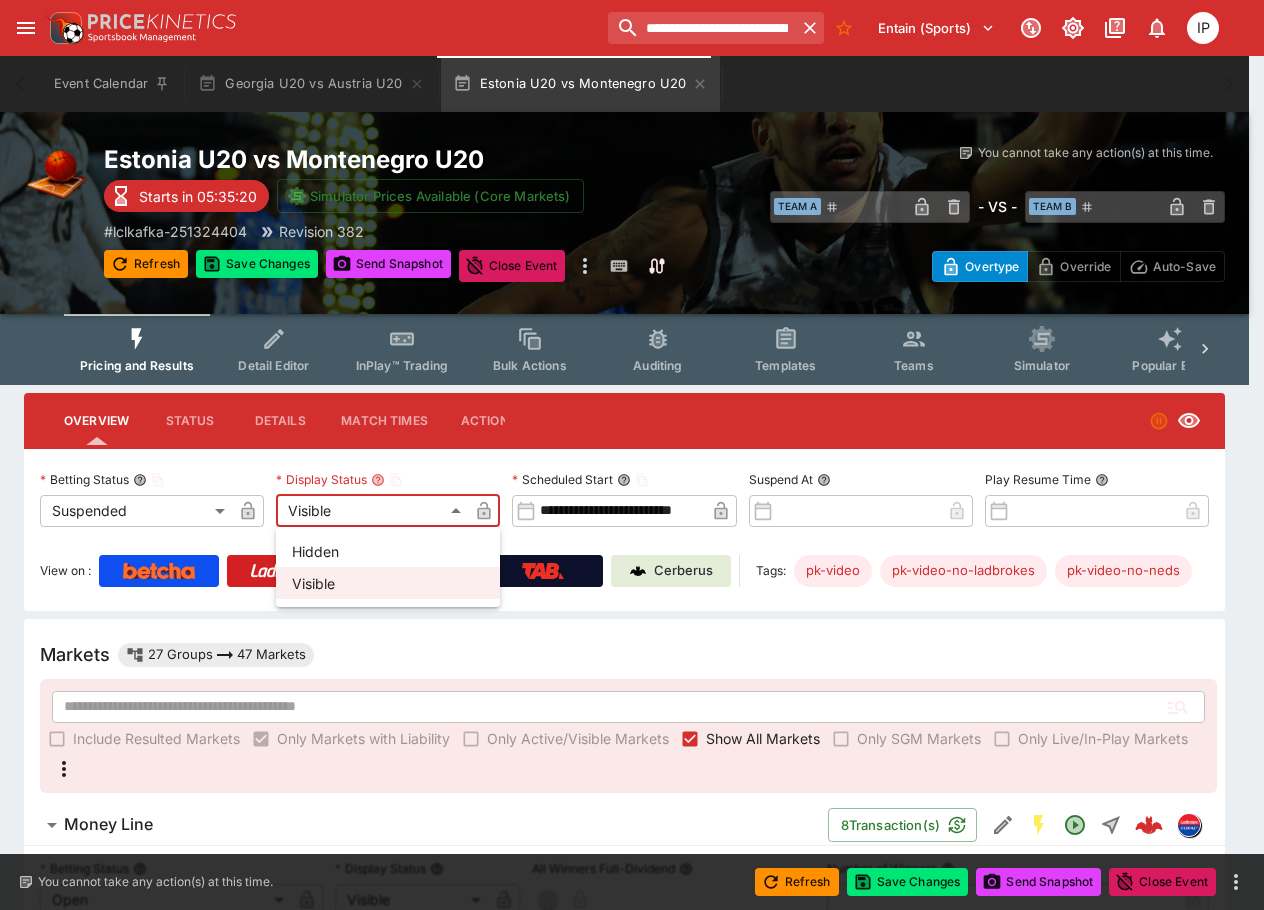 click on "**********" at bounding box center (632, 1239) 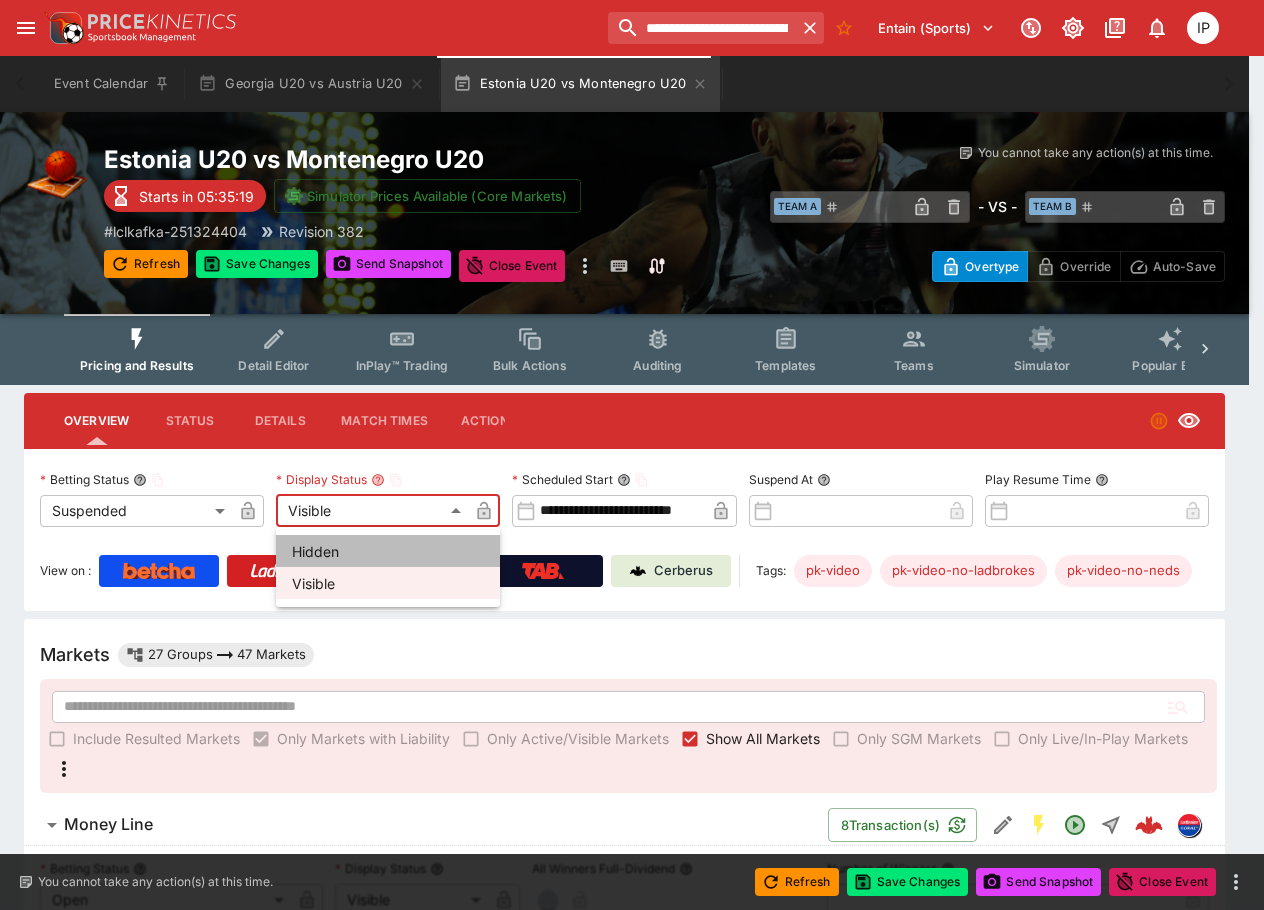 click on "Hidden" at bounding box center [388, 551] 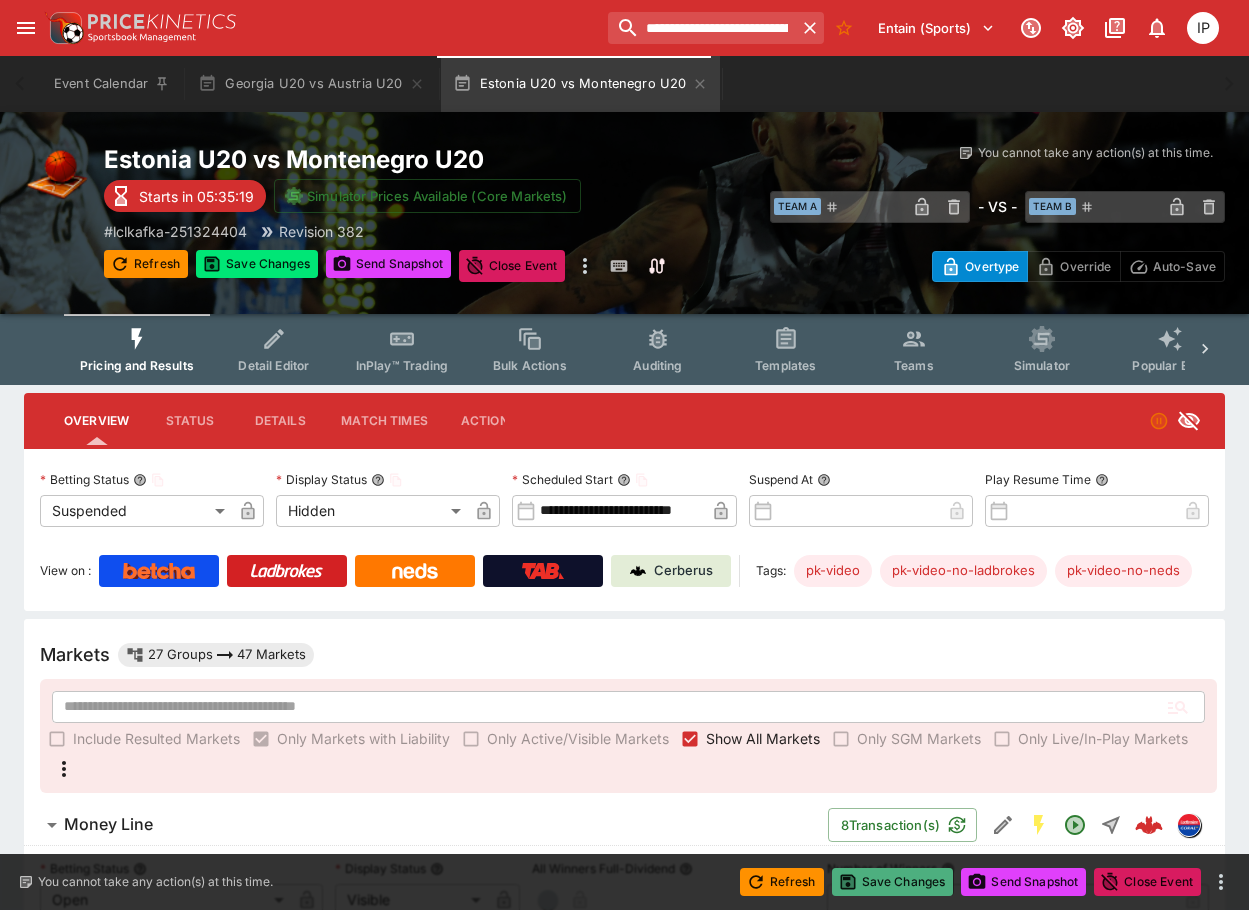 click on "Save Changes" at bounding box center [893, 882] 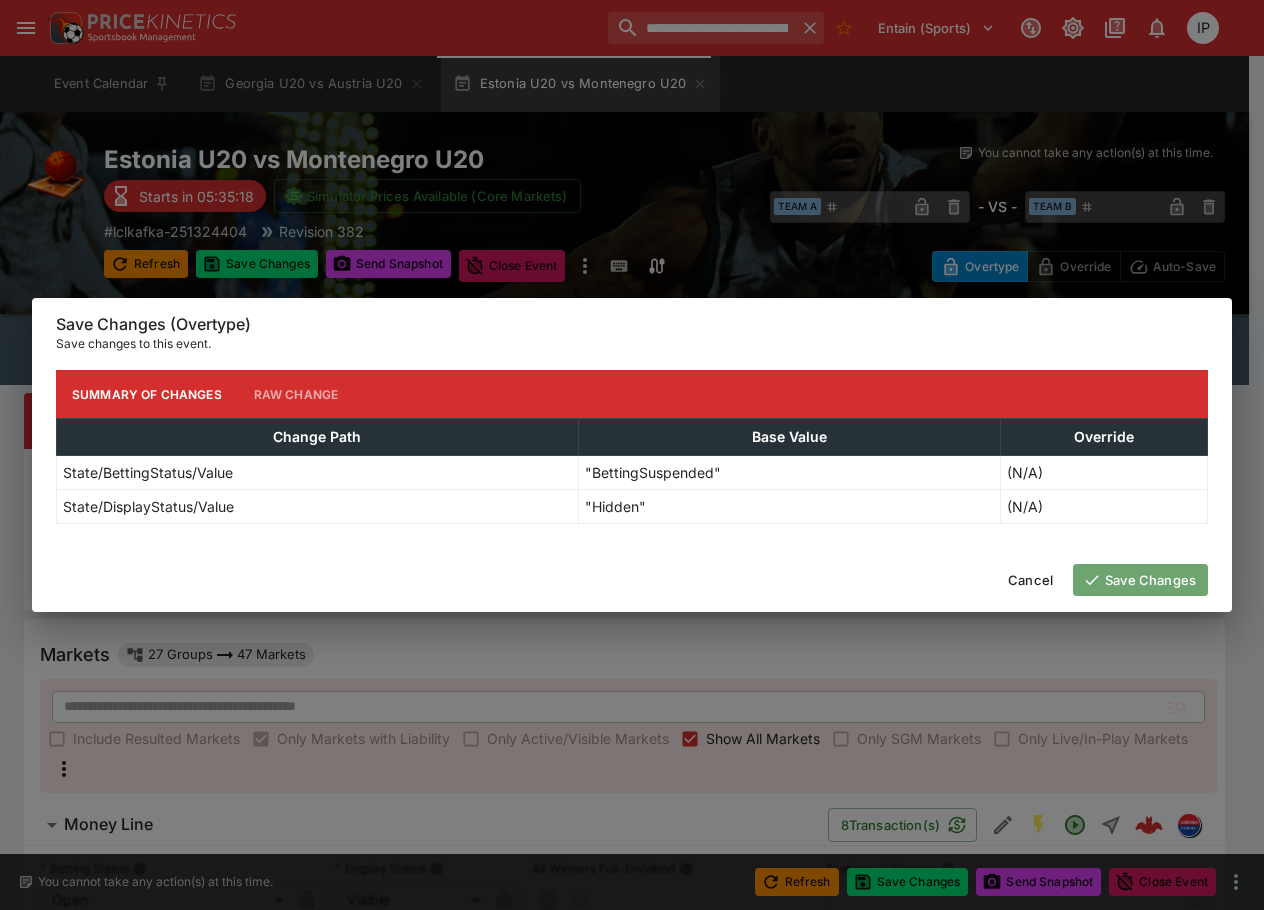 click on "Save Changes" at bounding box center [1140, 580] 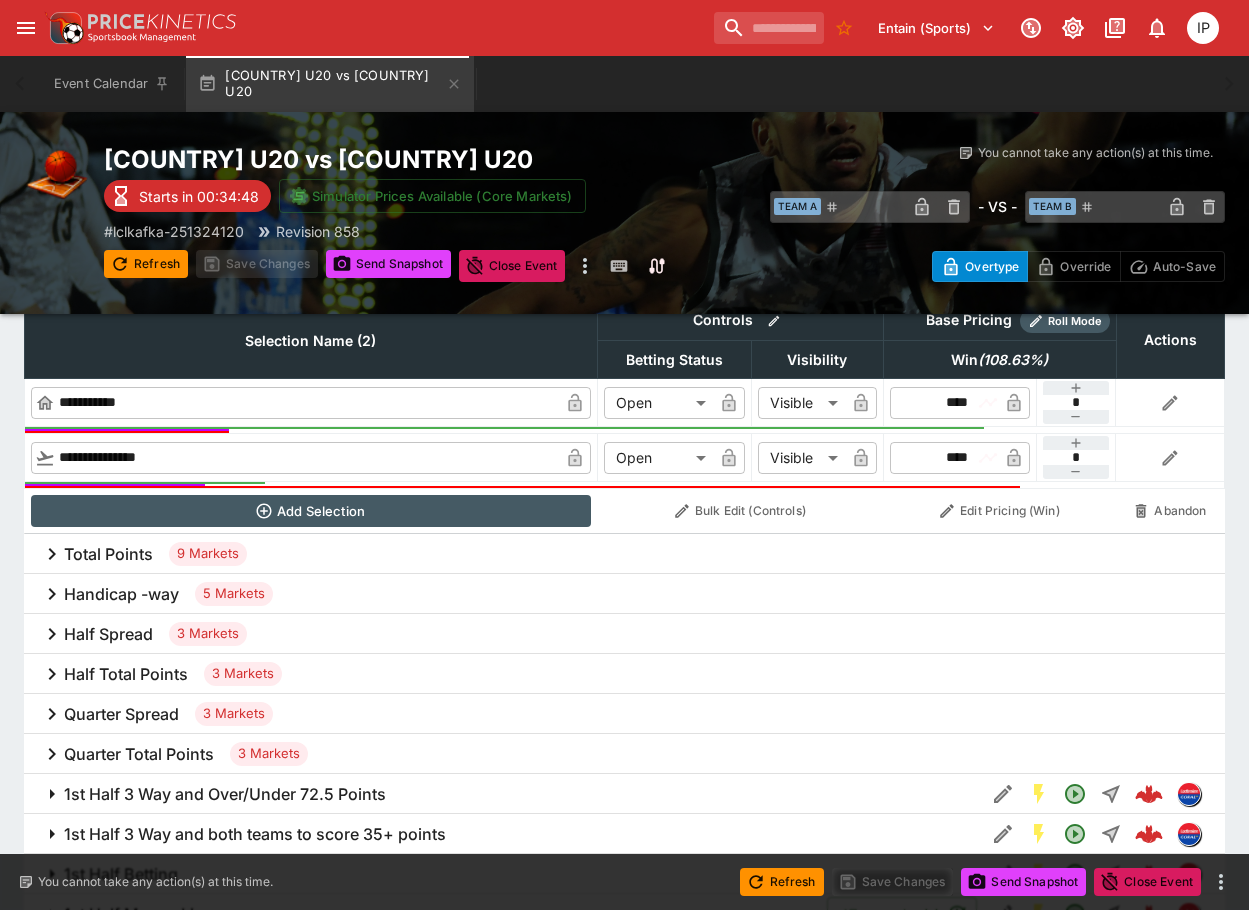 scroll, scrollTop: 900, scrollLeft: 0, axis: vertical 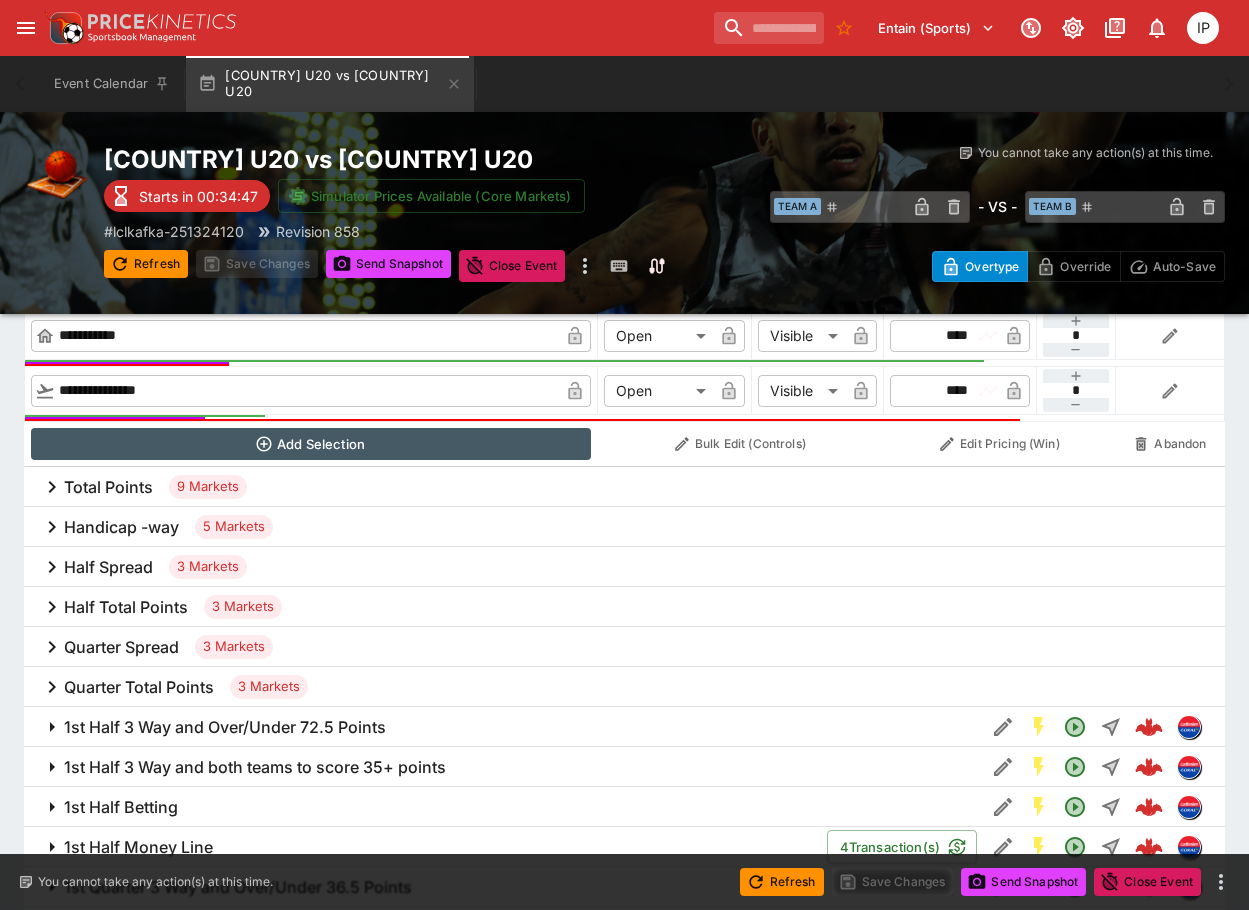 click on "Total Points" at bounding box center (108, 487) 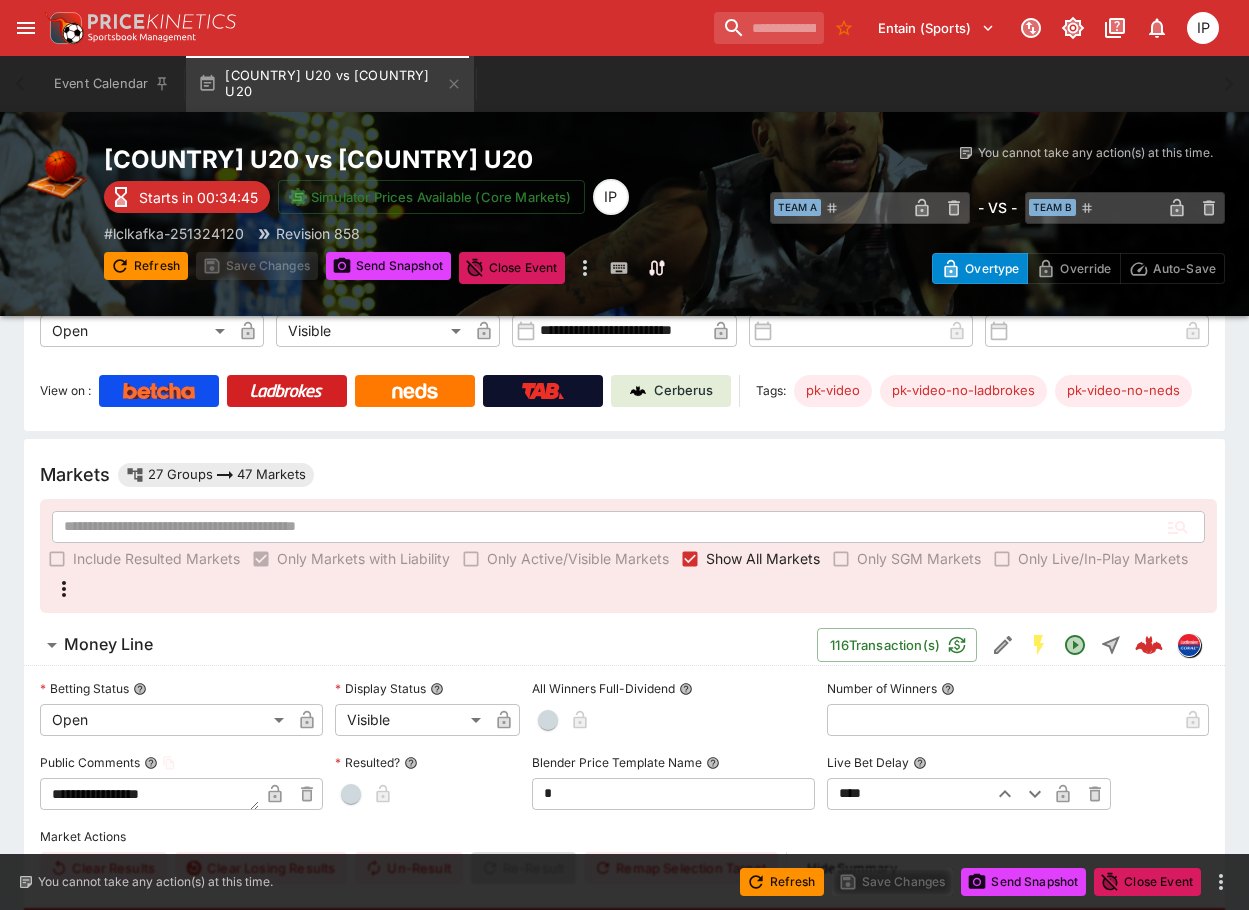 scroll, scrollTop: 2, scrollLeft: 0, axis: vertical 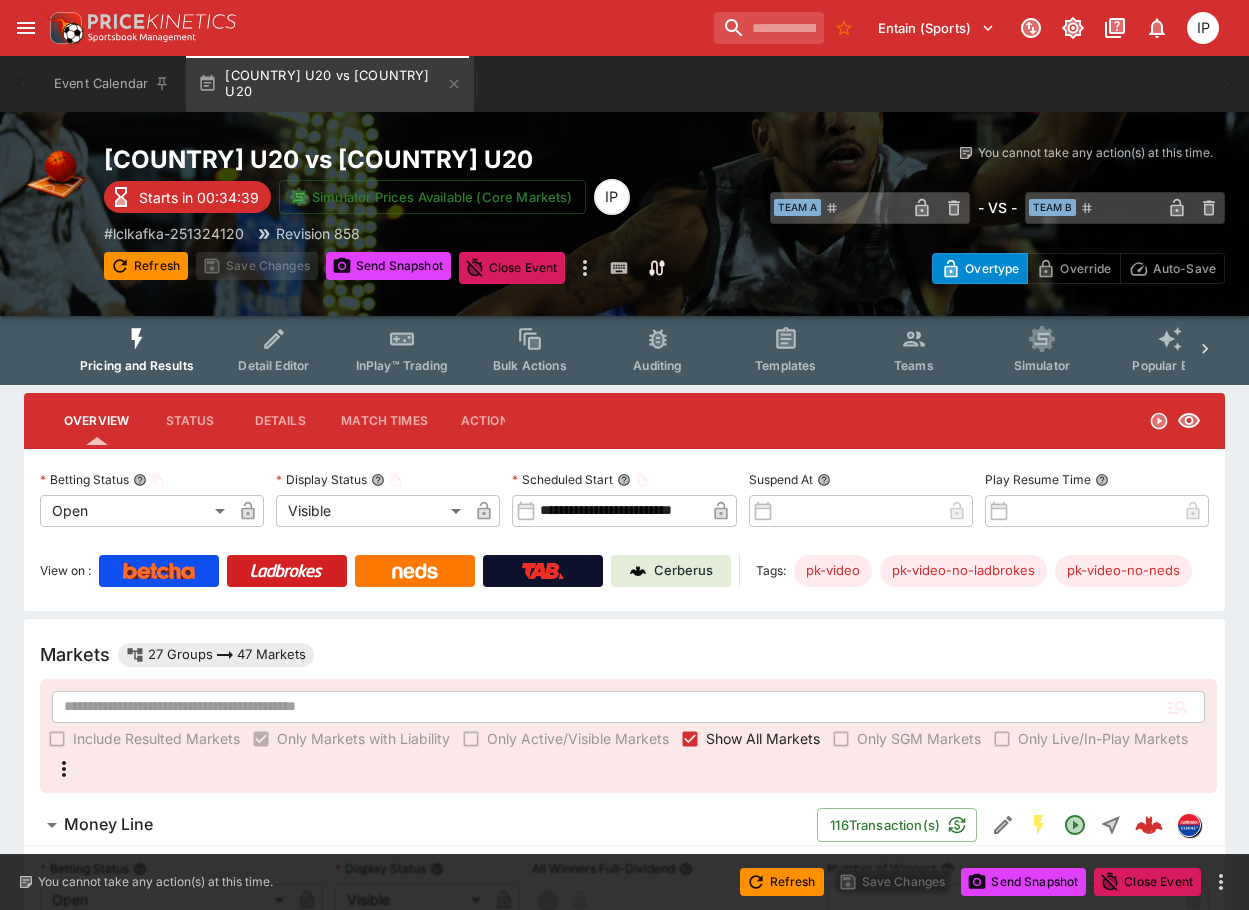 click on "Event Calendar Denmark U20 vs Switzerland U20" at bounding box center (624, 84) 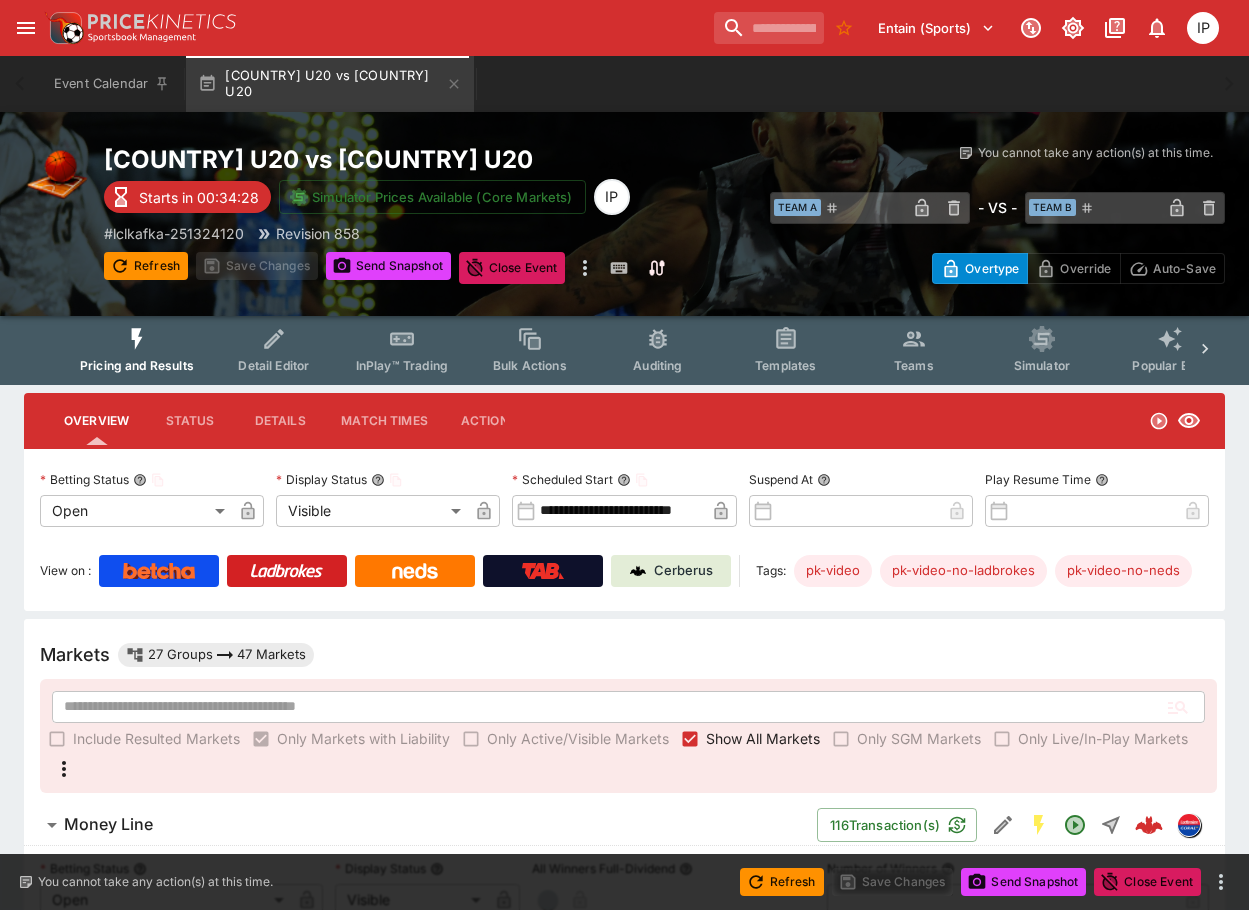 click on "**********" at bounding box center (624, 1581) 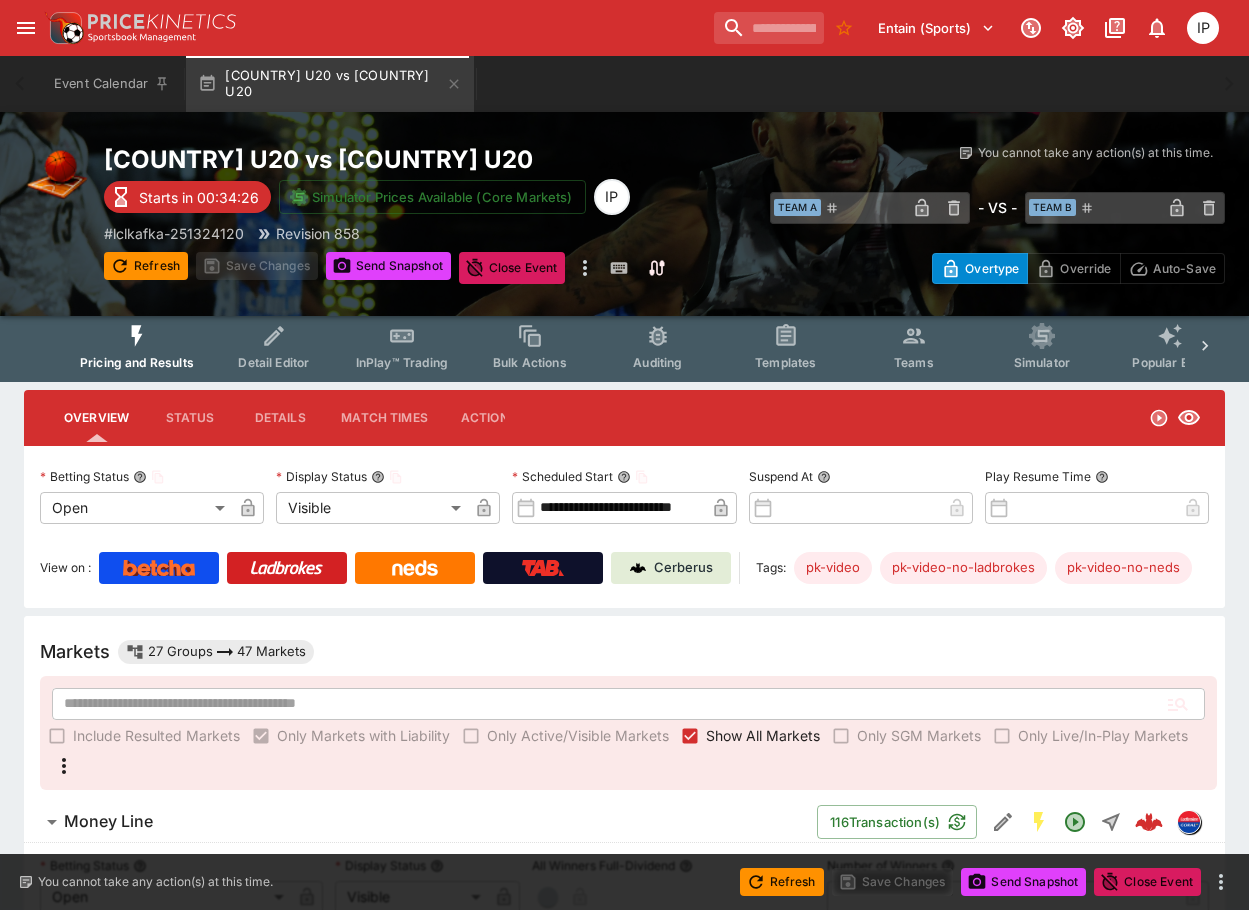 scroll, scrollTop: 2, scrollLeft: 0, axis: vertical 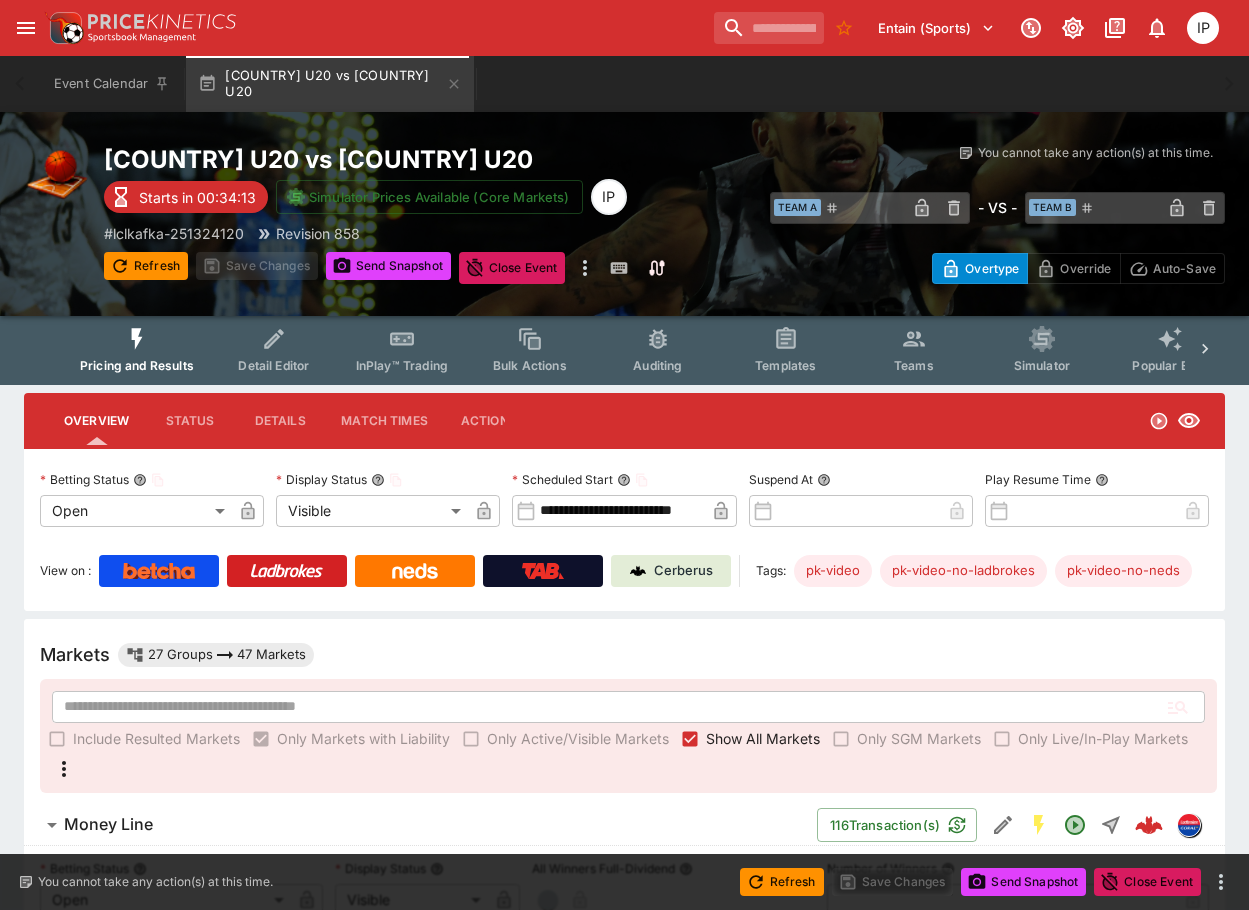 click on "**********" at bounding box center (624, 1440) 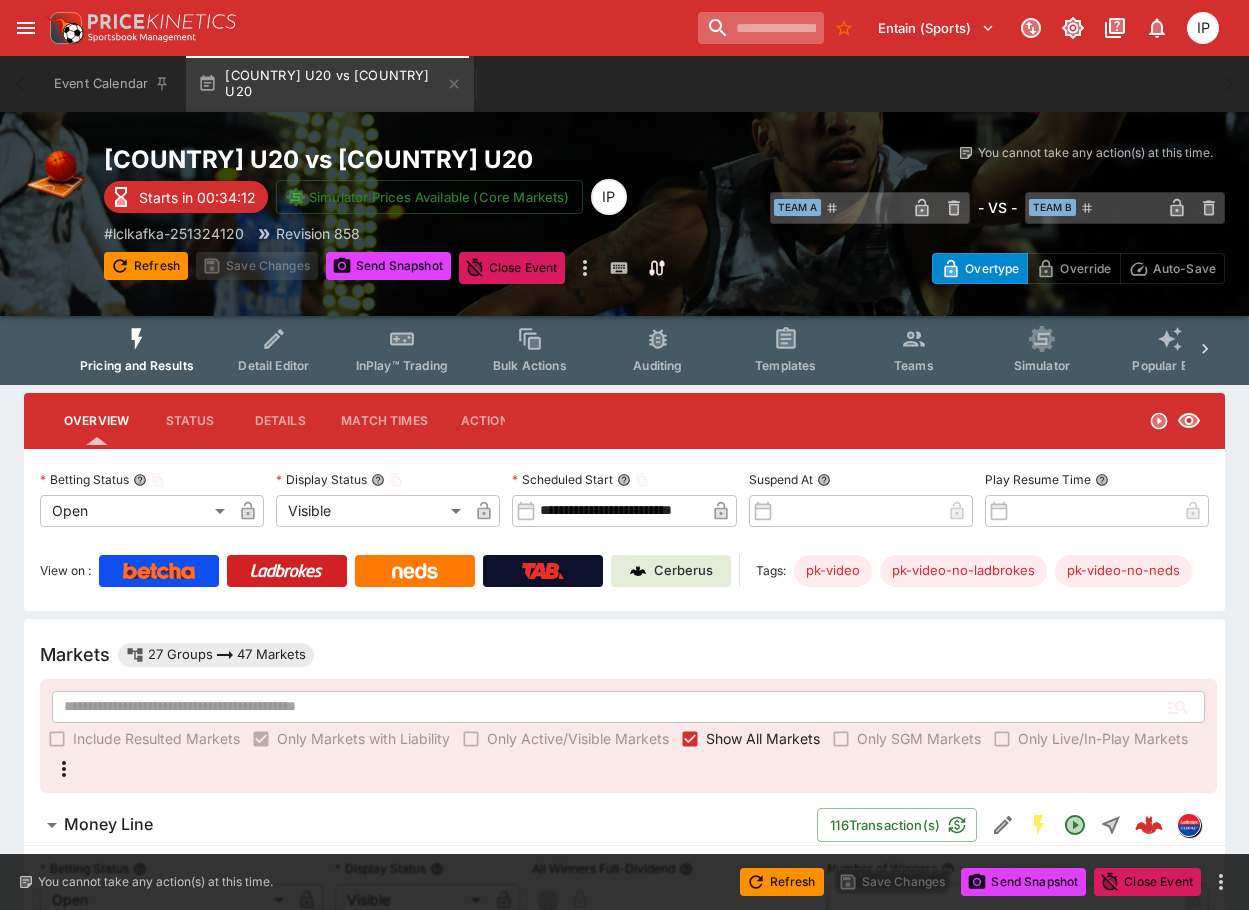 click at bounding box center (761, 28) 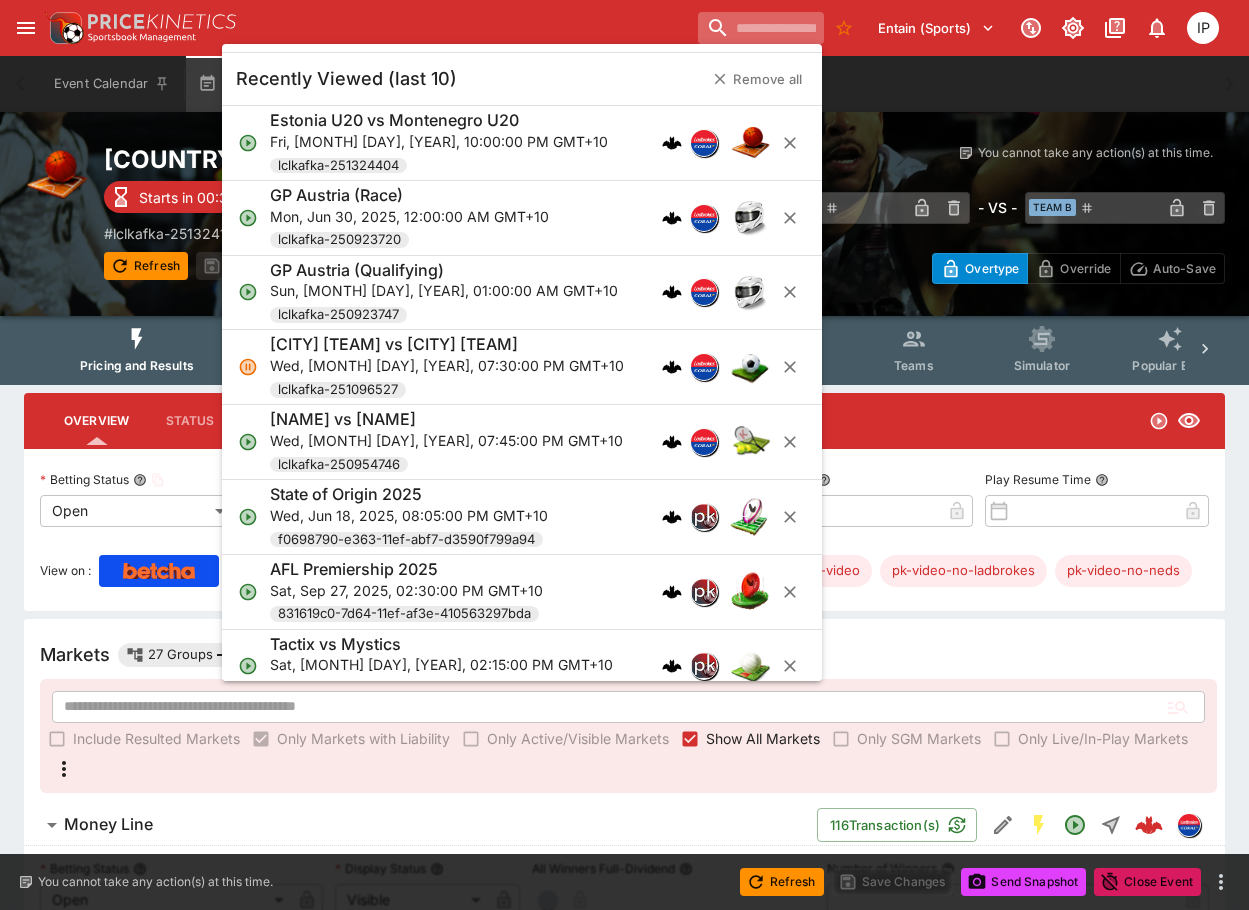 paste on "**********" 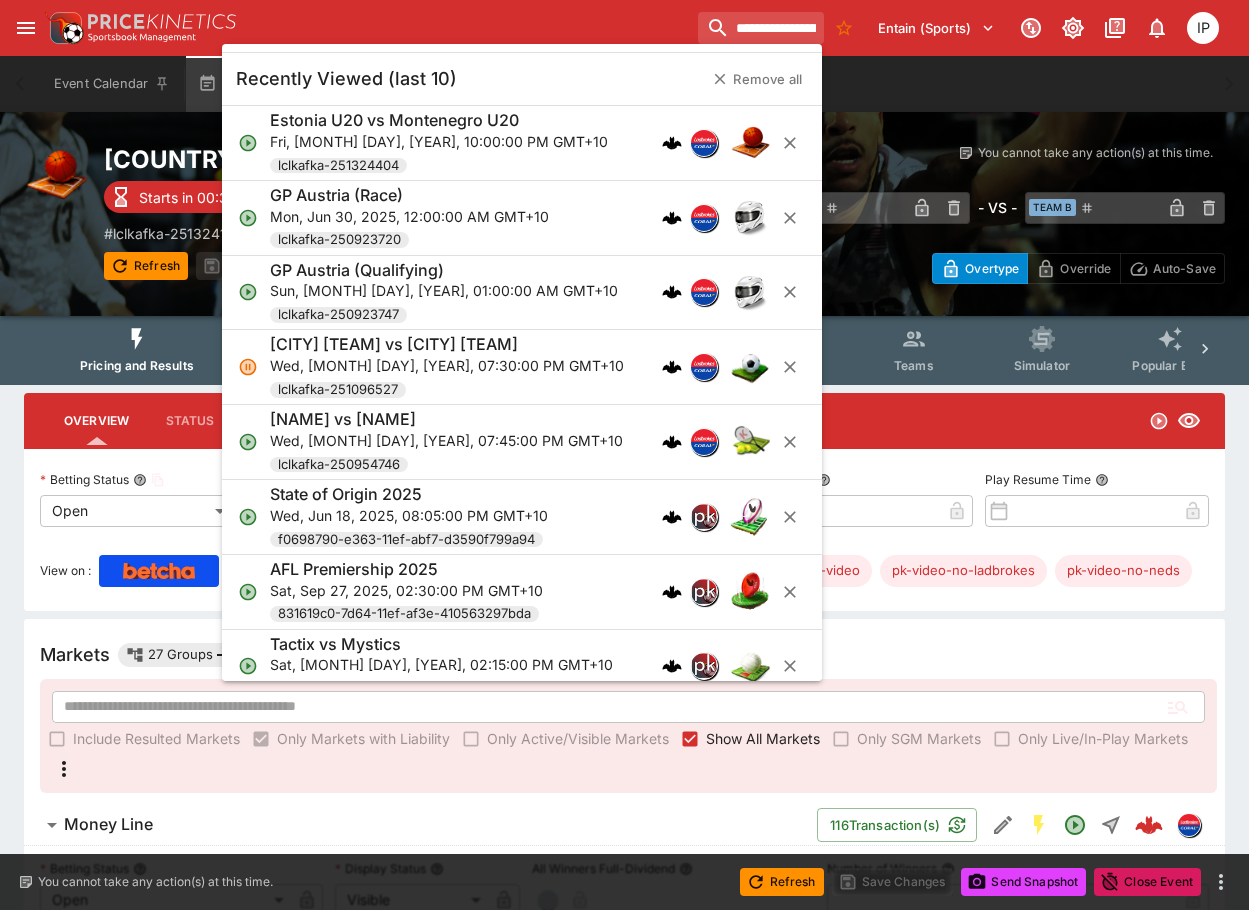 scroll, scrollTop: 0, scrollLeft: 95, axis: horizontal 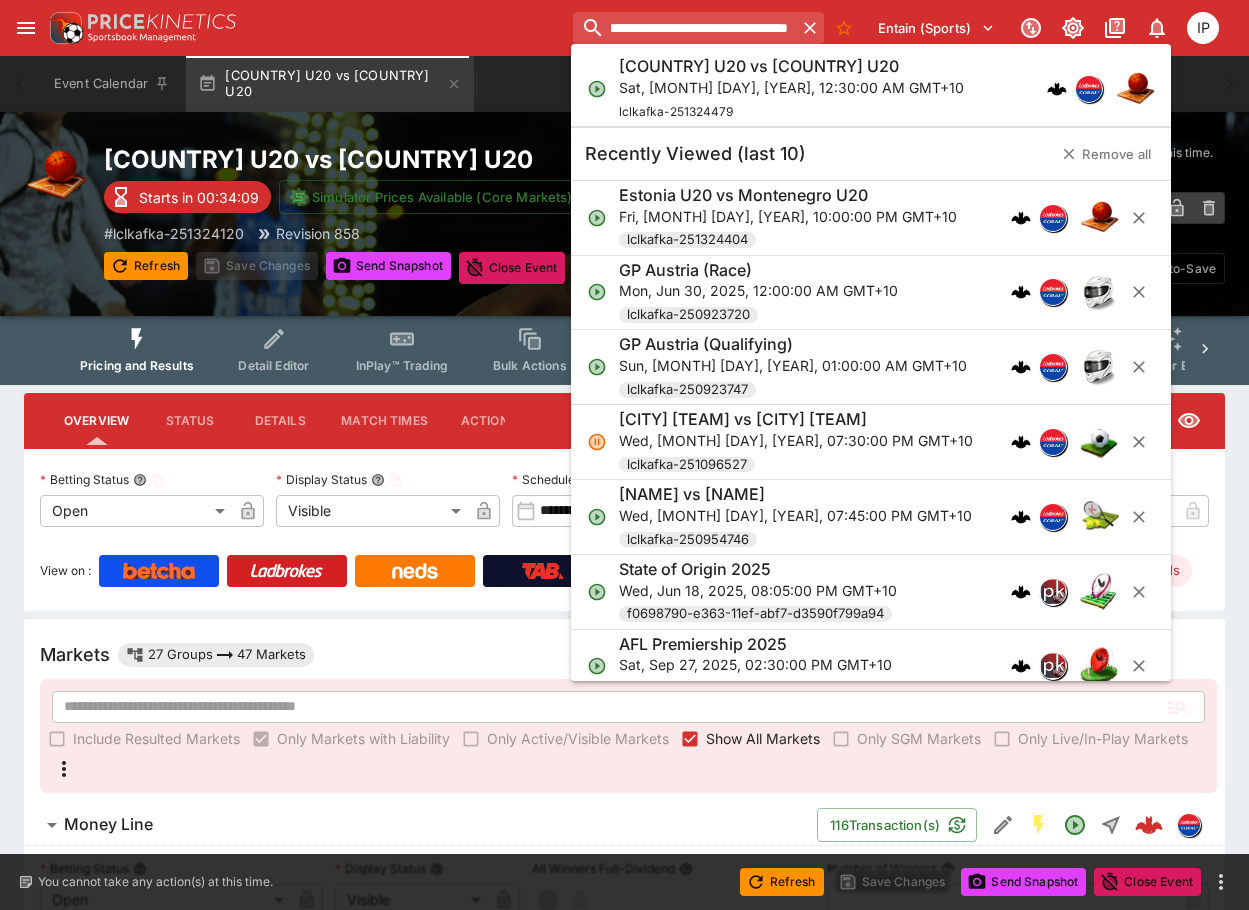 type on "**********" 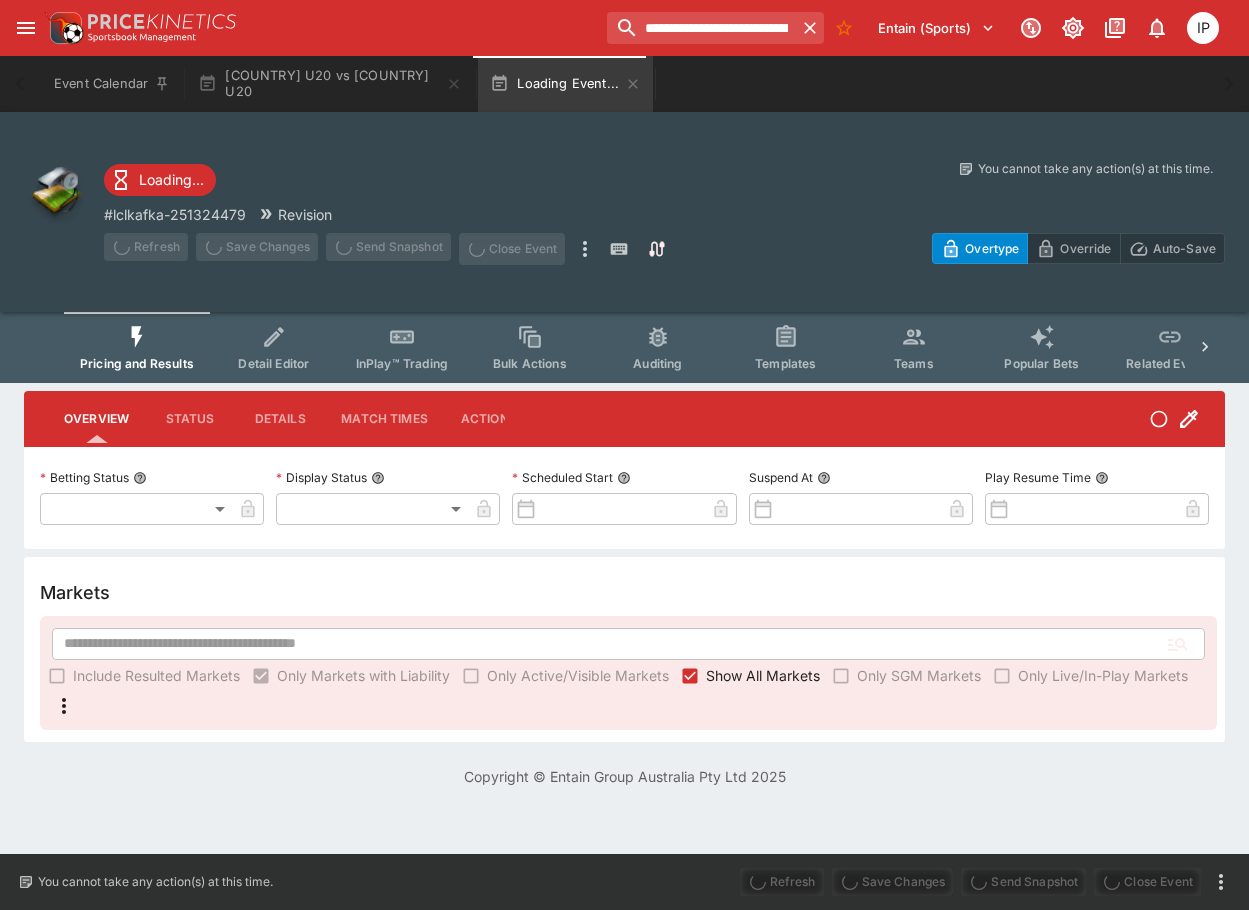scroll, scrollTop: 0, scrollLeft: 0, axis: both 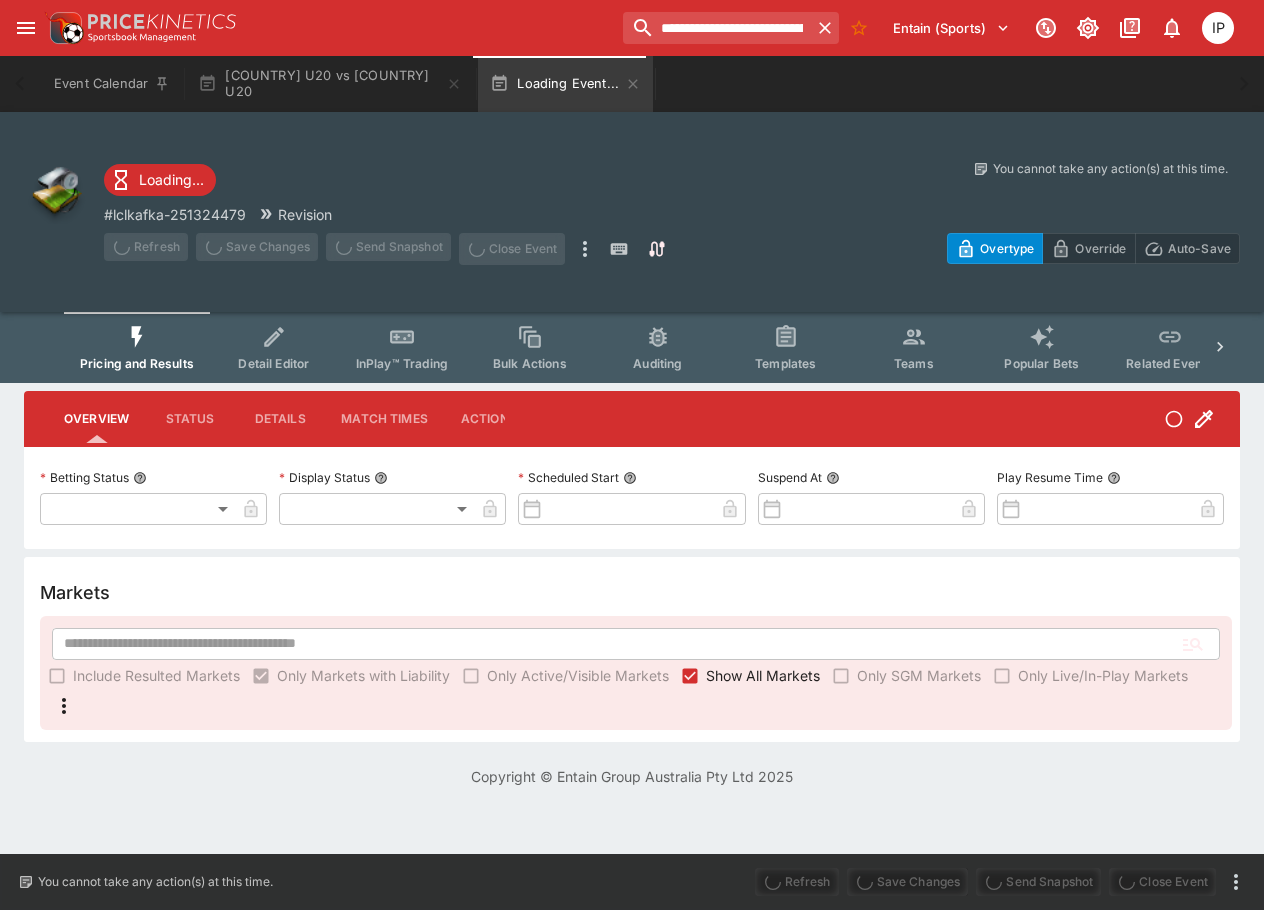 type on "**********" 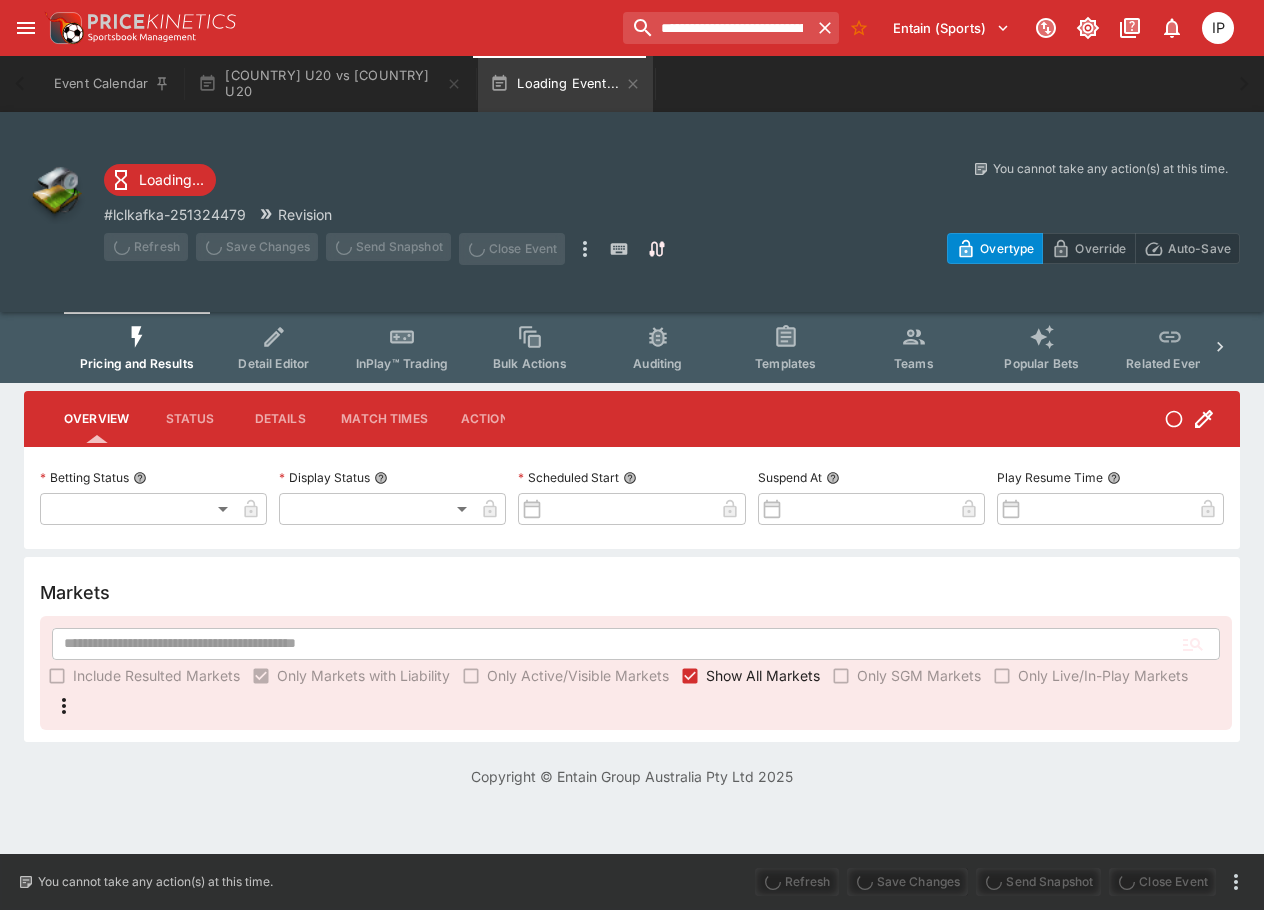 type on "*******" 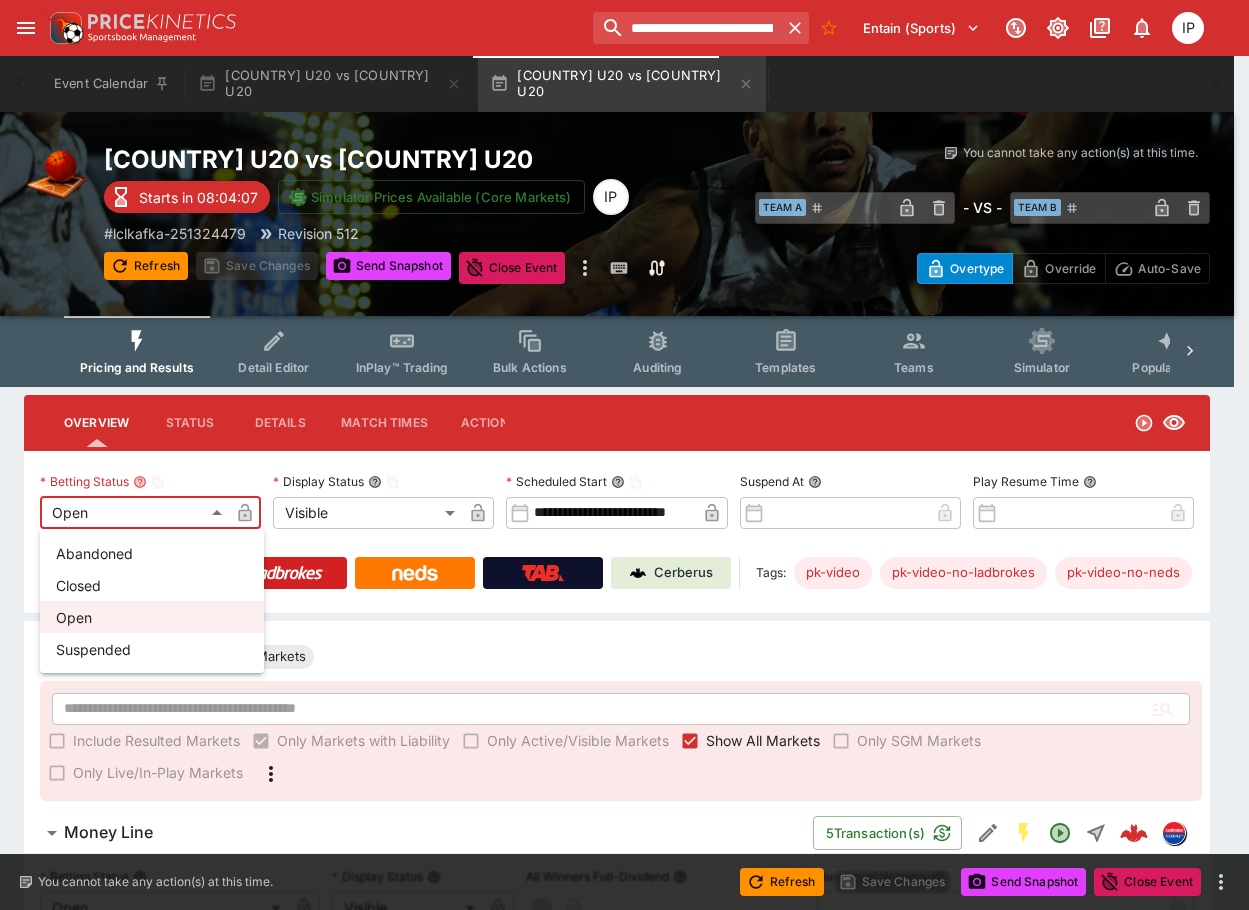 click on "**********" at bounding box center [624, 1239] 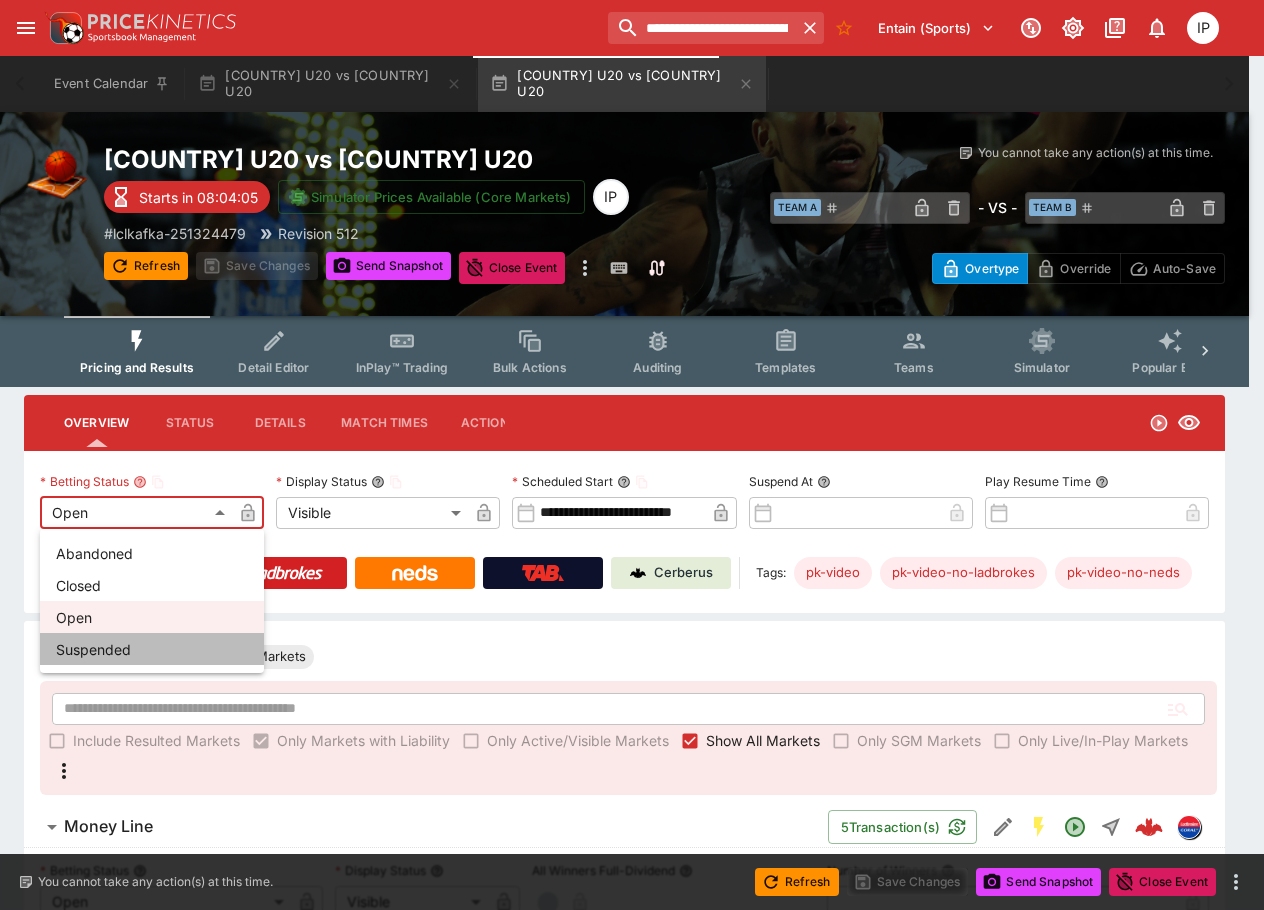 click on "Suspended" at bounding box center [152, 649] 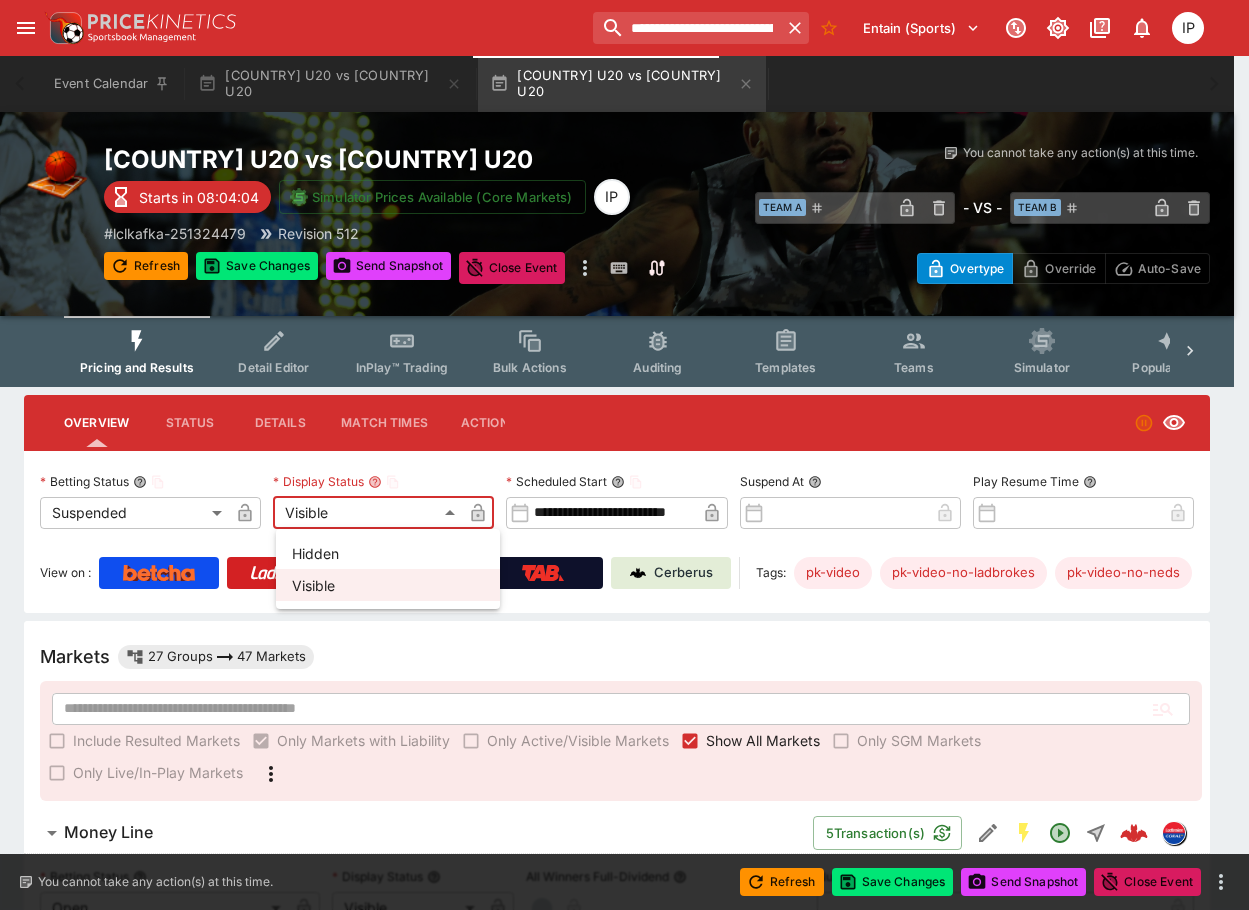 click on "**********" at bounding box center (624, 1239) 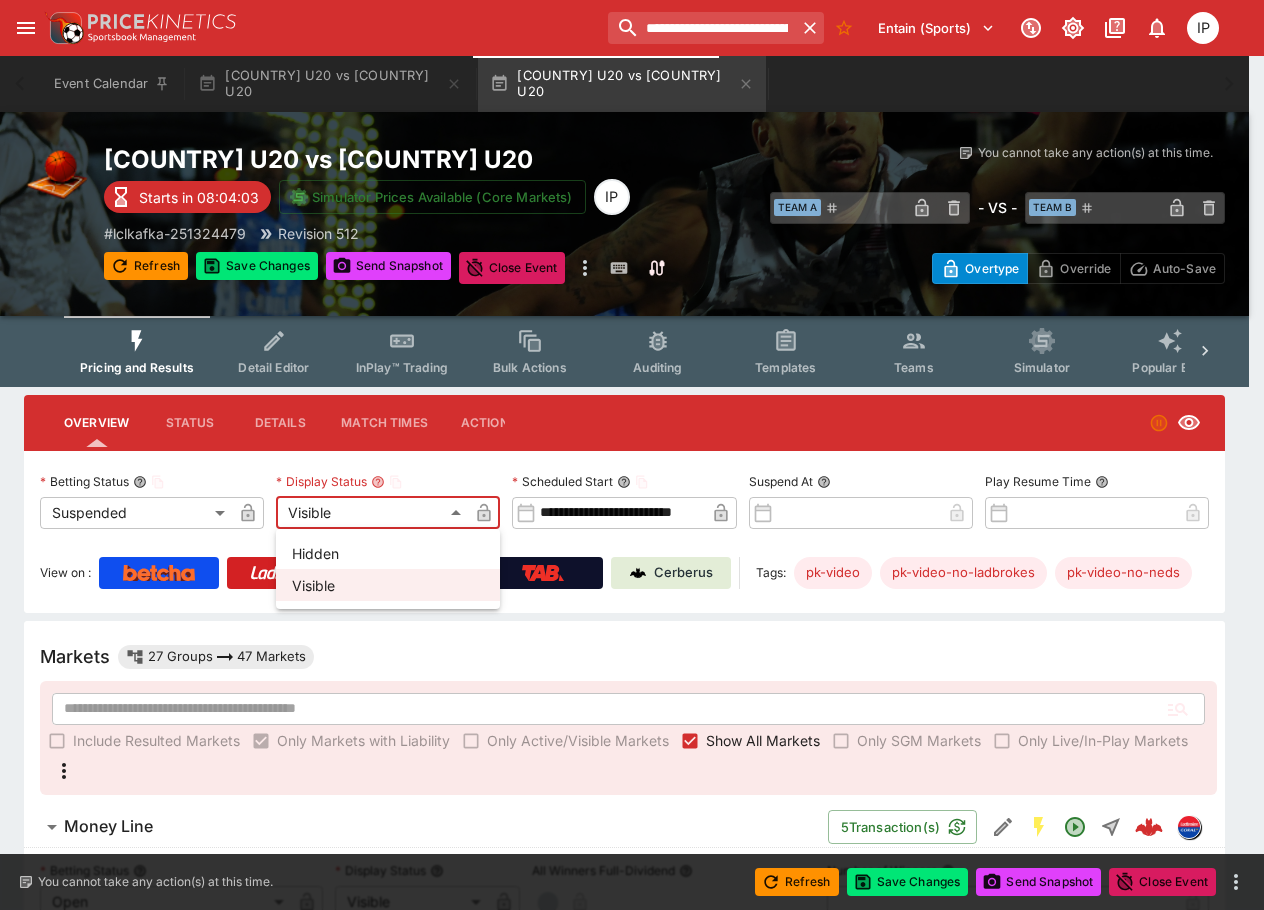 click on "Hidden" at bounding box center [388, 553] 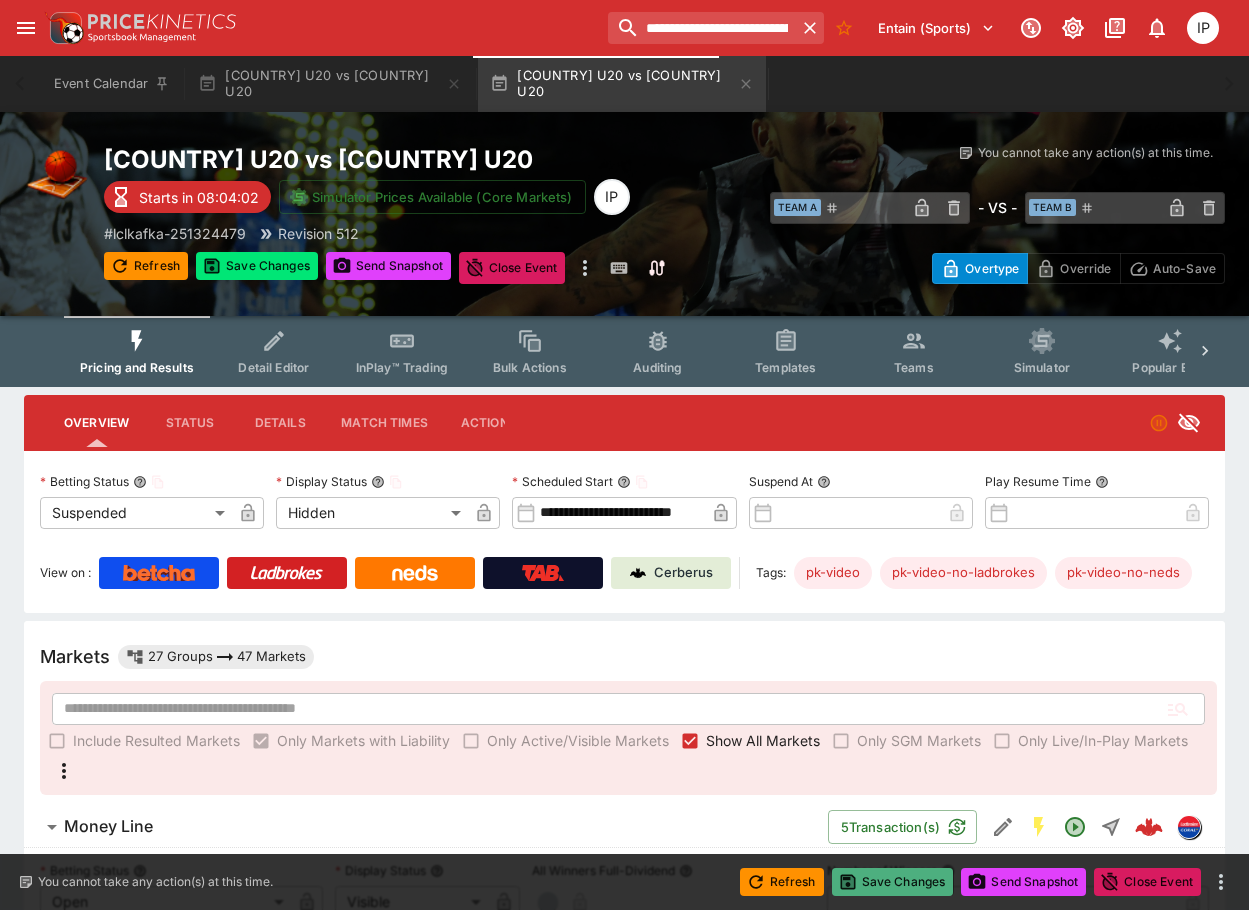 click on "Save Changes" at bounding box center (893, 882) 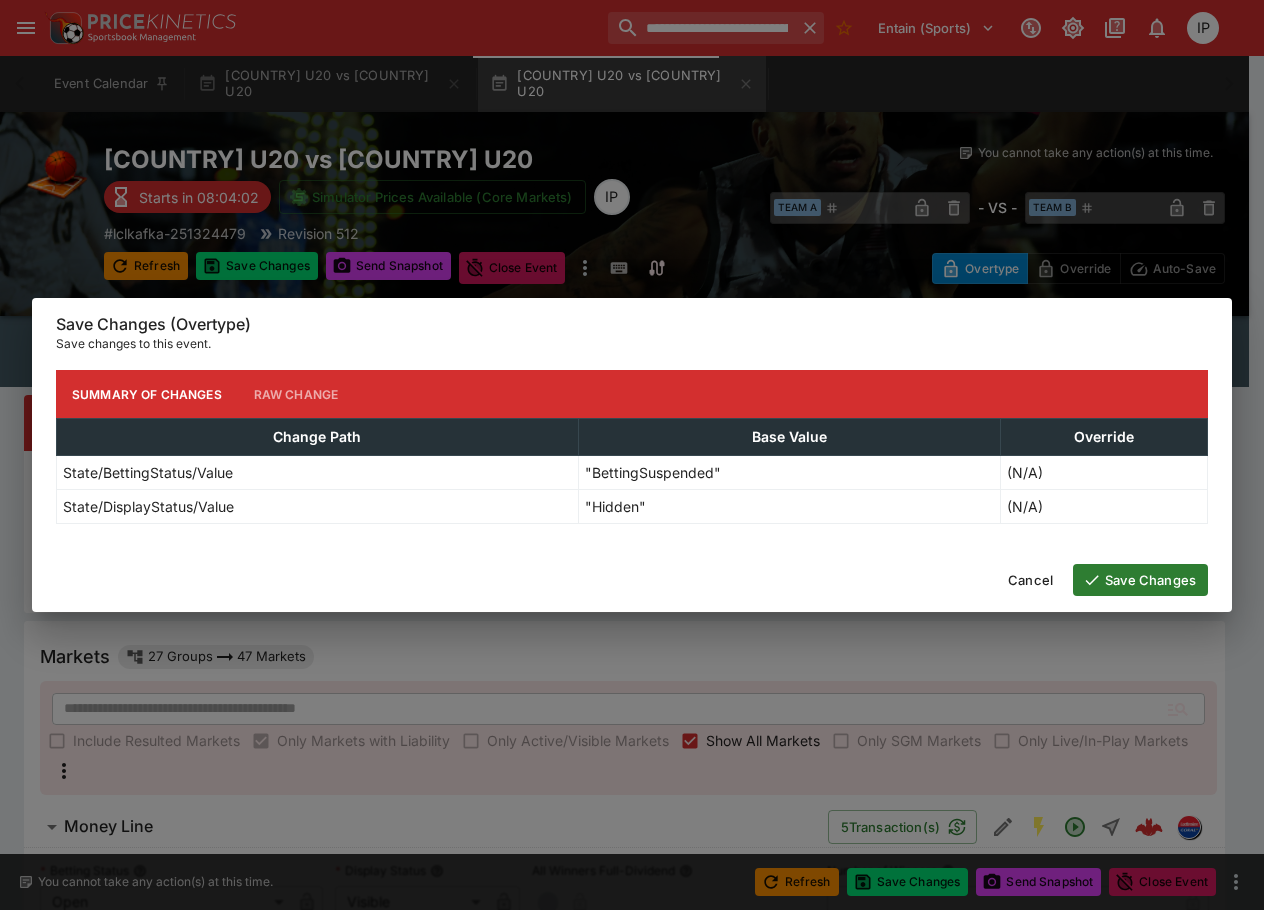 click on "Save Changes" at bounding box center (1140, 580) 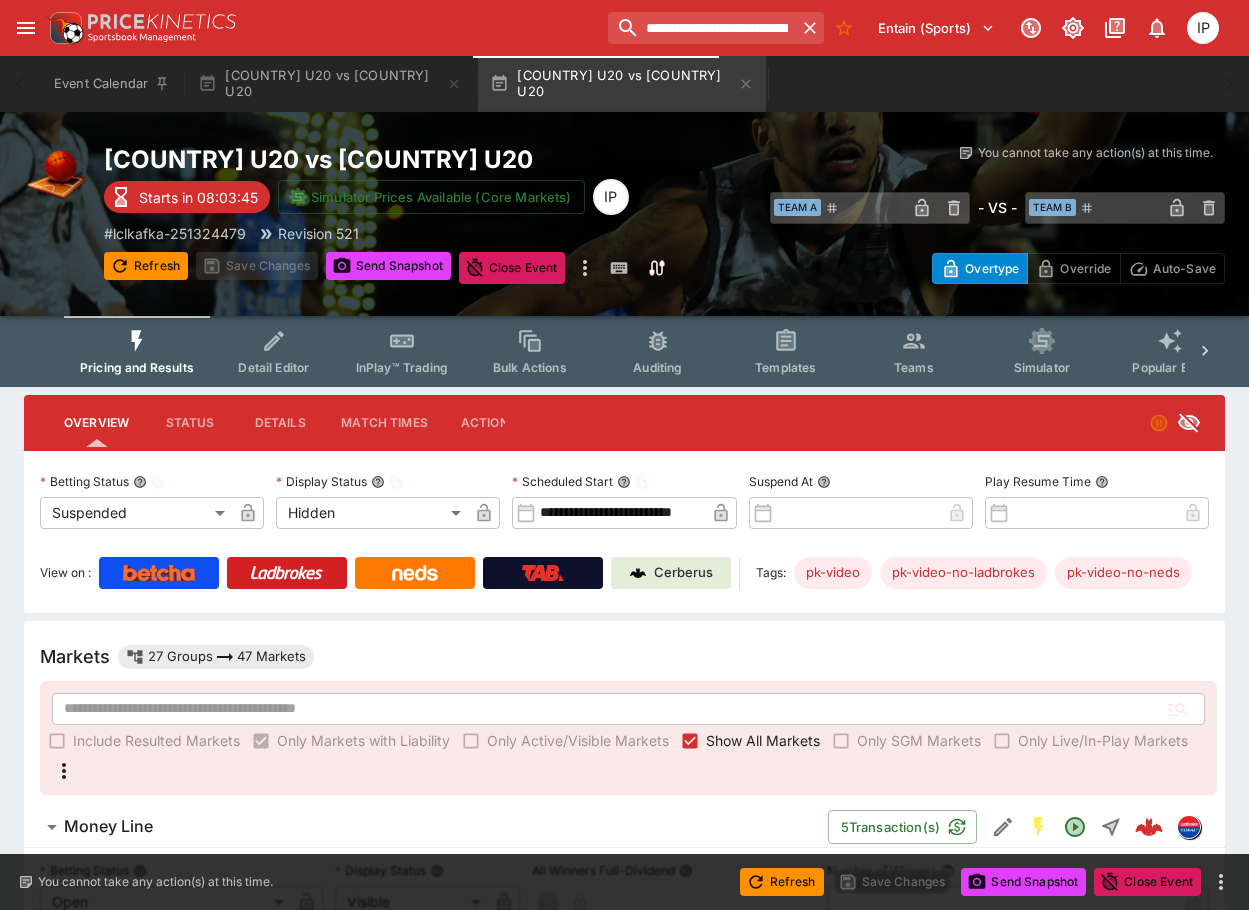 drag, startPoint x: 259, startPoint y: 22, endPoint x: 271, endPoint y: 28, distance: 13.416408 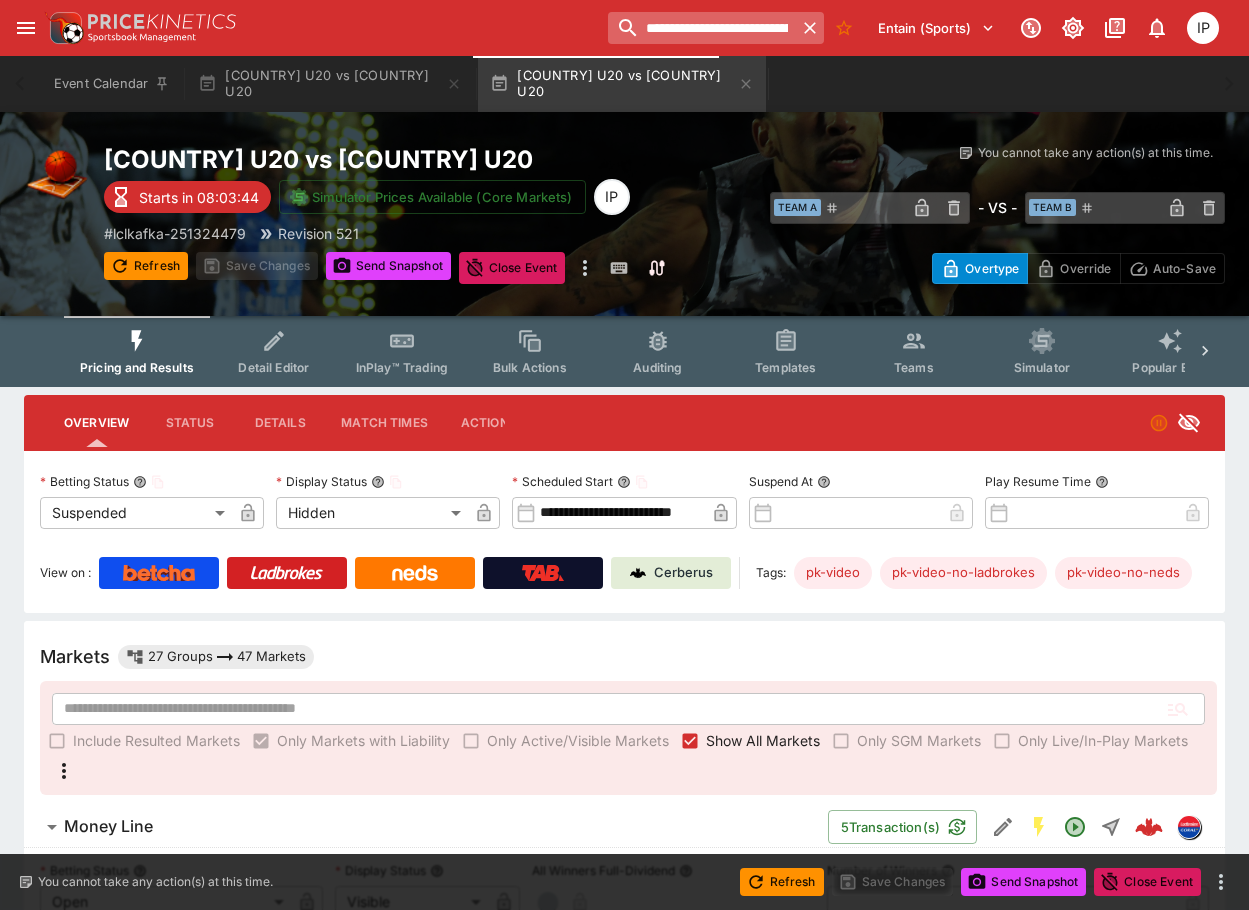 click on "**********" at bounding box center (701, 28) 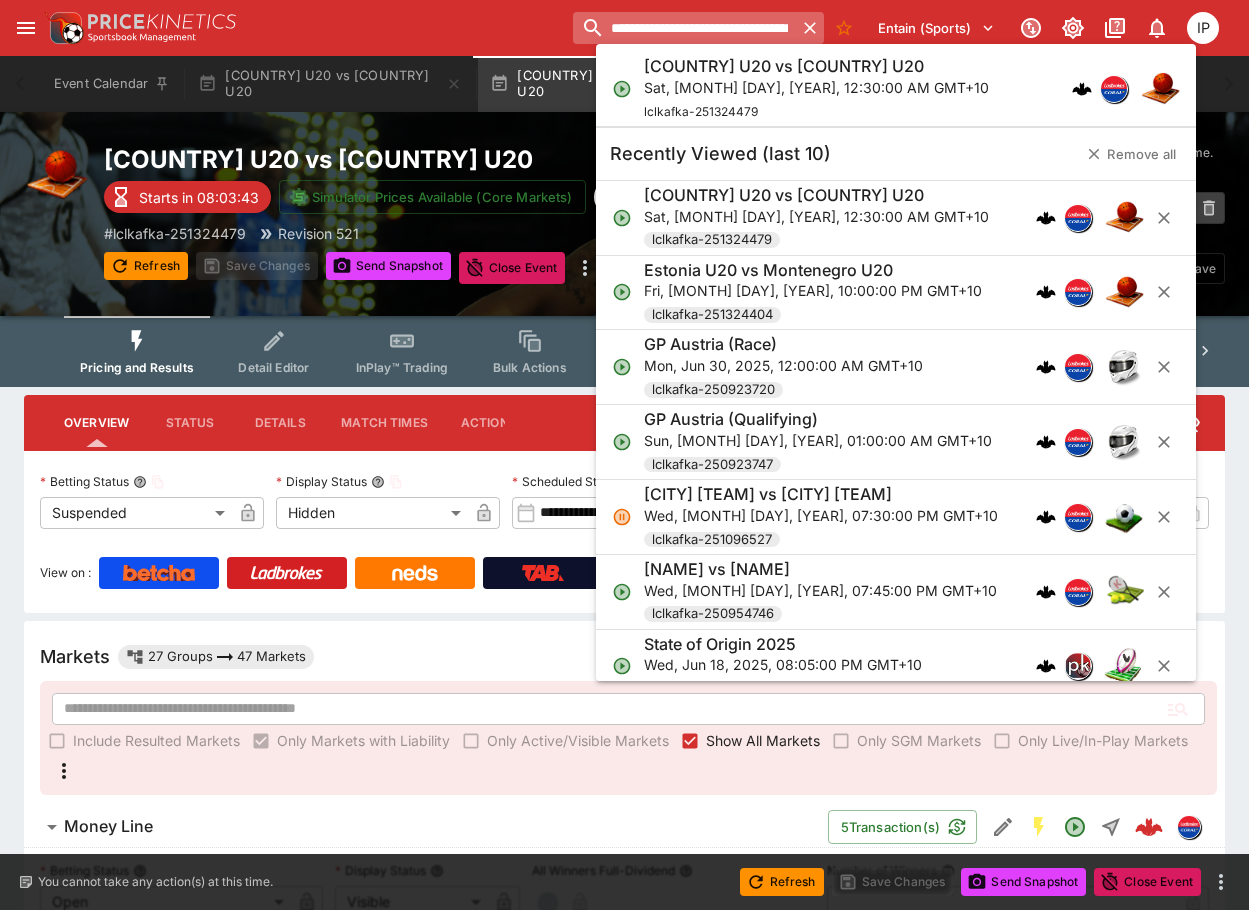 click 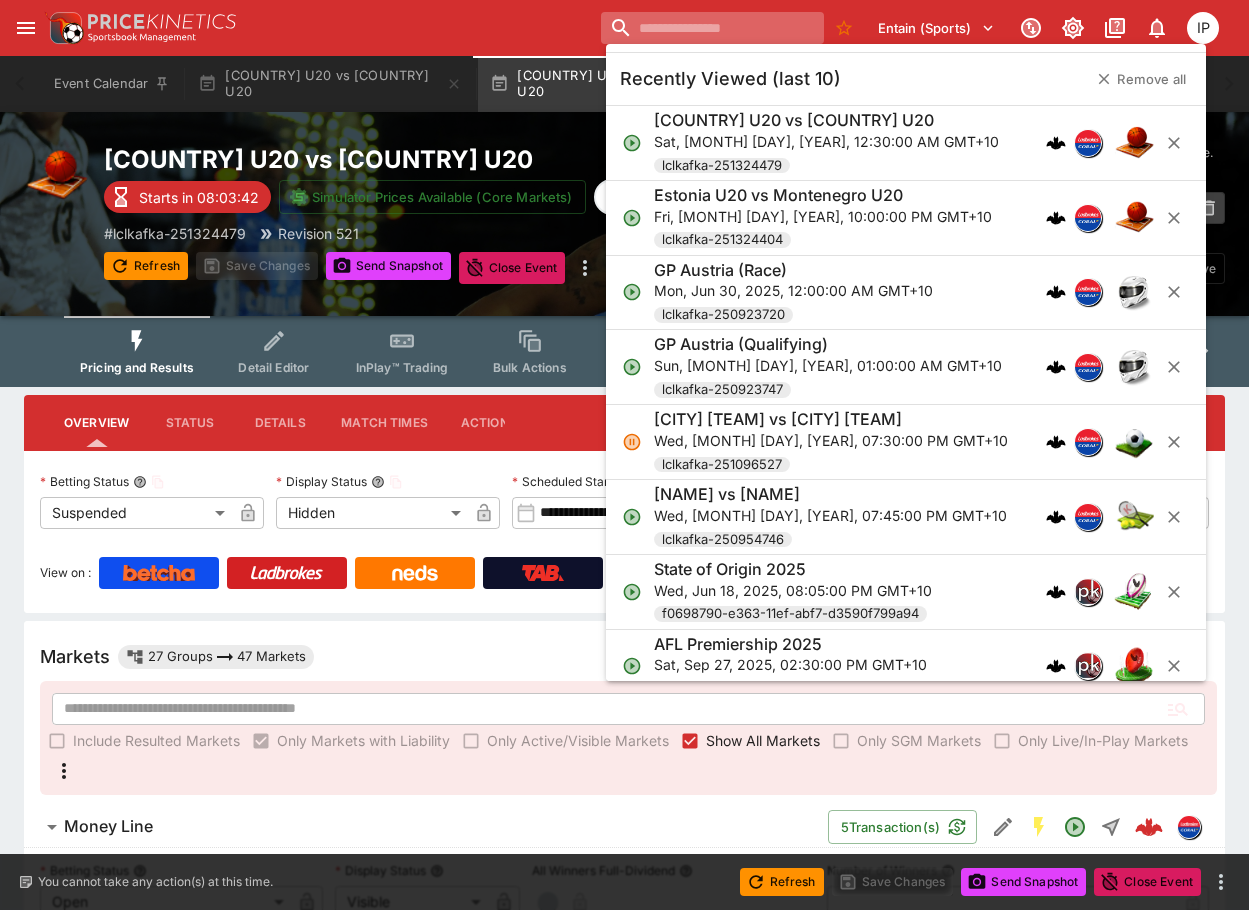 paste on "**********" 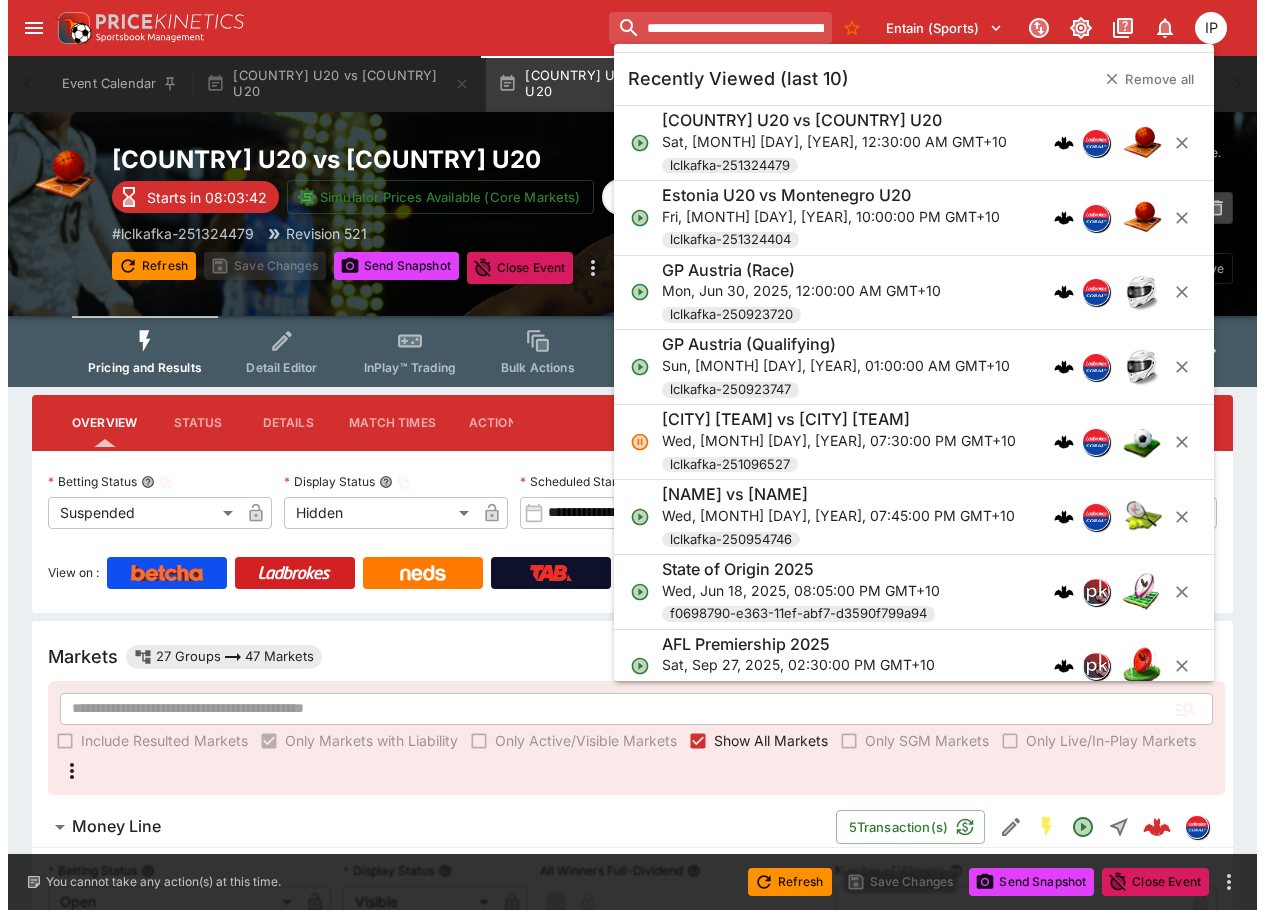 scroll, scrollTop: 0, scrollLeft: 109, axis: horizontal 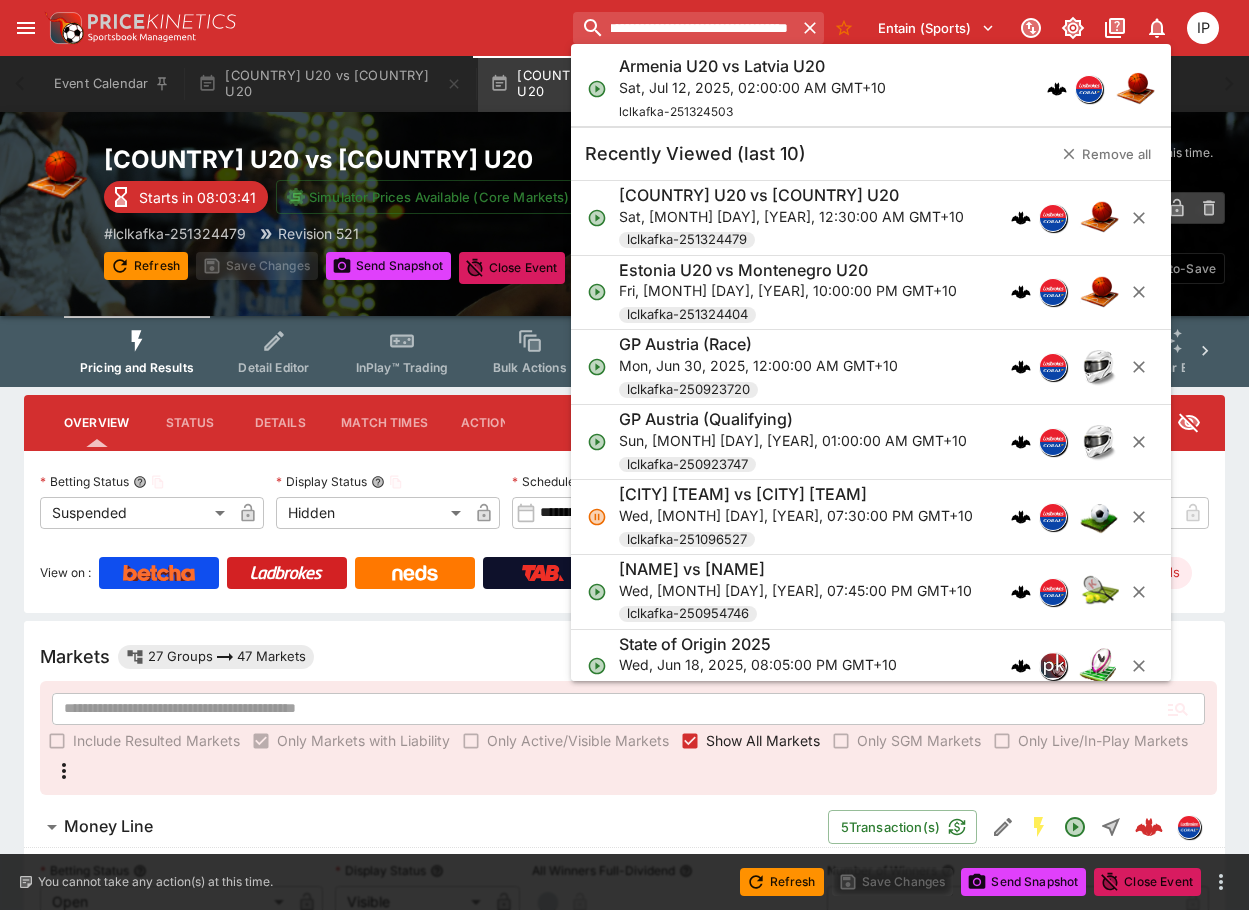 type on "**********" 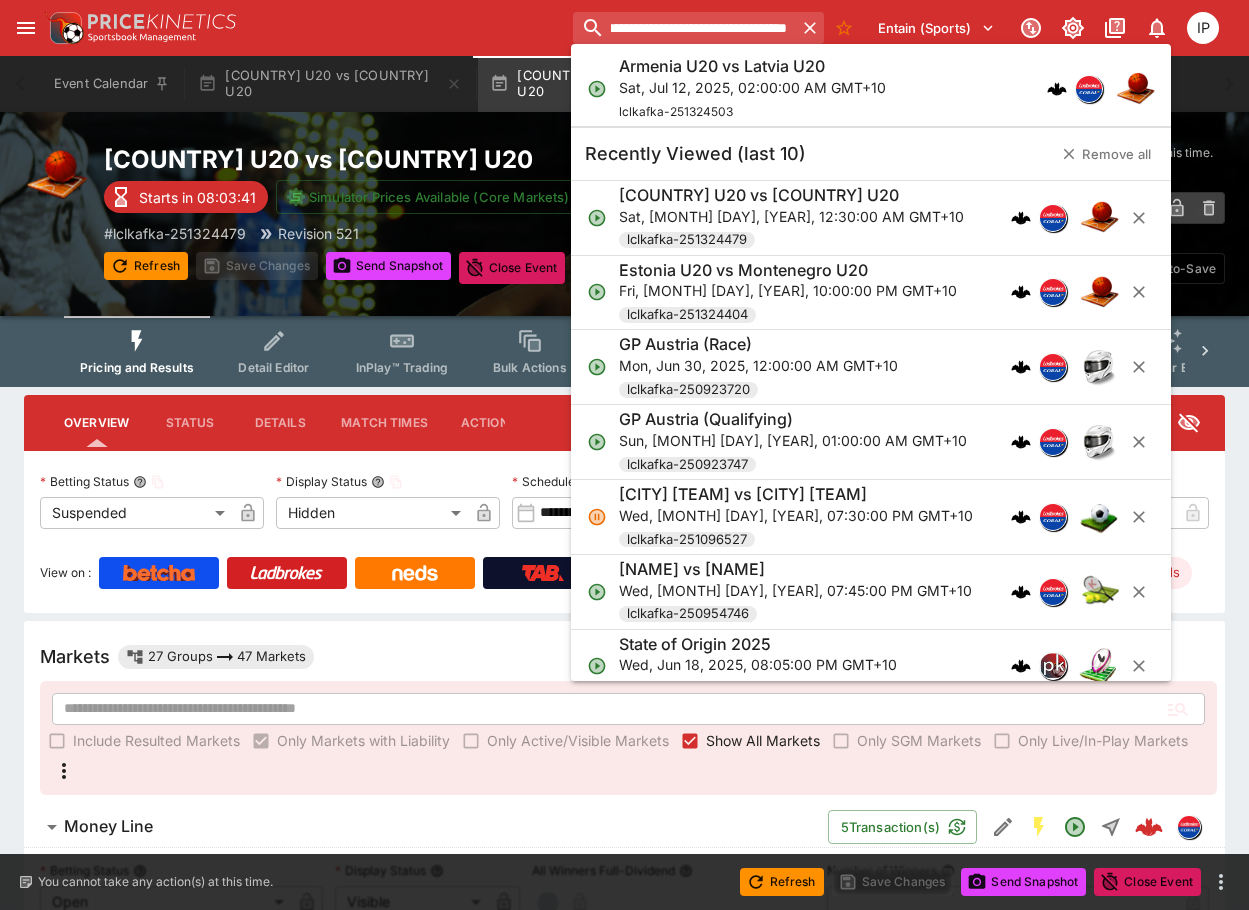 click on "Sat, Jul 12, 2025, 02:00:00 AM GMT+10" at bounding box center (752, 87) 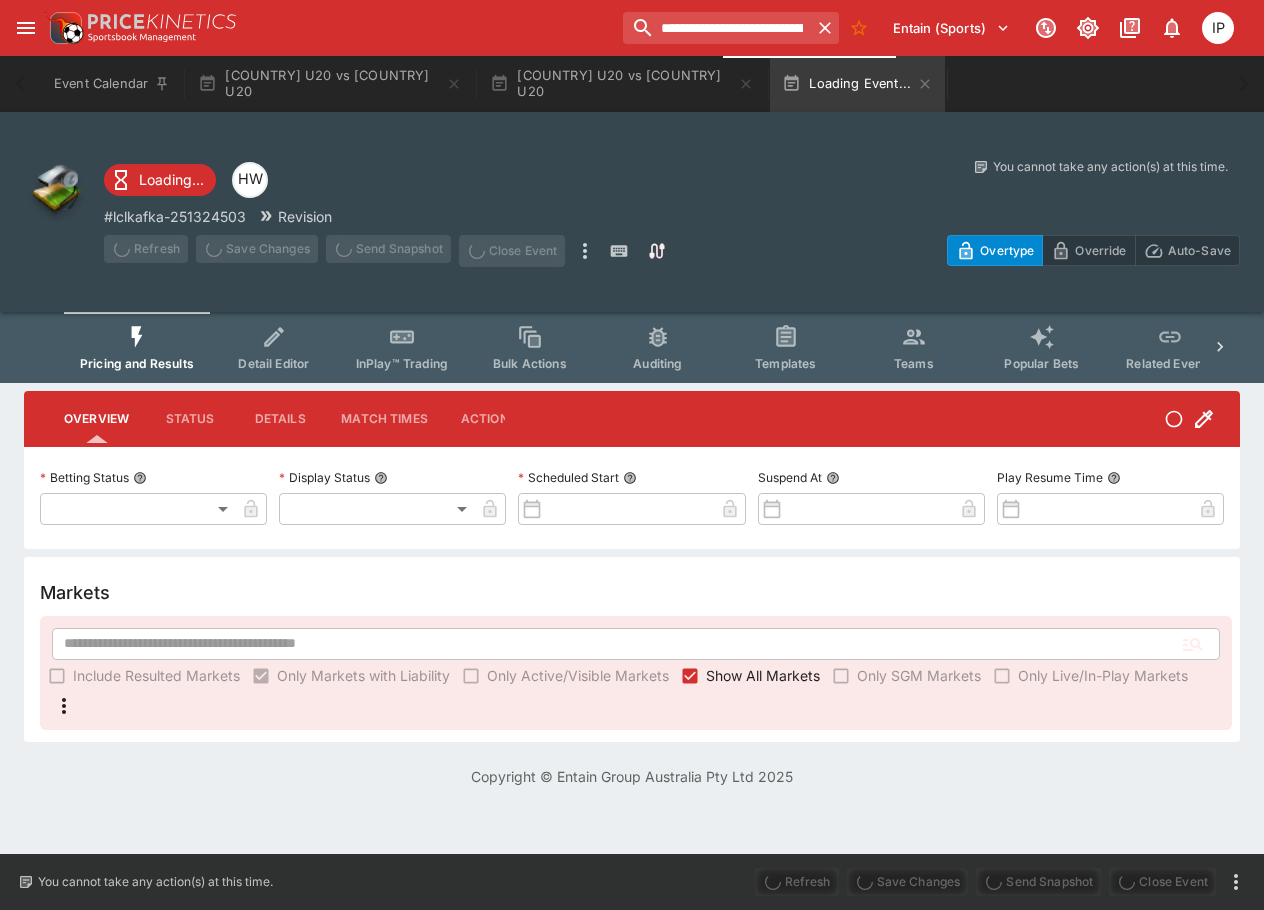 type on "**********" 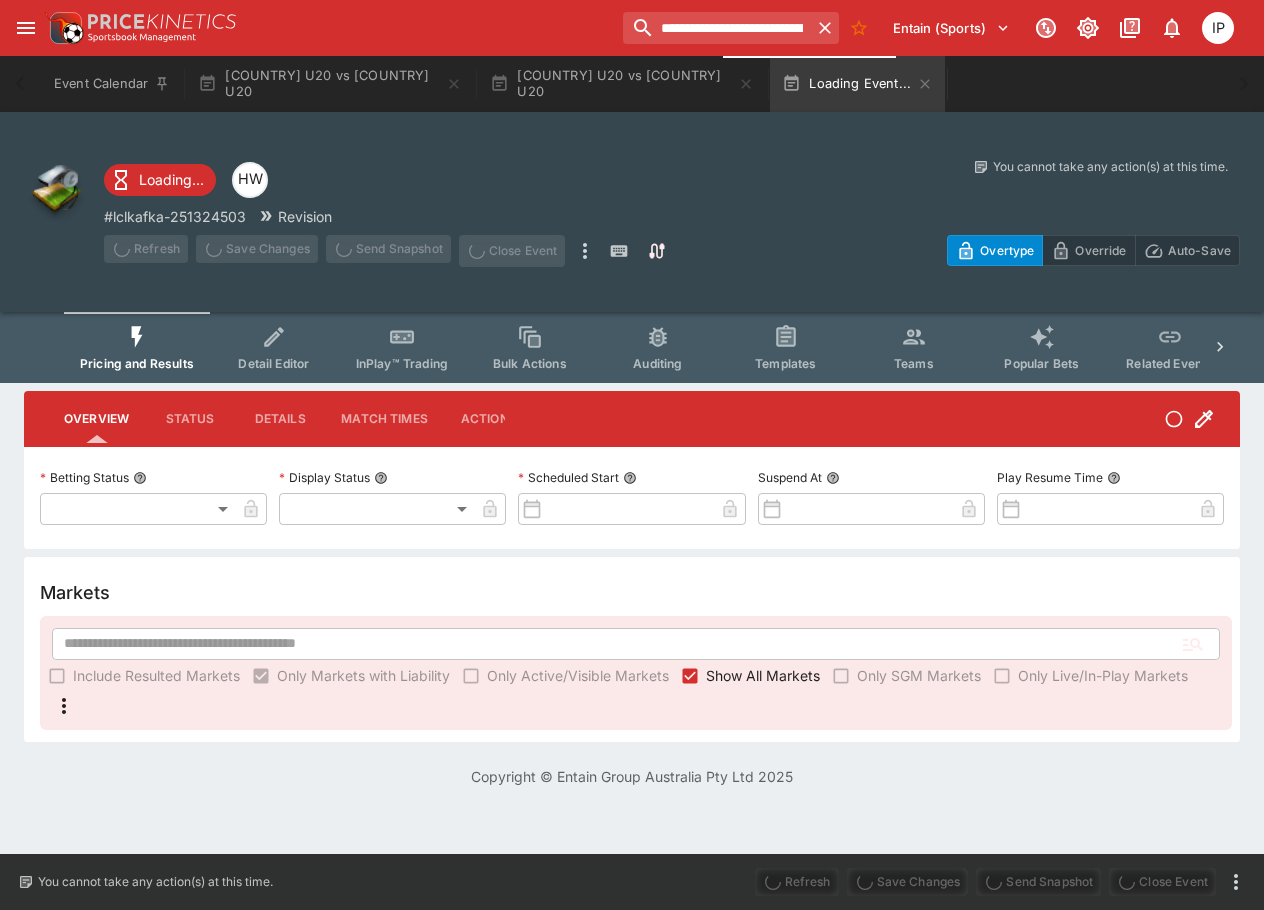 type on "*******" 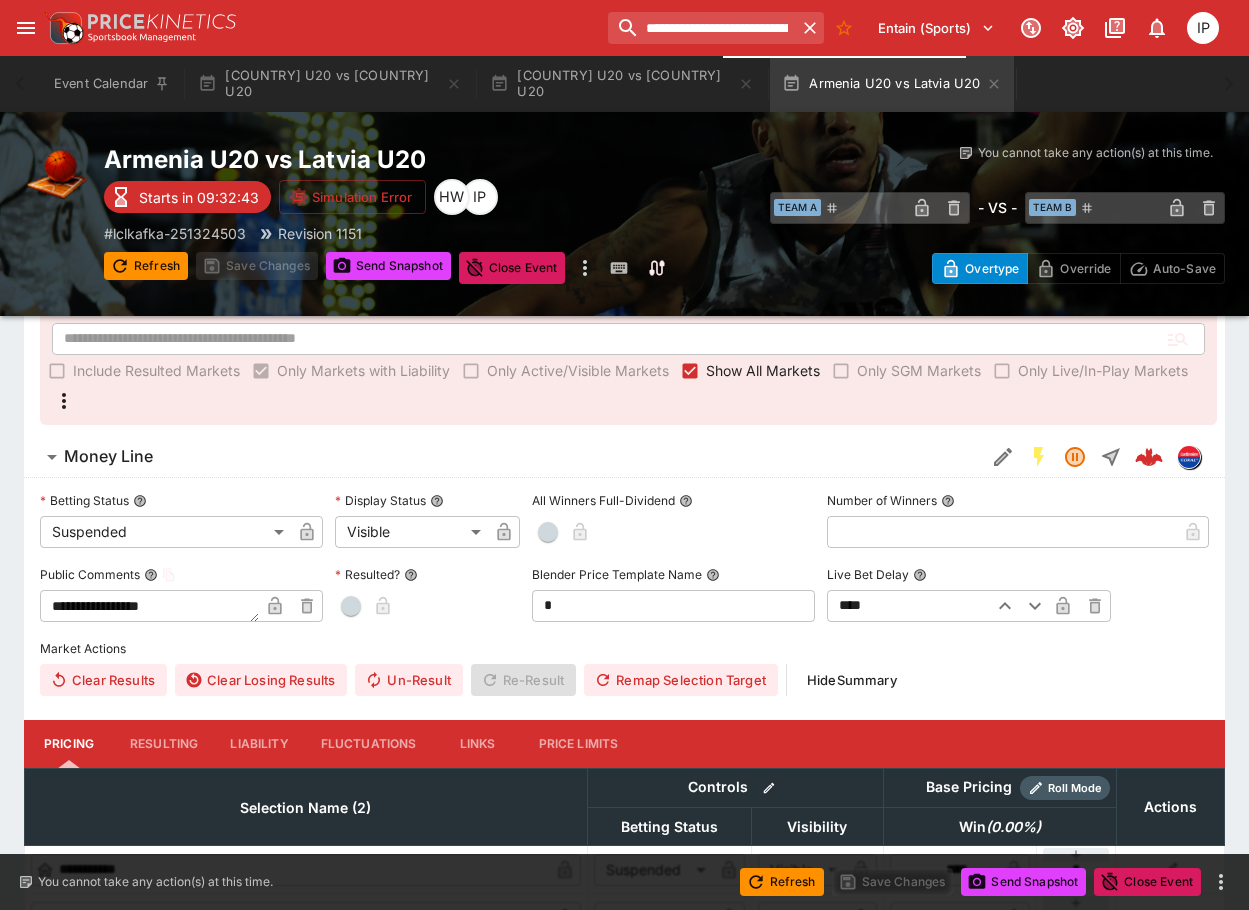 scroll, scrollTop: 100, scrollLeft: 0, axis: vertical 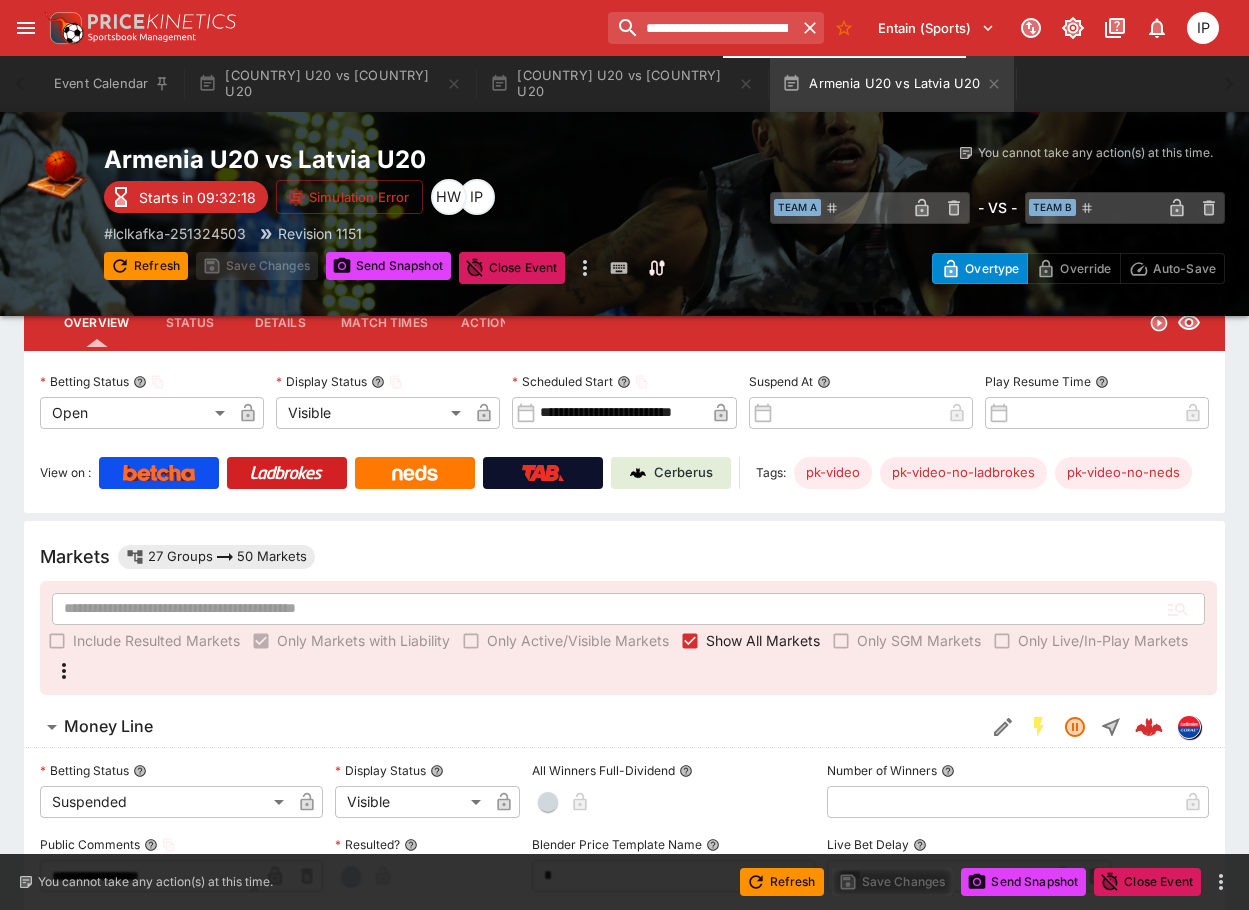 click on "Armenia U20 vs Latvia U20 Starts in 09:32:18 Simulation Error IP HW #  lclkafka-251324503 Revision   1151 Refresh Save Changes Send Snapshot Close Event Refresh Save Changes Send Snapshot Close Event You cannot take any action(s) at this time. You cannot take any action(s) at this time. ​ Team A ​ - VS - ​ Team B ​ Overtype Override Auto-Save" at bounding box center (624, 214) 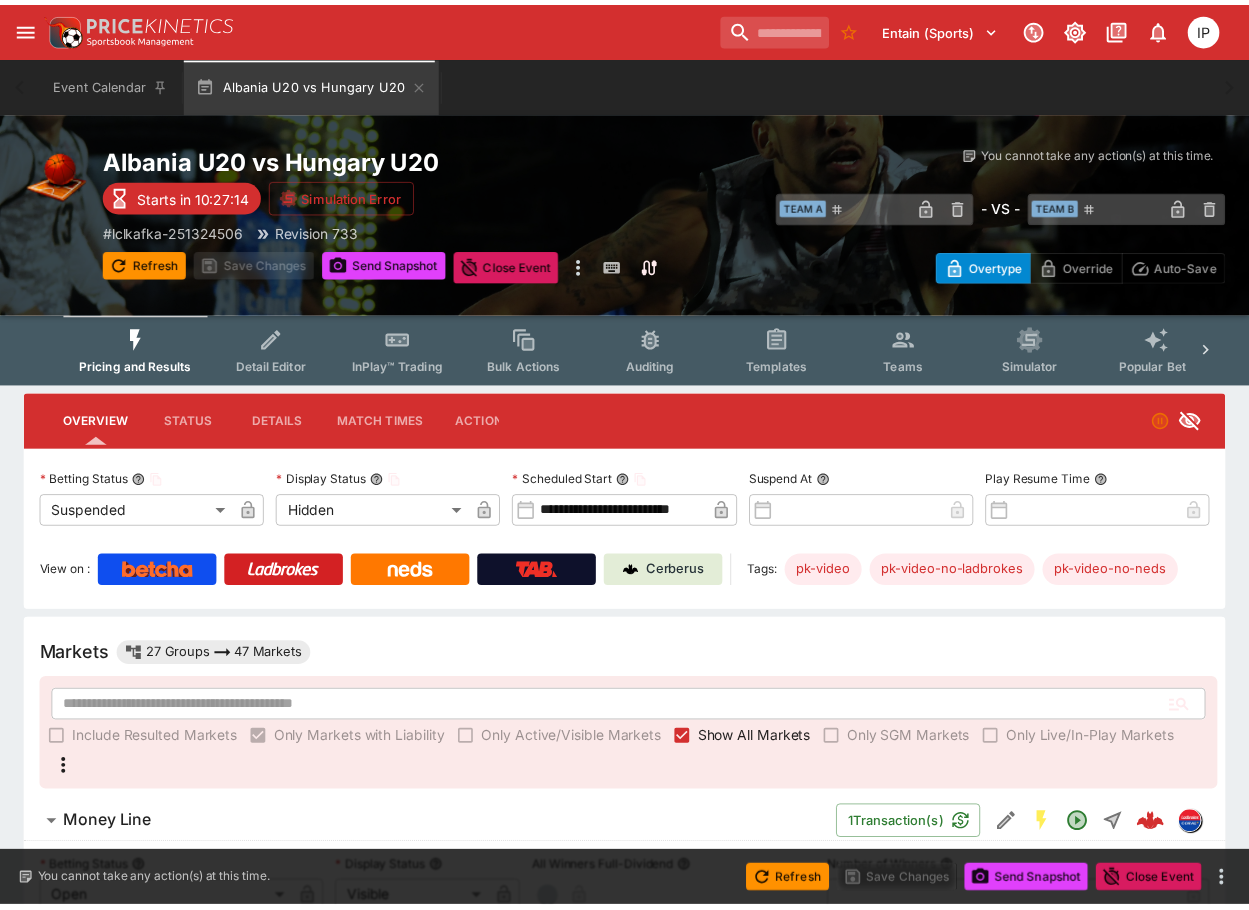 scroll, scrollTop: 0, scrollLeft: 0, axis: both 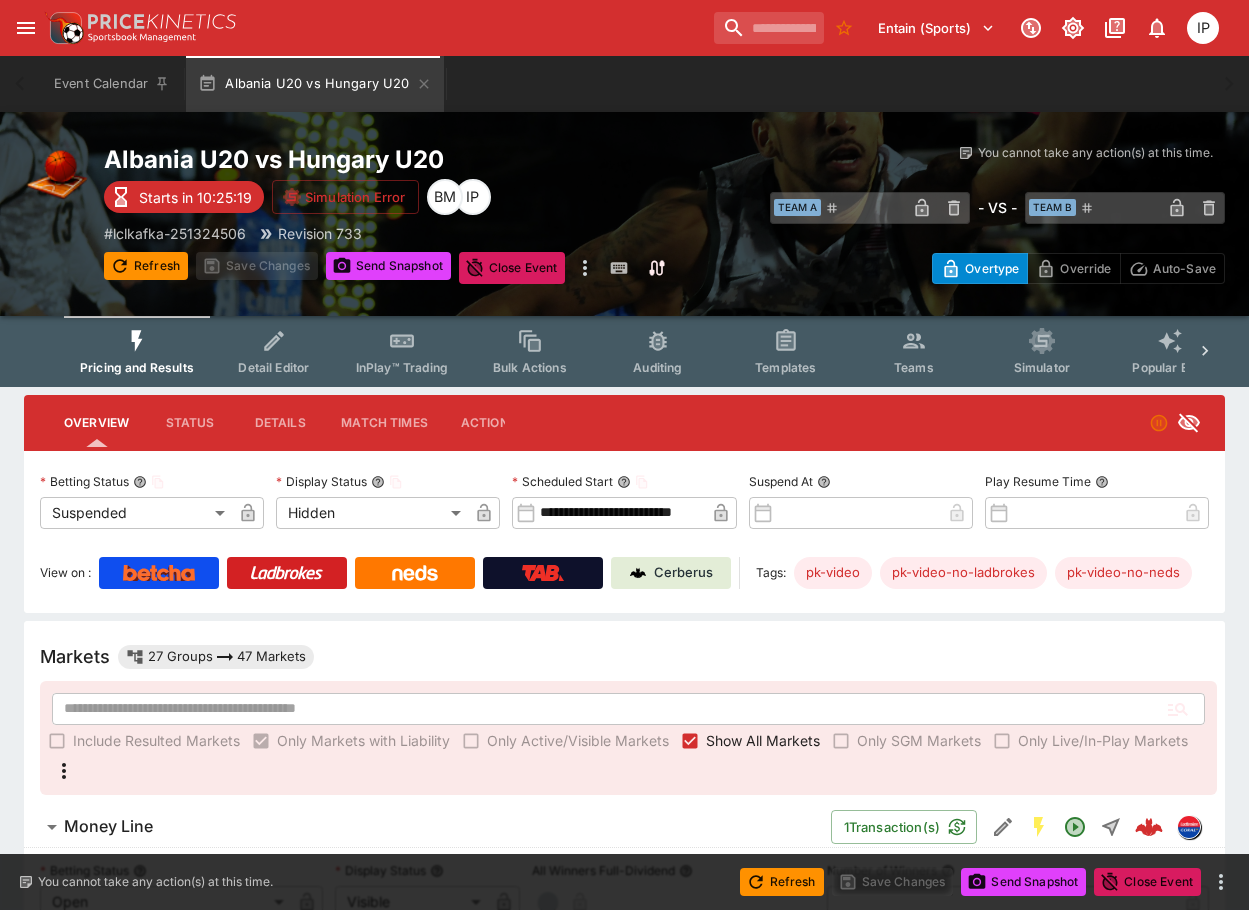 click on "Event Calendar Albania U20 vs Hungary U20" at bounding box center [624, 84] 